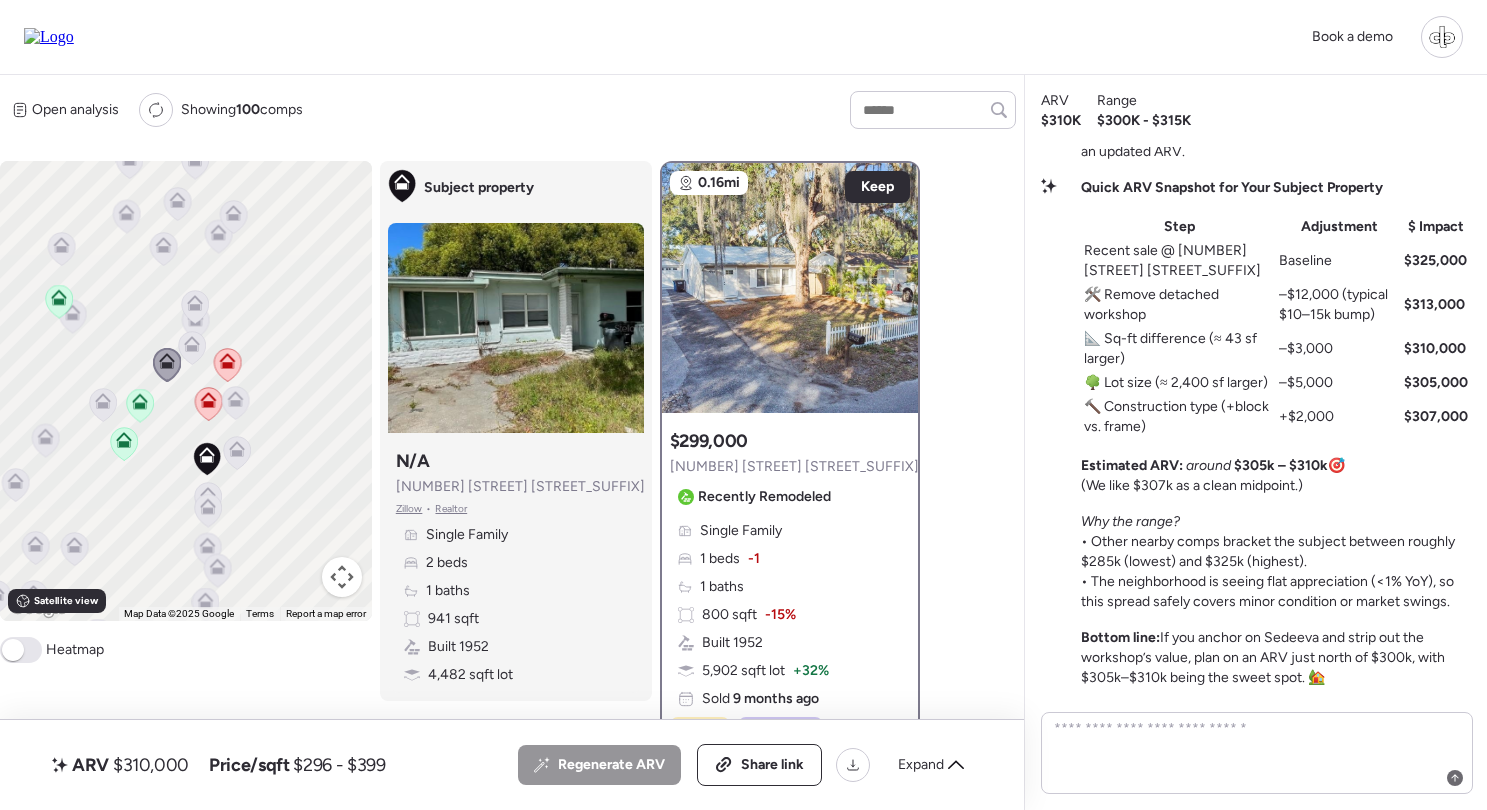 scroll, scrollTop: 0, scrollLeft: 0, axis: both 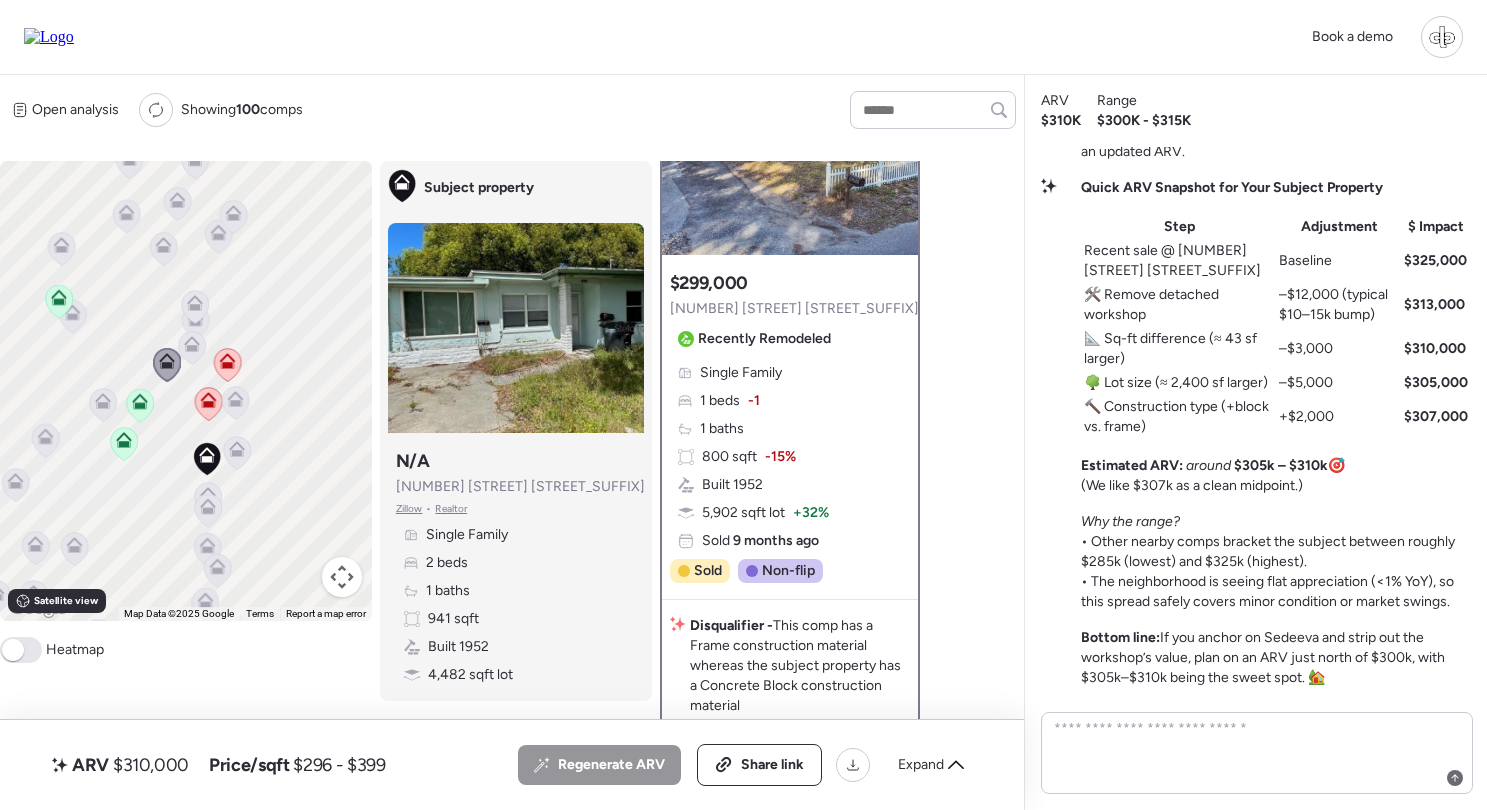 click at bounding box center (49, 37) 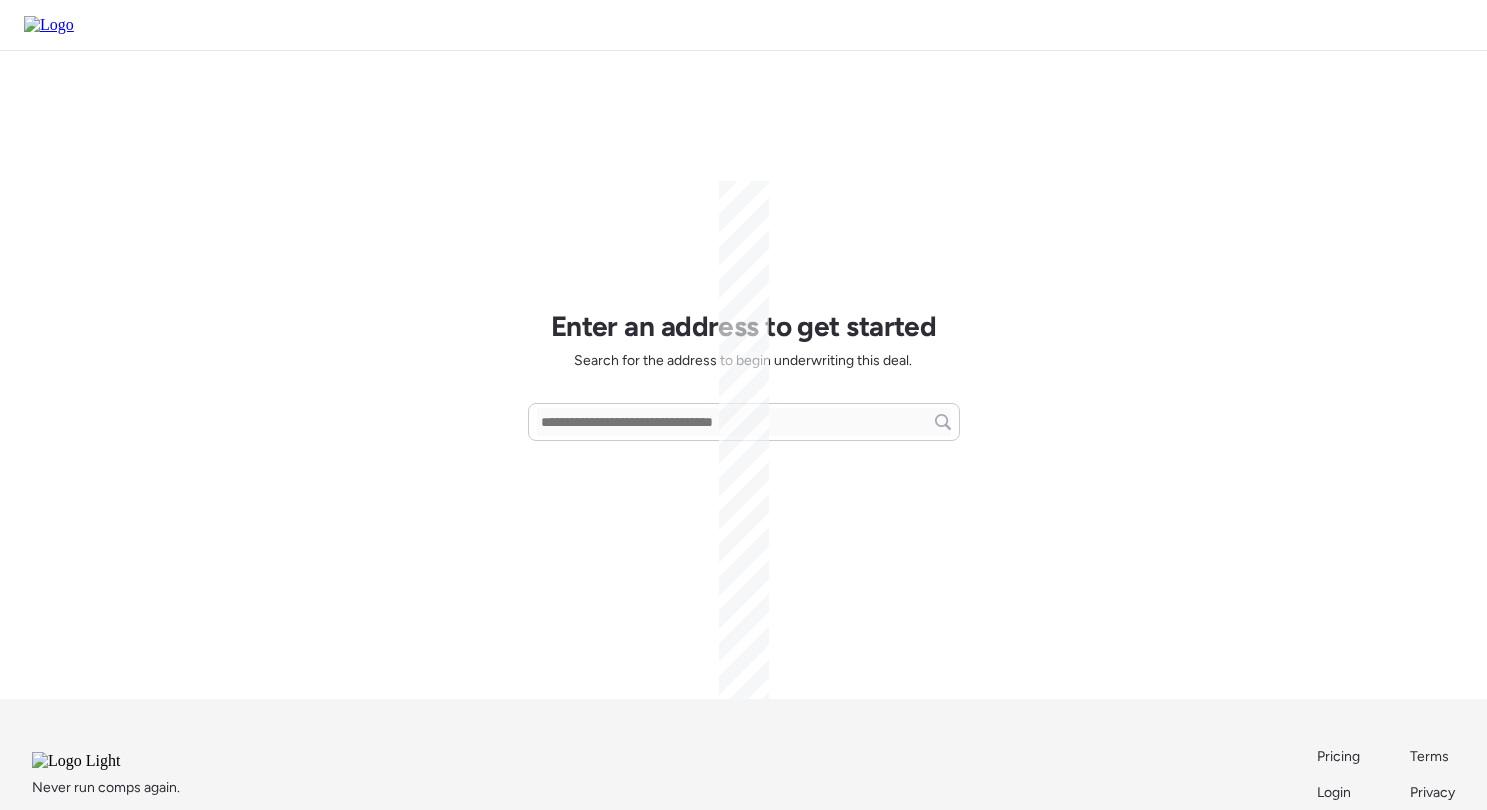 scroll, scrollTop: 0, scrollLeft: 0, axis: both 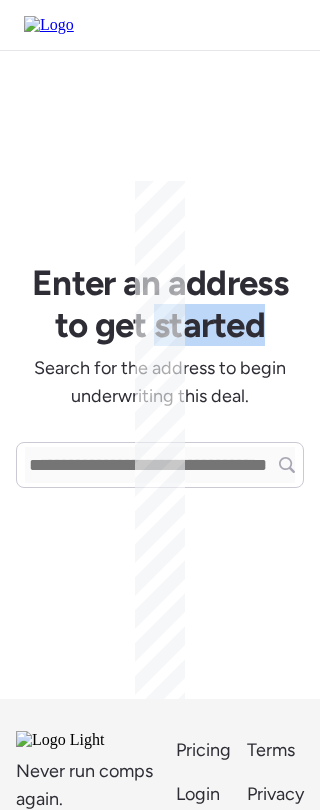 drag, startPoint x: 252, startPoint y: 207, endPoint x: 268, endPoint y: 229, distance: 27.202942 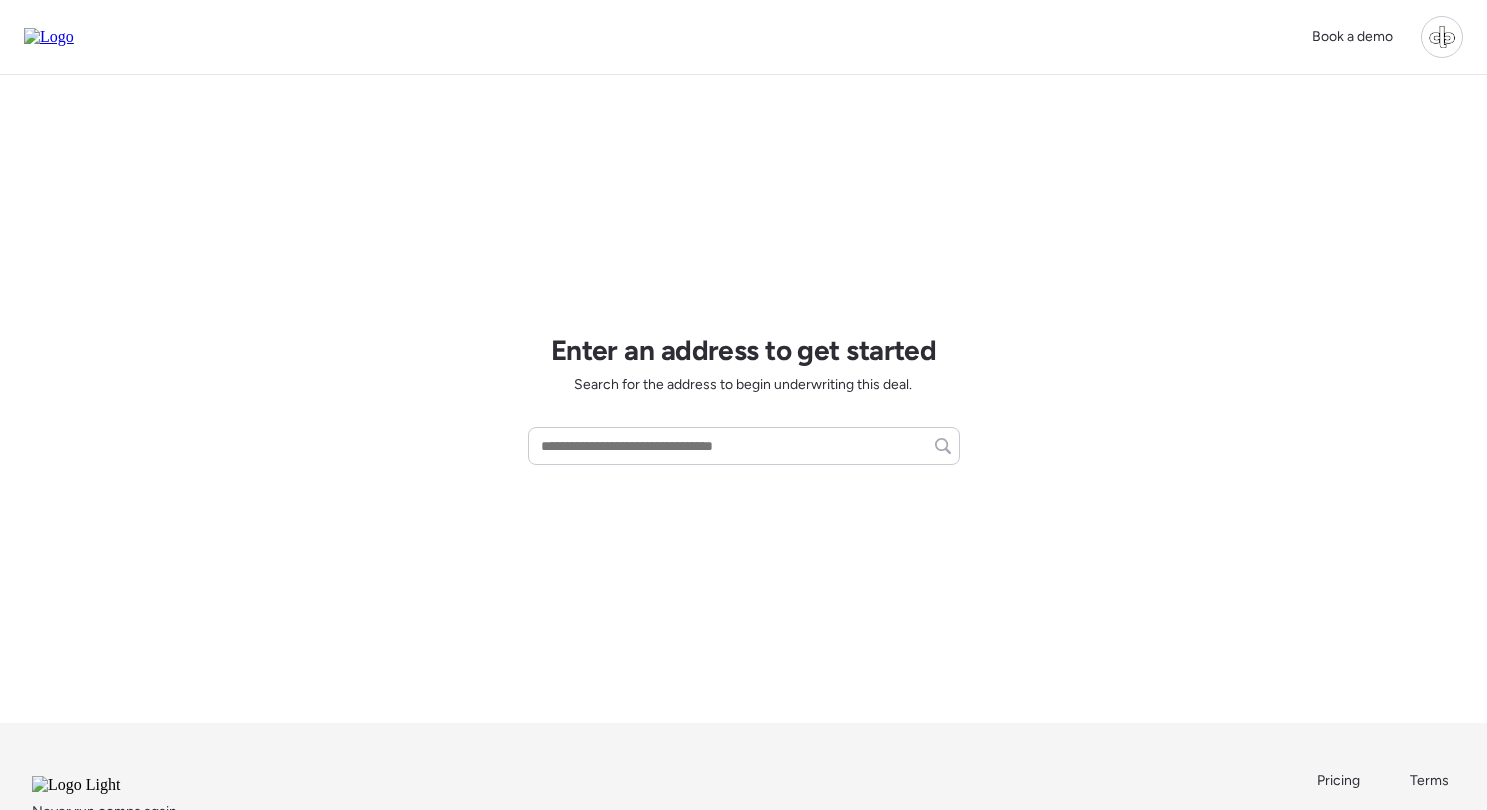 click at bounding box center (1442, 37) 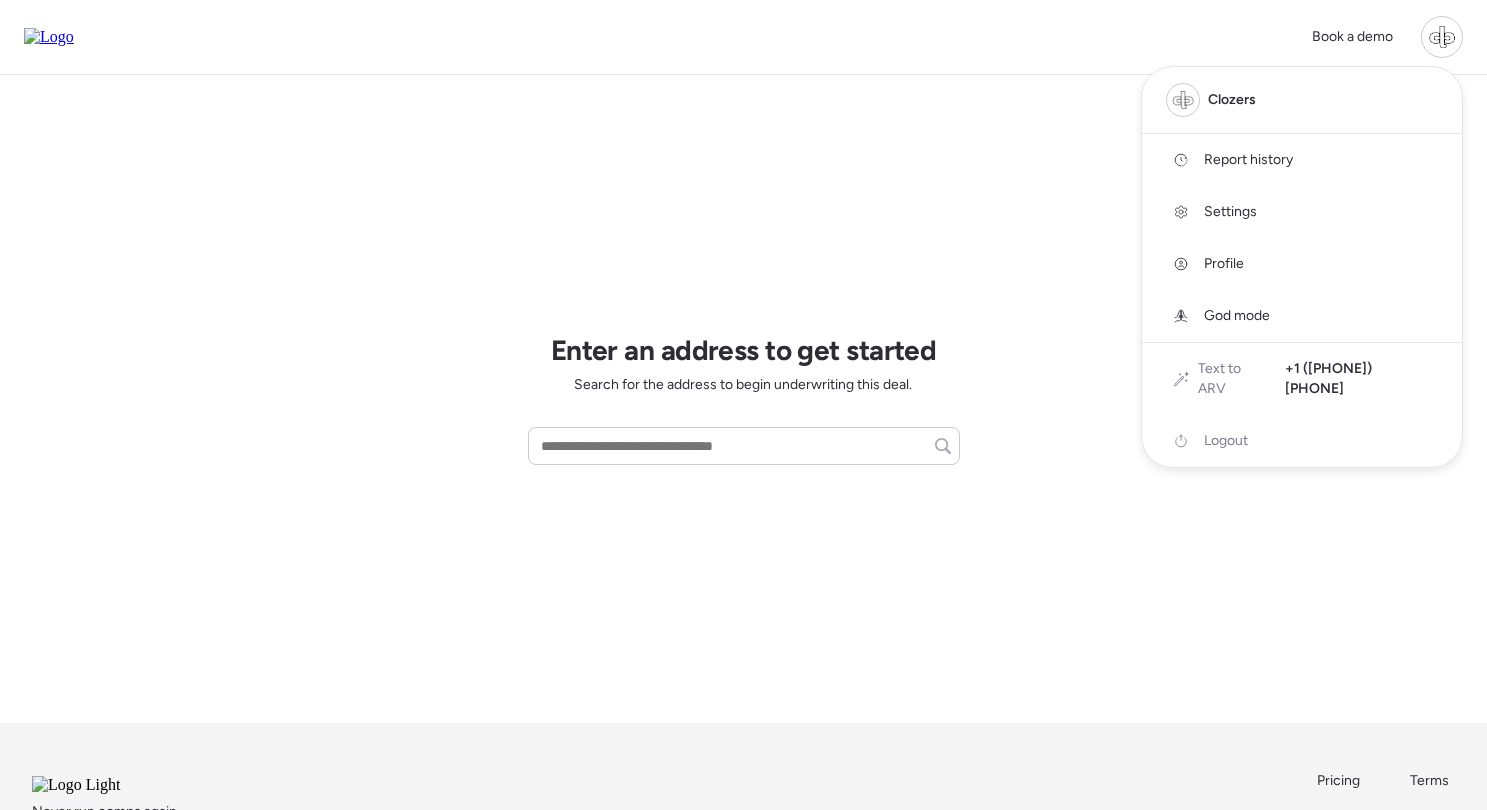 click on "Report history" at bounding box center (1248, 160) 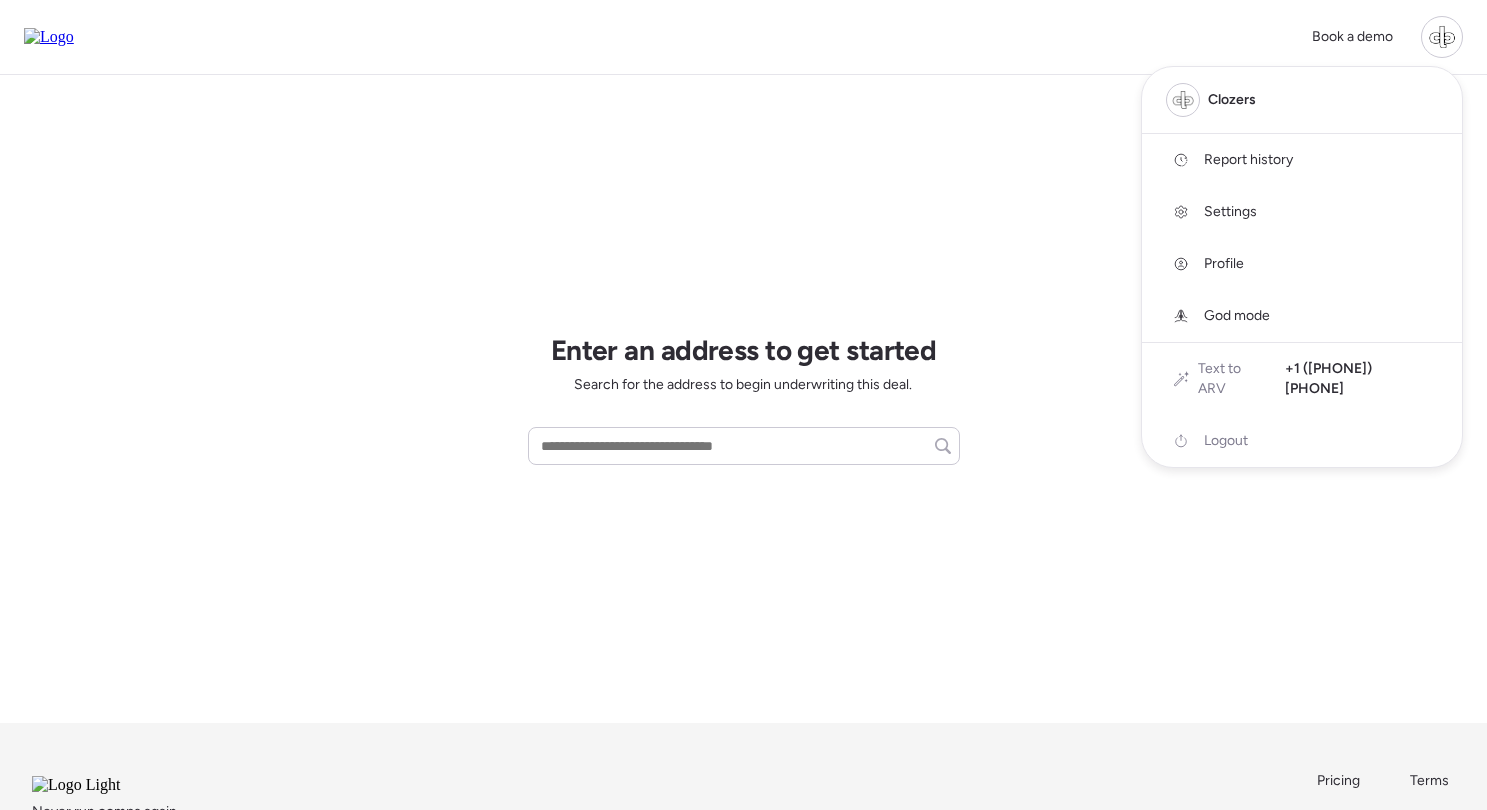 click at bounding box center [743, 349] 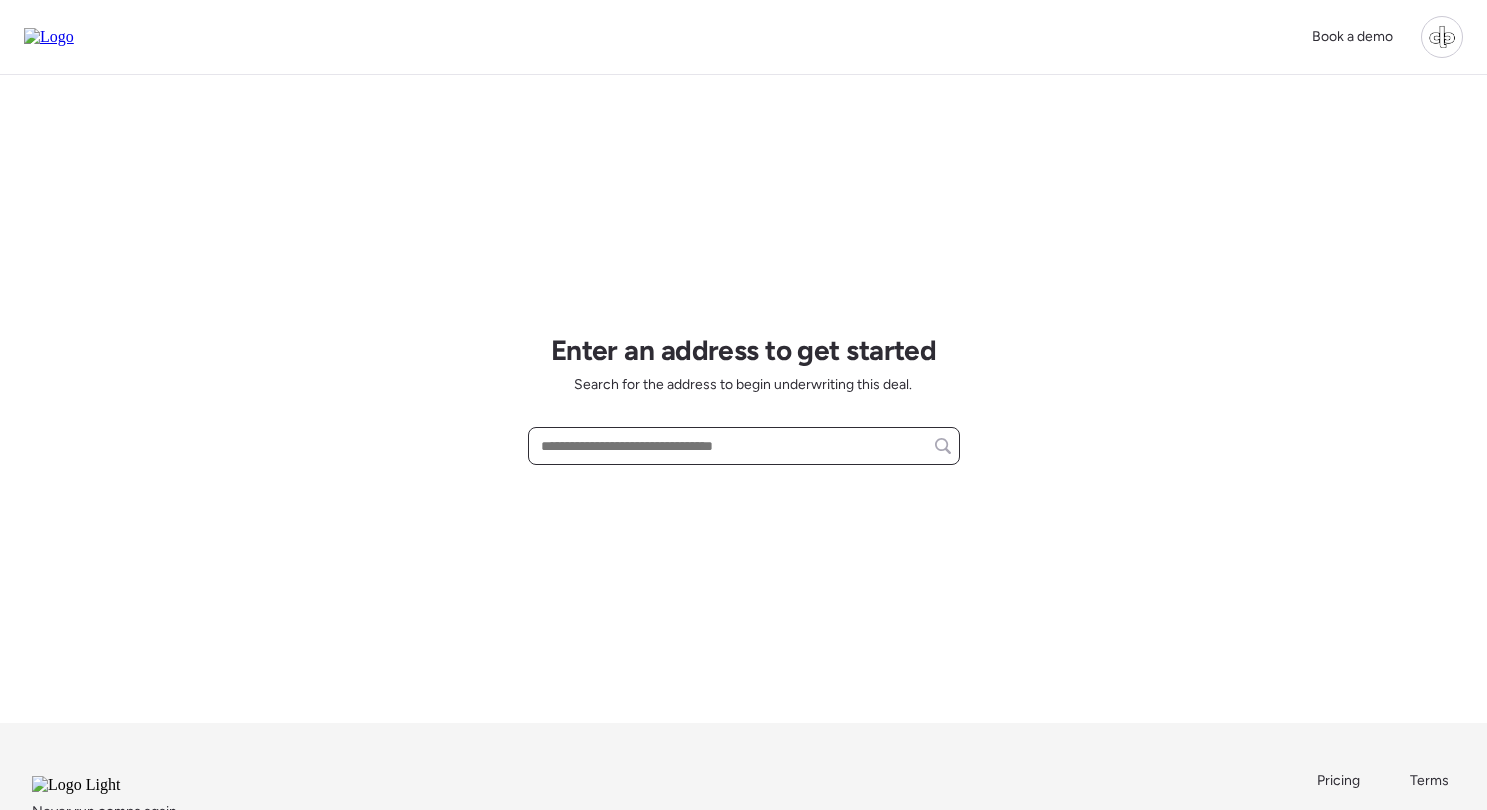 click at bounding box center (744, 446) 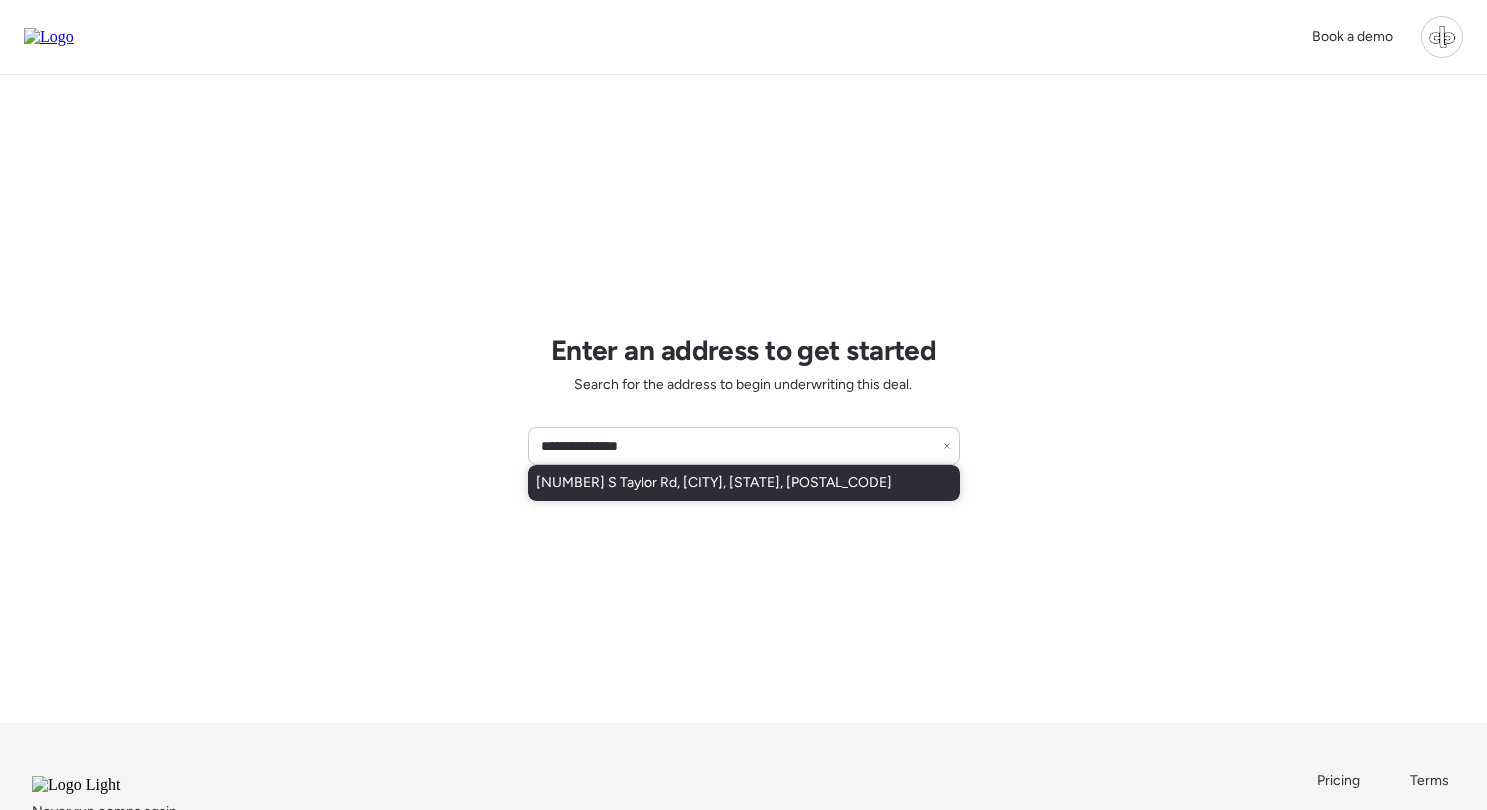 click on "911 S Taylor Rd, Seffner, FL, 33584" at bounding box center (714, 483) 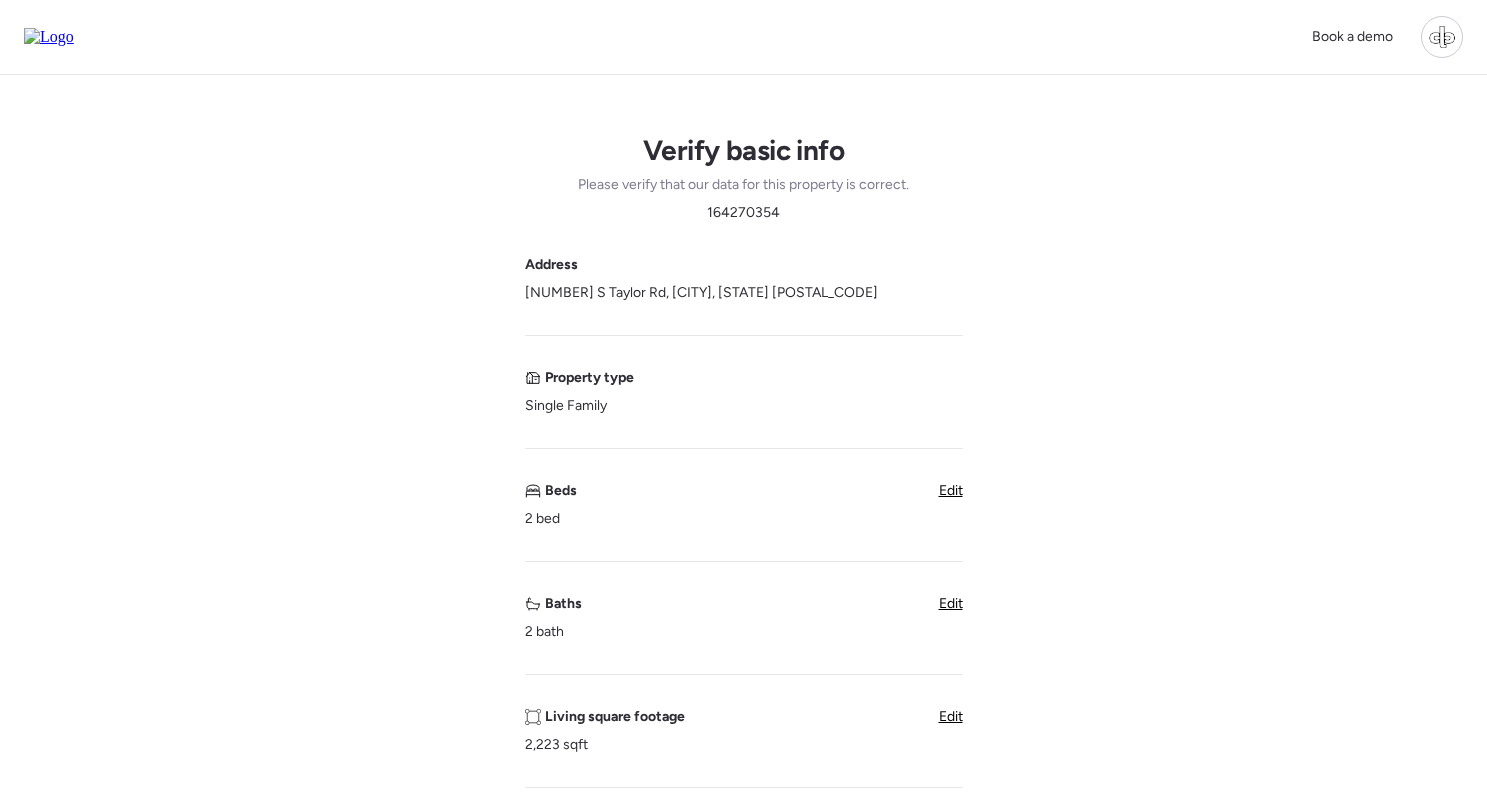 click on "Verify basic info Please verify that our data for this property is correct. 164270354 Address 911 S Taylor Rd, Seffner, FL 33584 Property type Single Family Beds 2 bed Edit Baths 2 bath Edit Living square footage 2,223 sqft Edit Year built 1971 Edit Accessory Dwelling Unit (ADU) Subject property has an ADU Pool Subject property has a pool Garage Subject property has a garage Unique insights? Next" at bounding box center (743, 810) 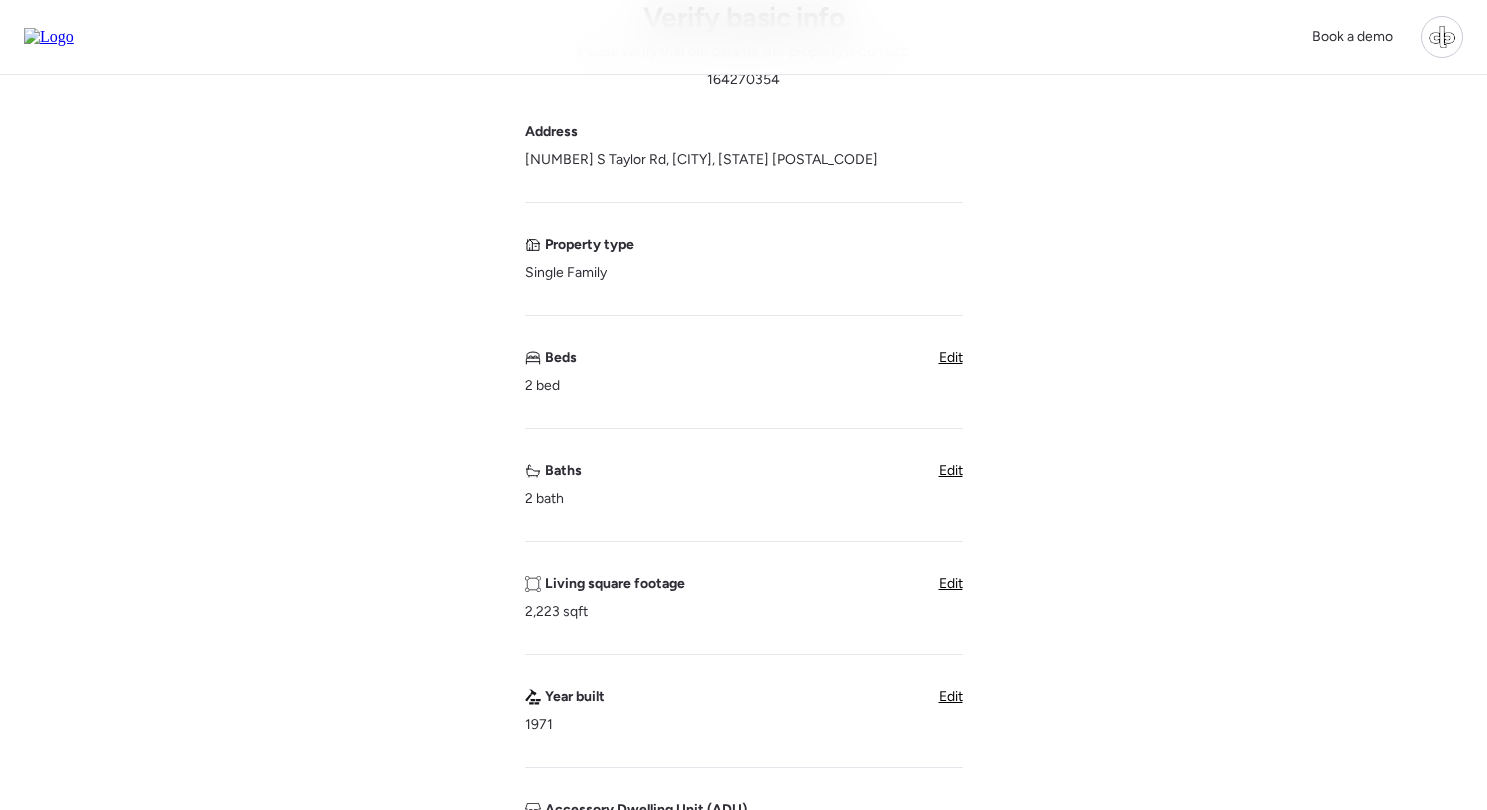 scroll, scrollTop: 137, scrollLeft: 0, axis: vertical 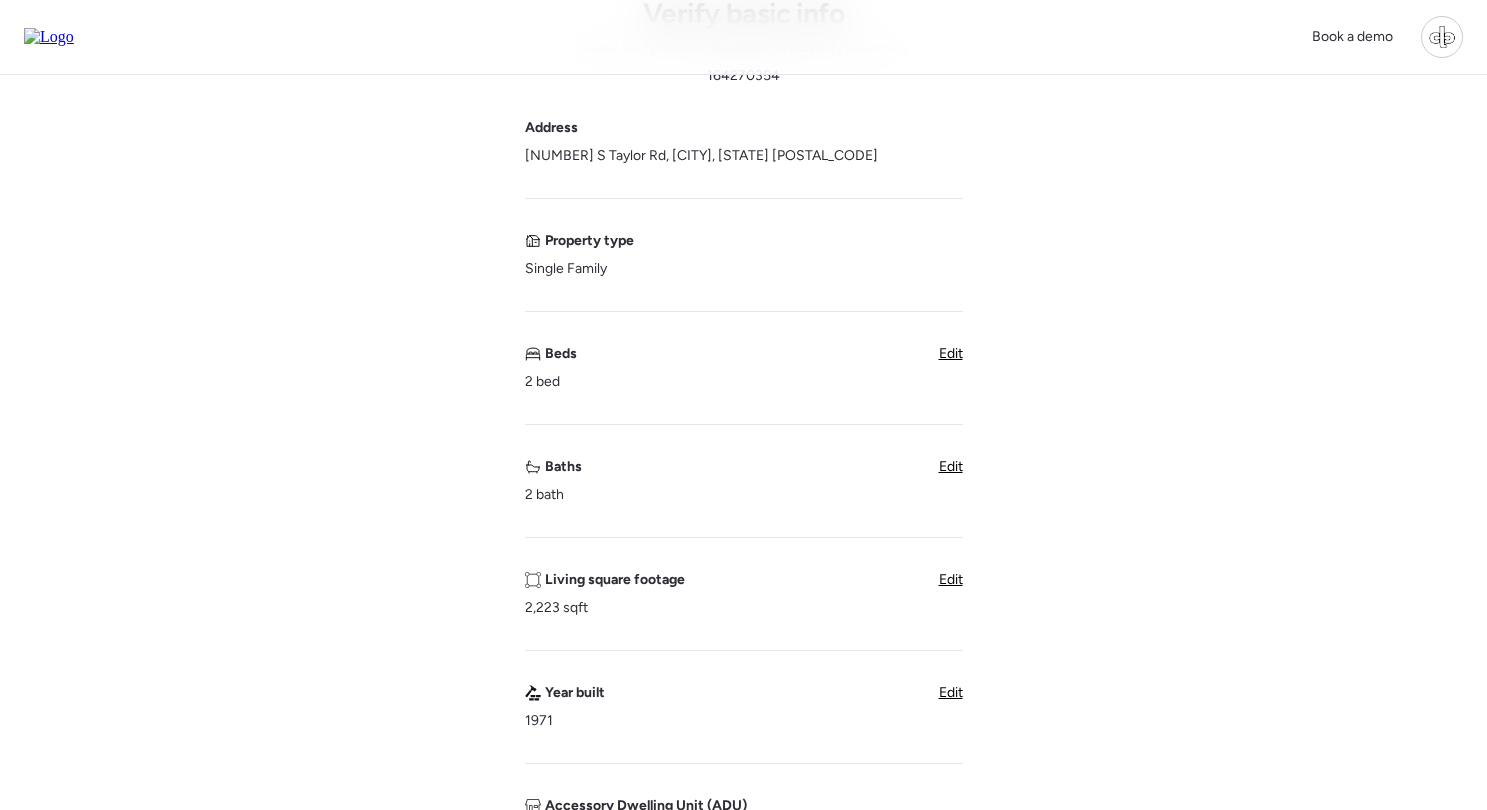click on "Edit" at bounding box center (951, 466) 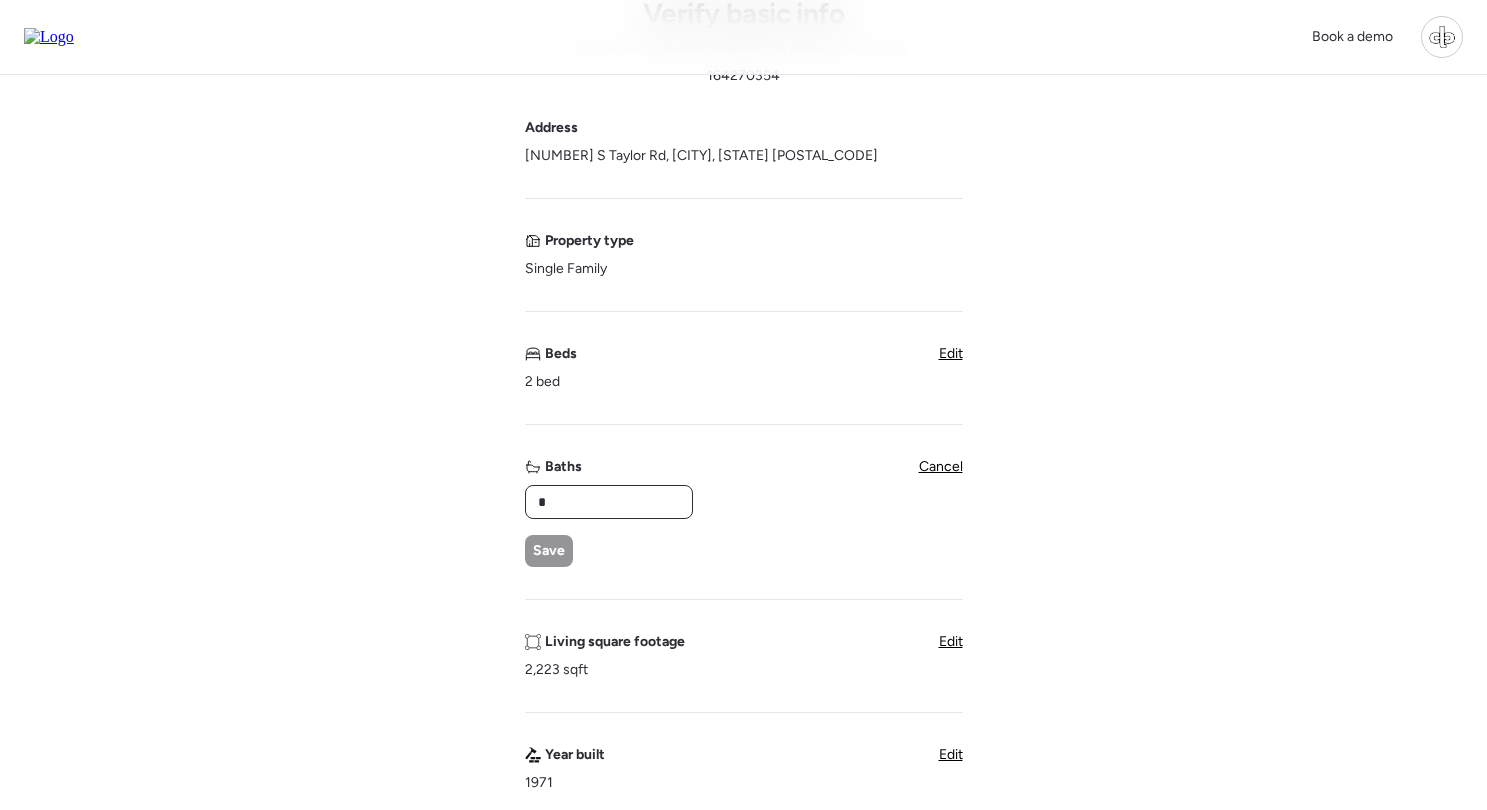 click on "*" at bounding box center [609, 502] 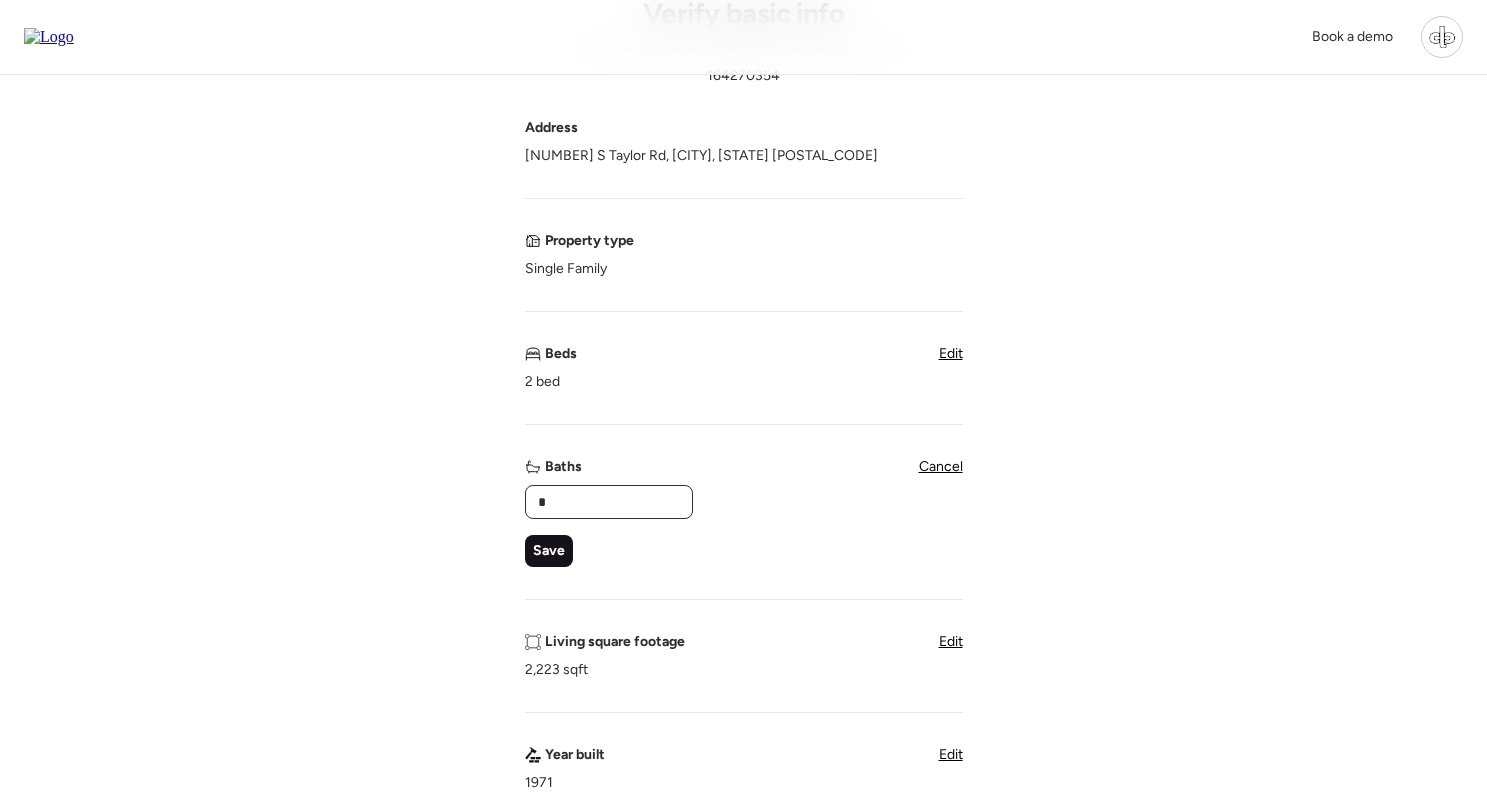 type on "*" 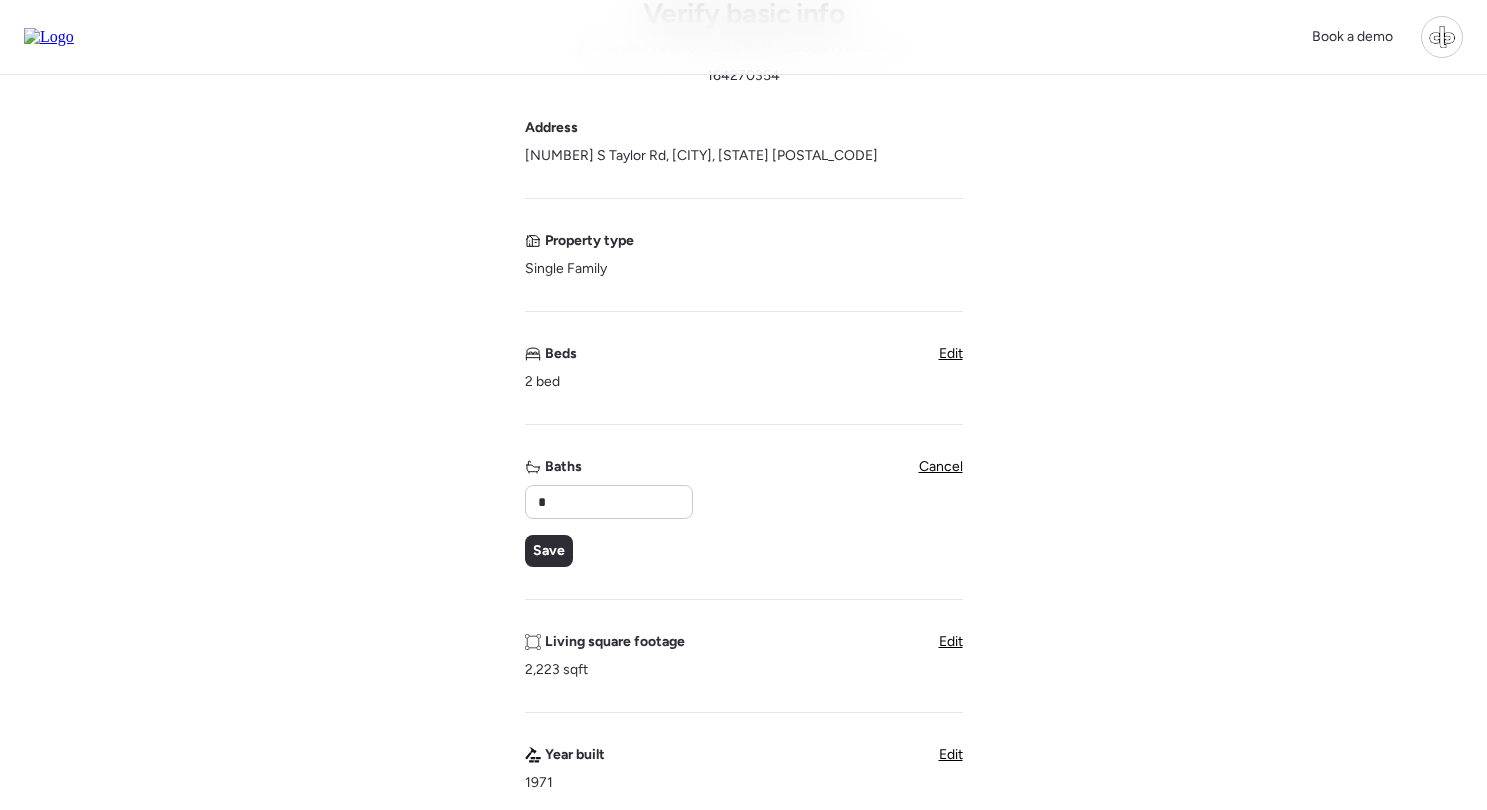 click on "Save" at bounding box center (549, 551) 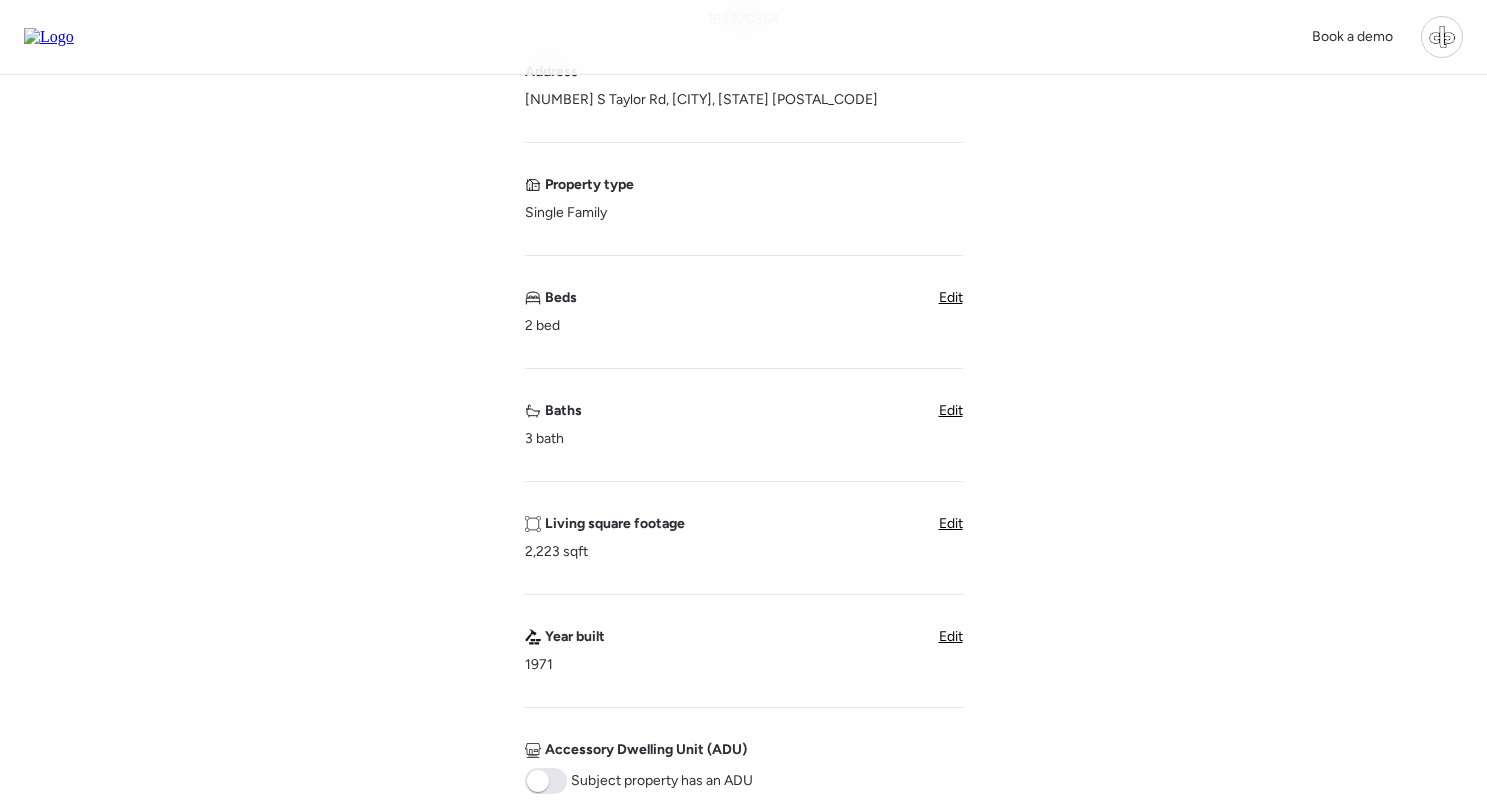 scroll, scrollTop: 382, scrollLeft: 0, axis: vertical 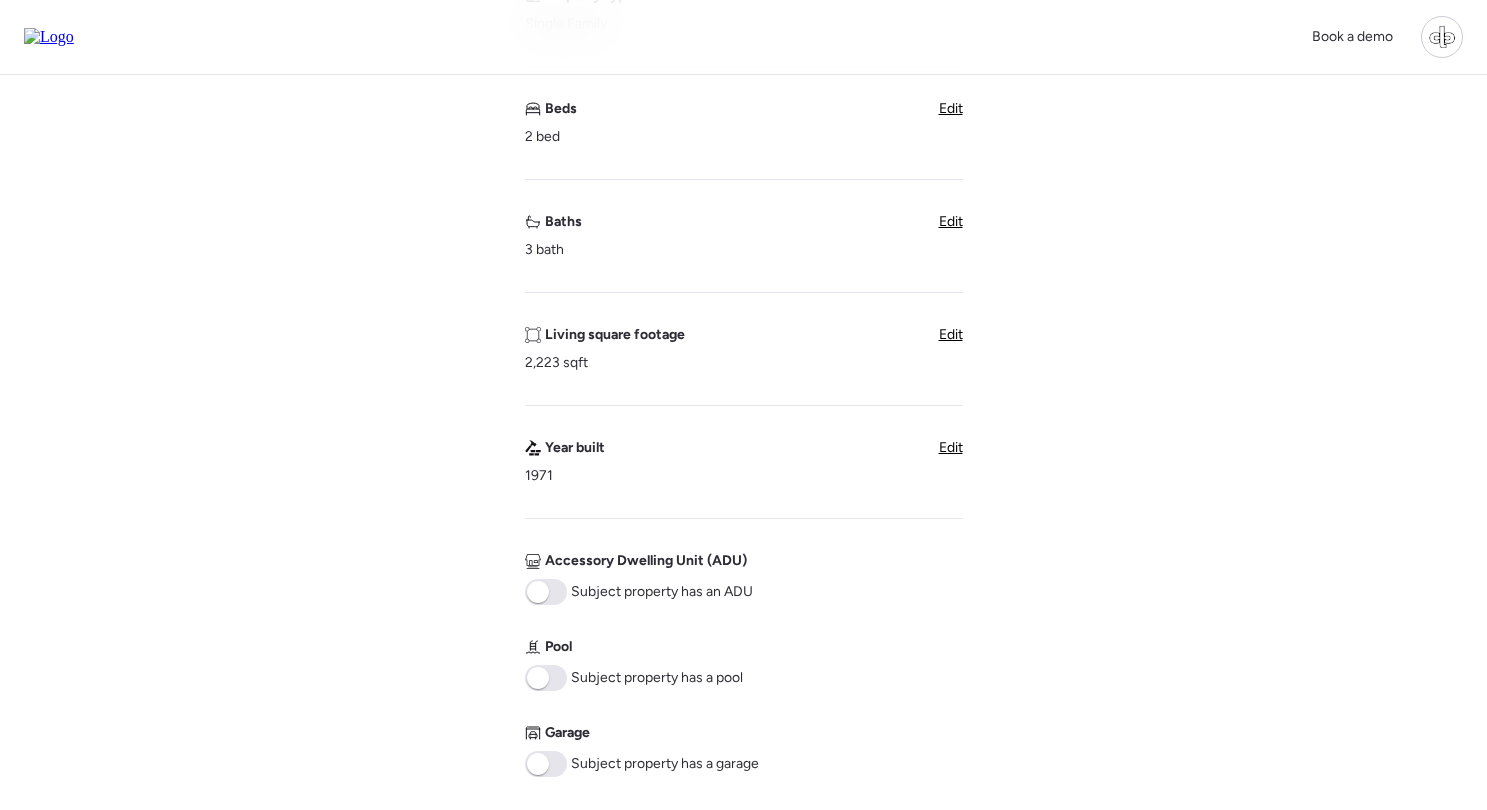 click at bounding box center [546, 678] 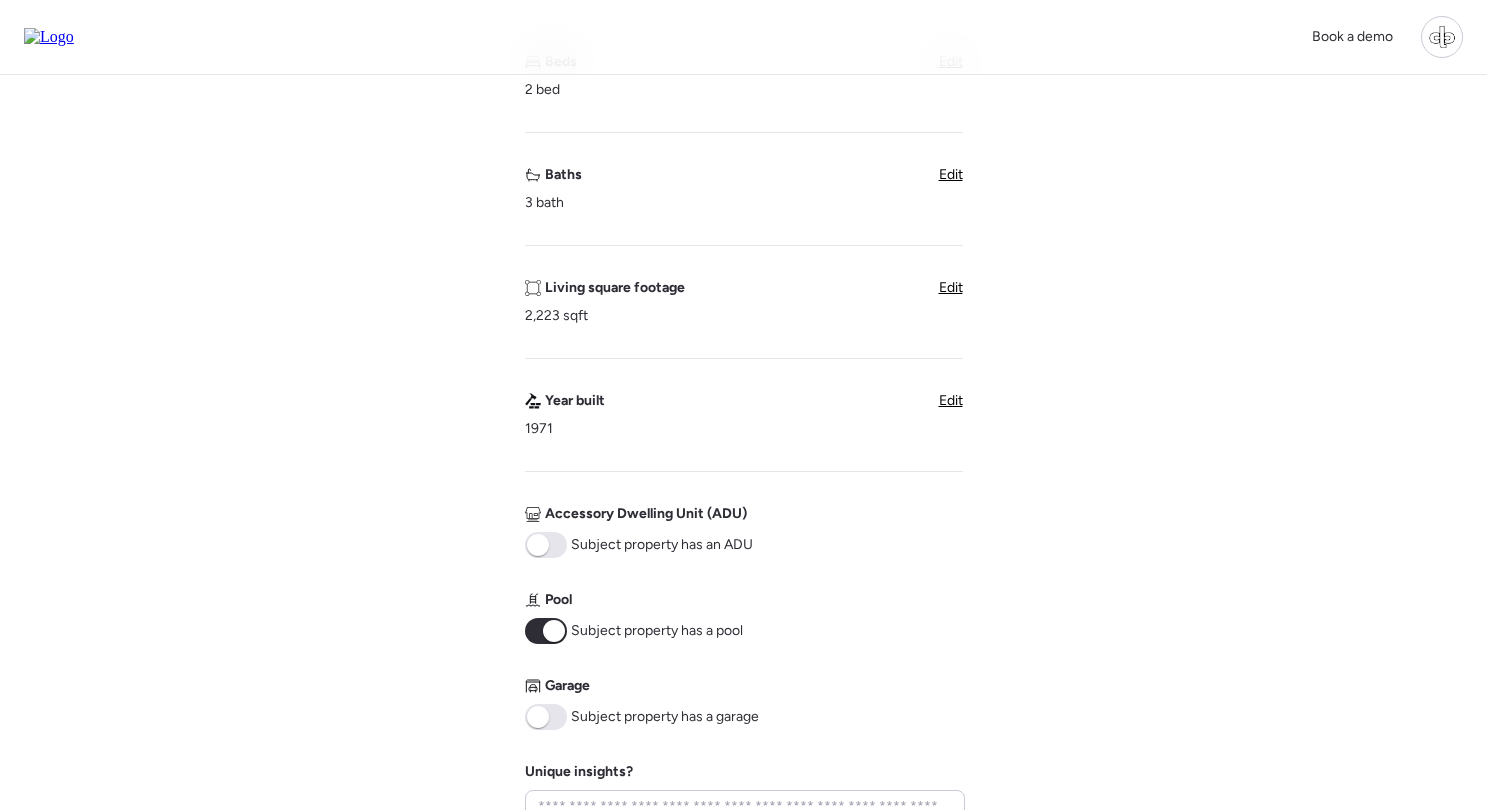 scroll, scrollTop: 433, scrollLeft: 0, axis: vertical 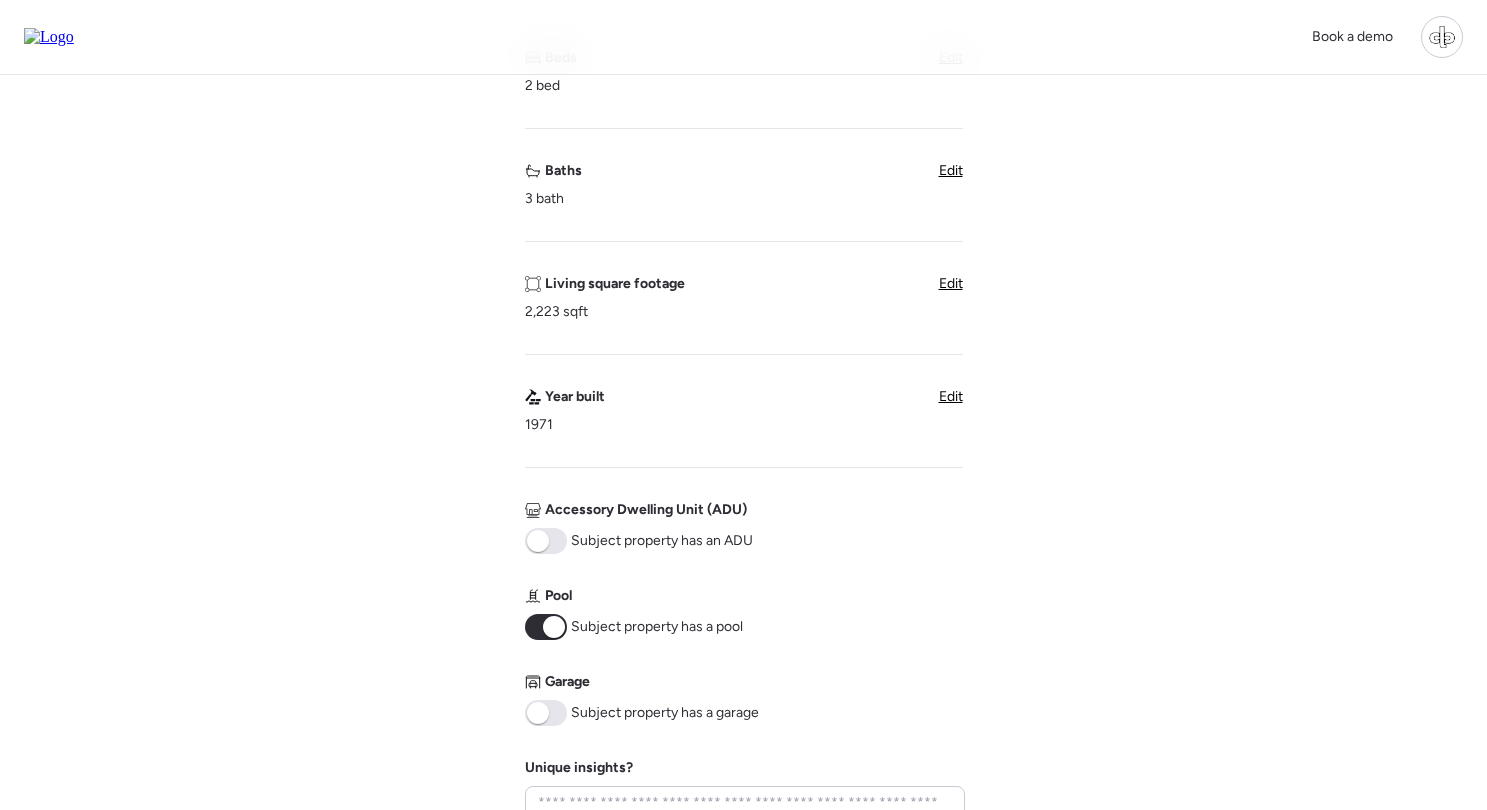 click at bounding box center (538, 713) 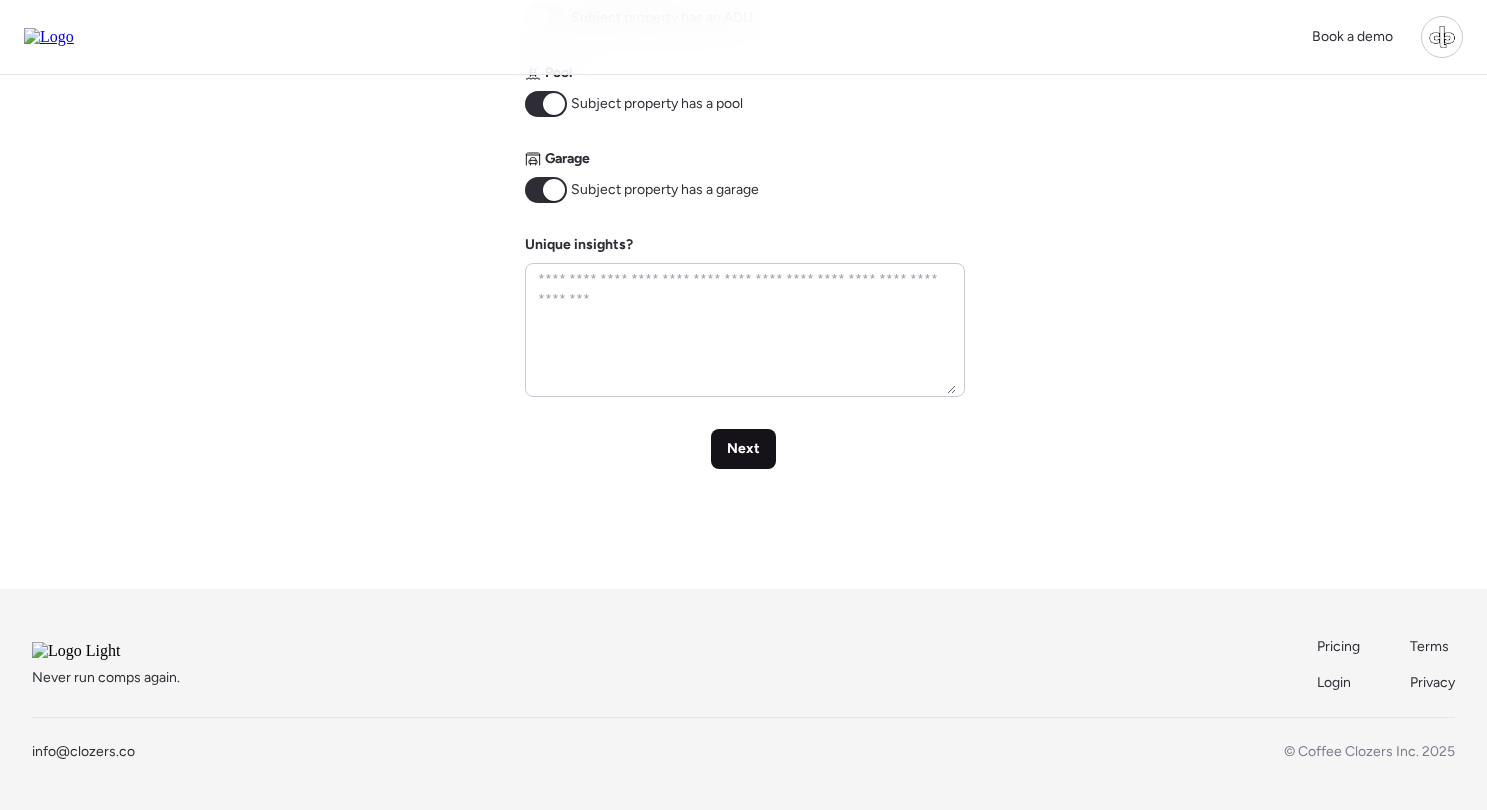 scroll, scrollTop: 982, scrollLeft: 0, axis: vertical 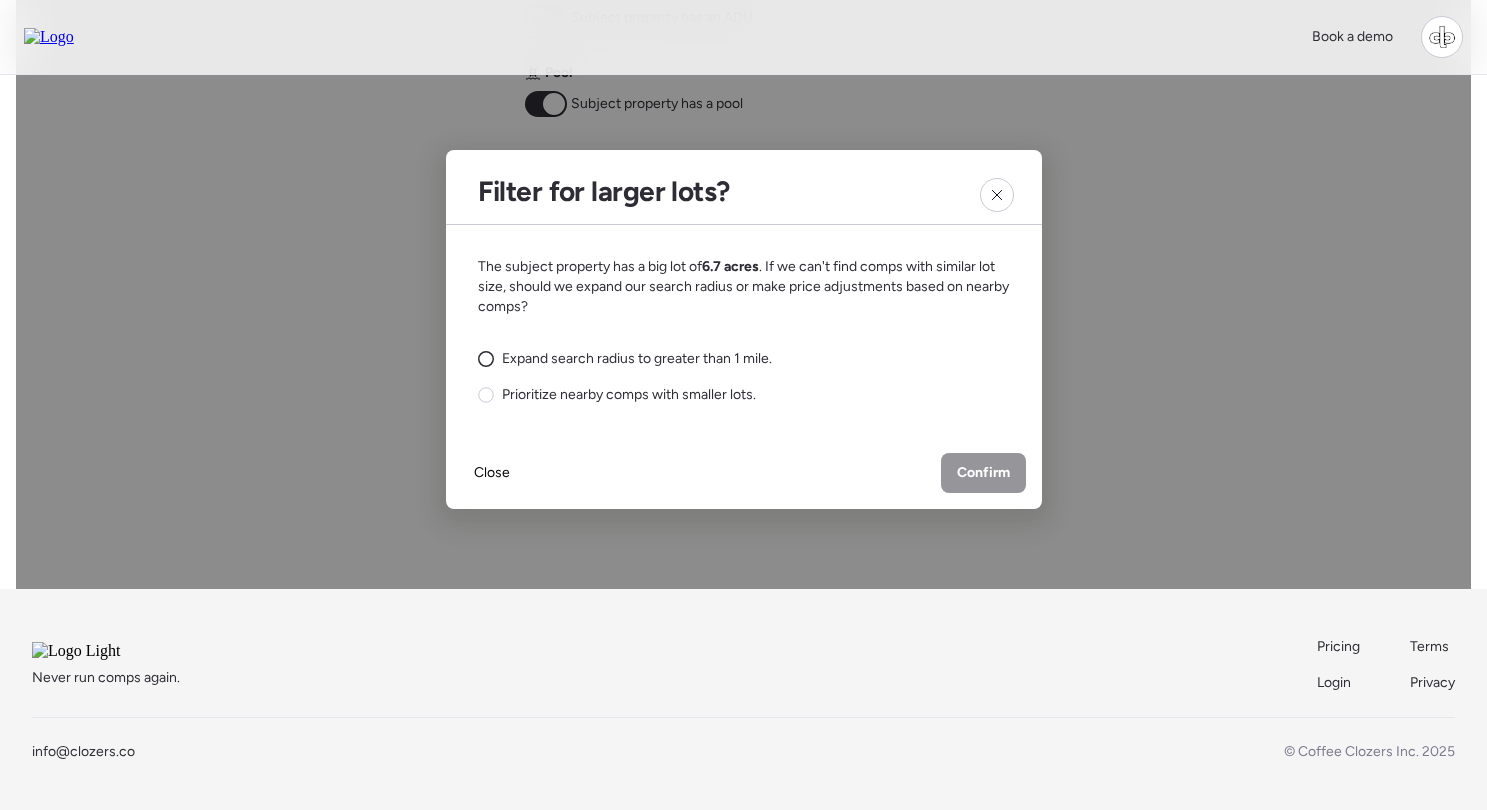 click on "Expand search radius to greater than 1 mile." at bounding box center (637, 359) 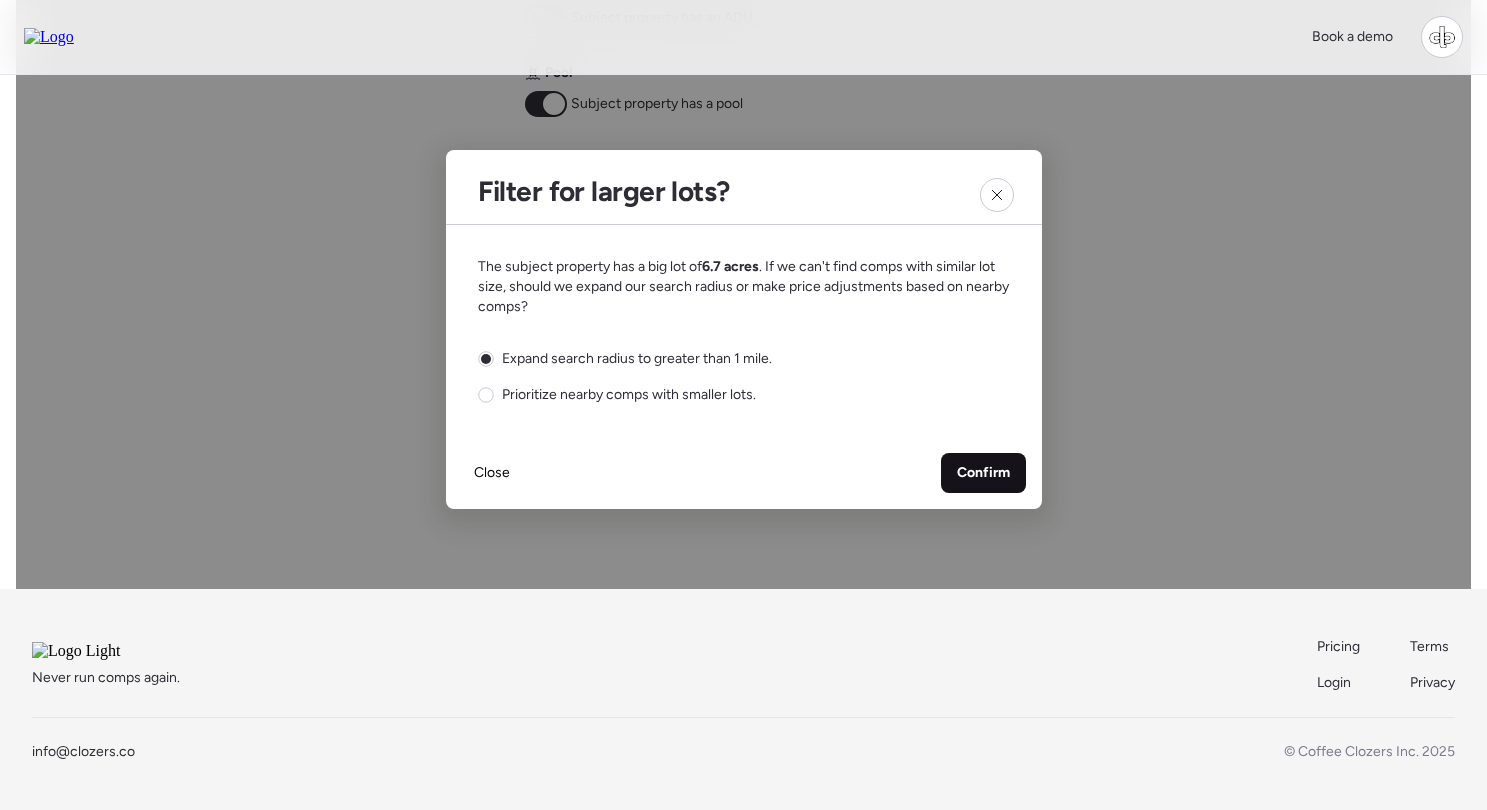 click on "Confirm" at bounding box center [983, 473] 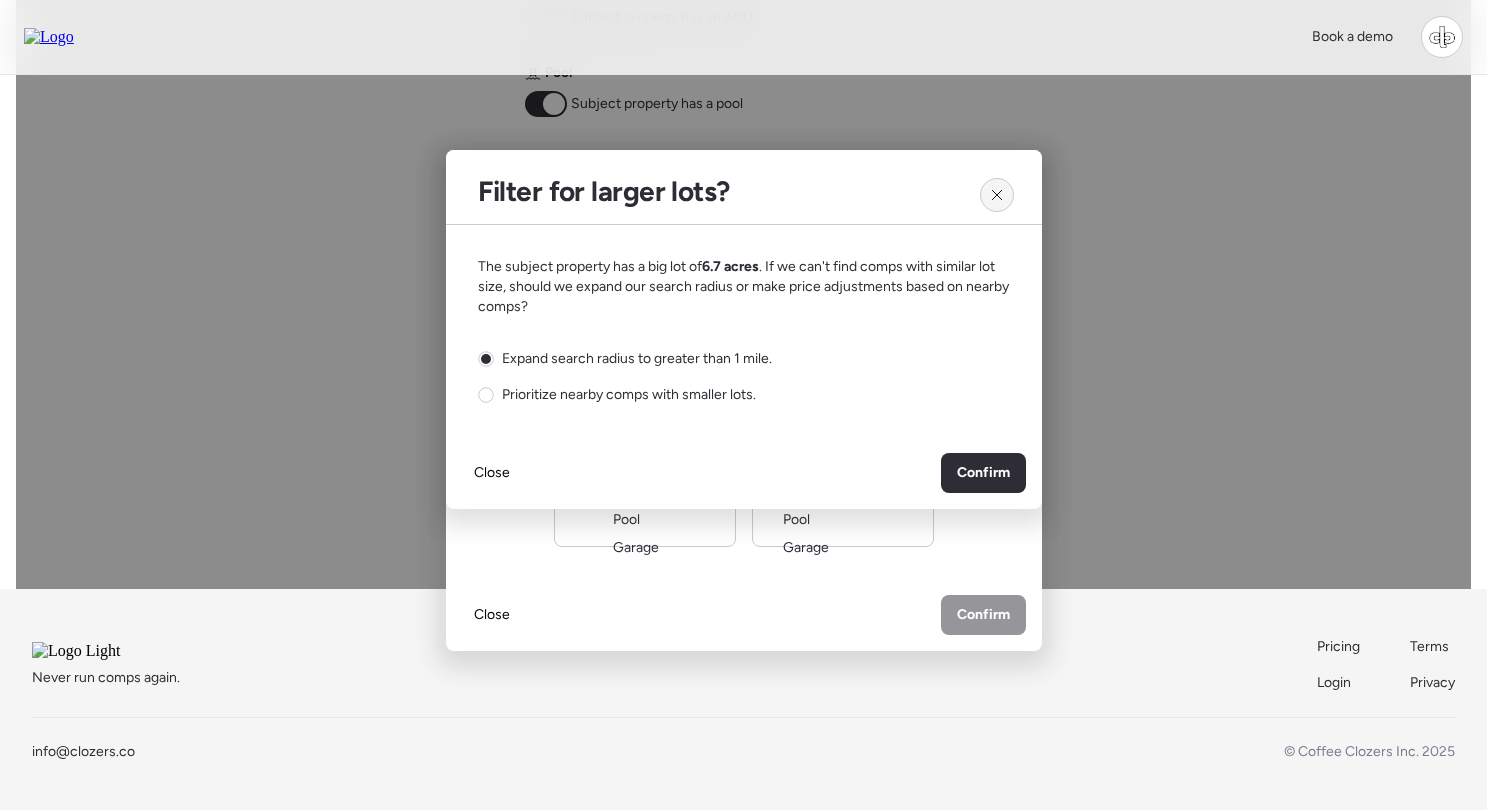 click 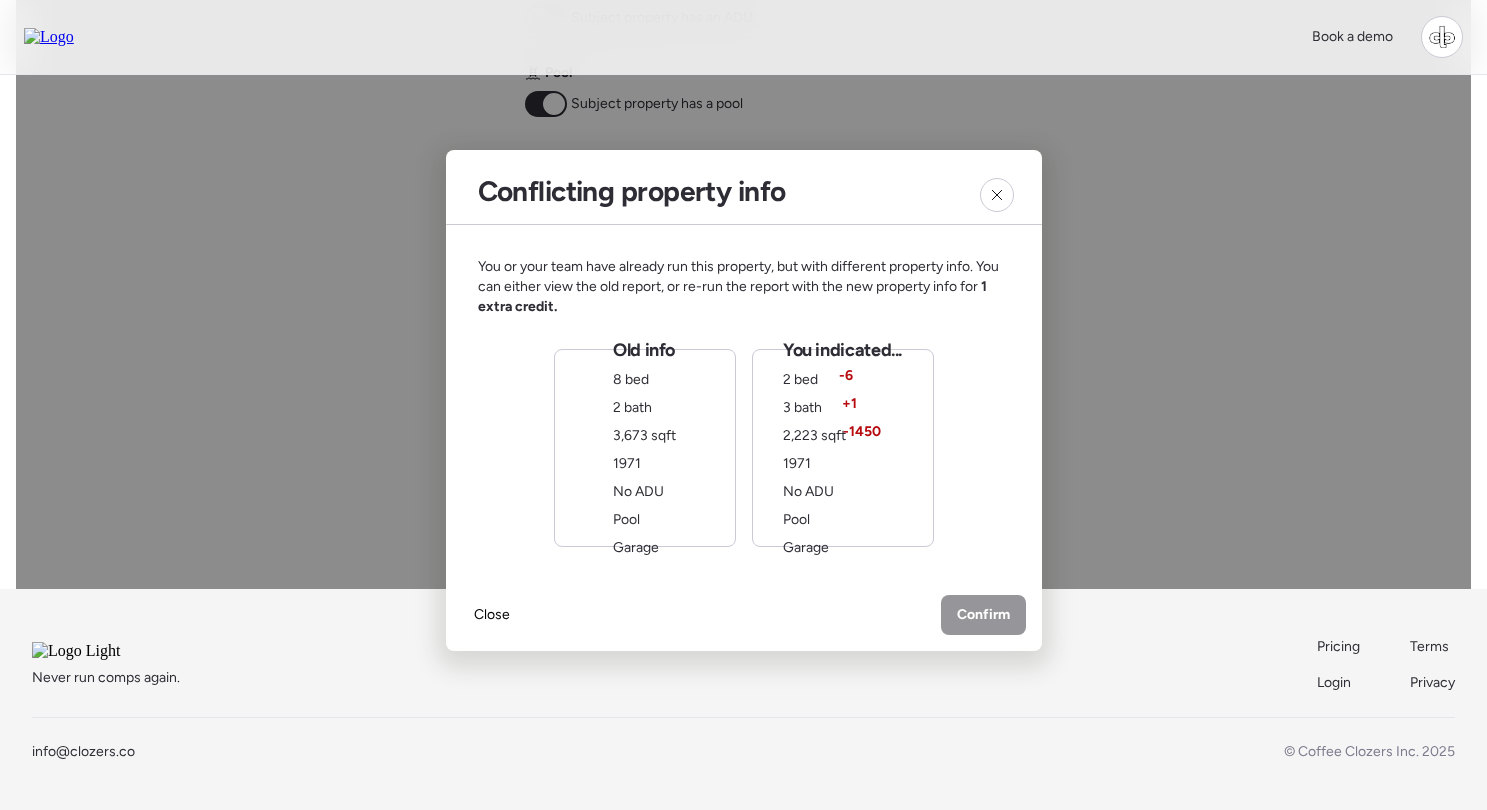 click on "2,223 sqft" at bounding box center (814, 435) 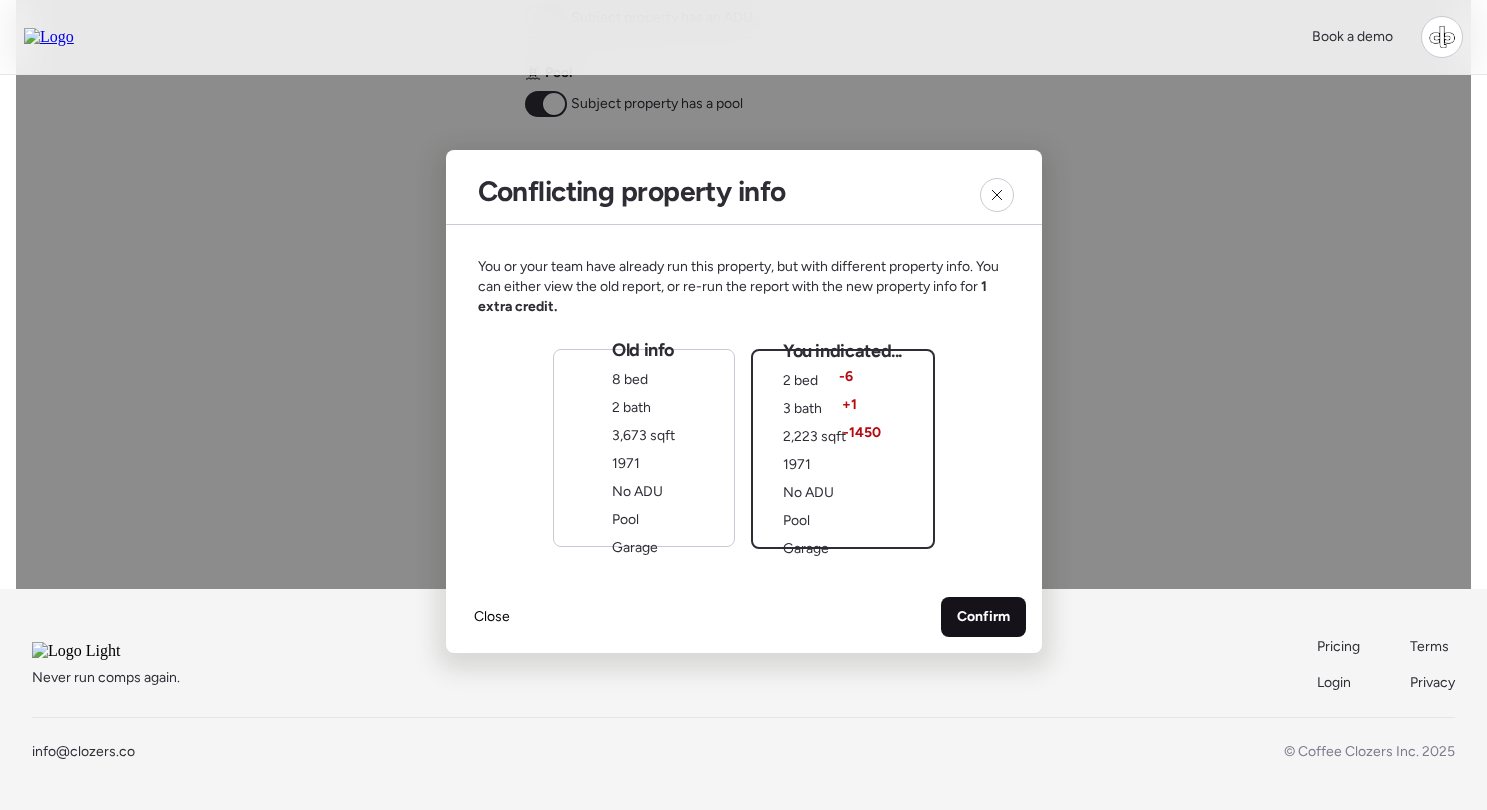 click on "Confirm" at bounding box center [983, 617] 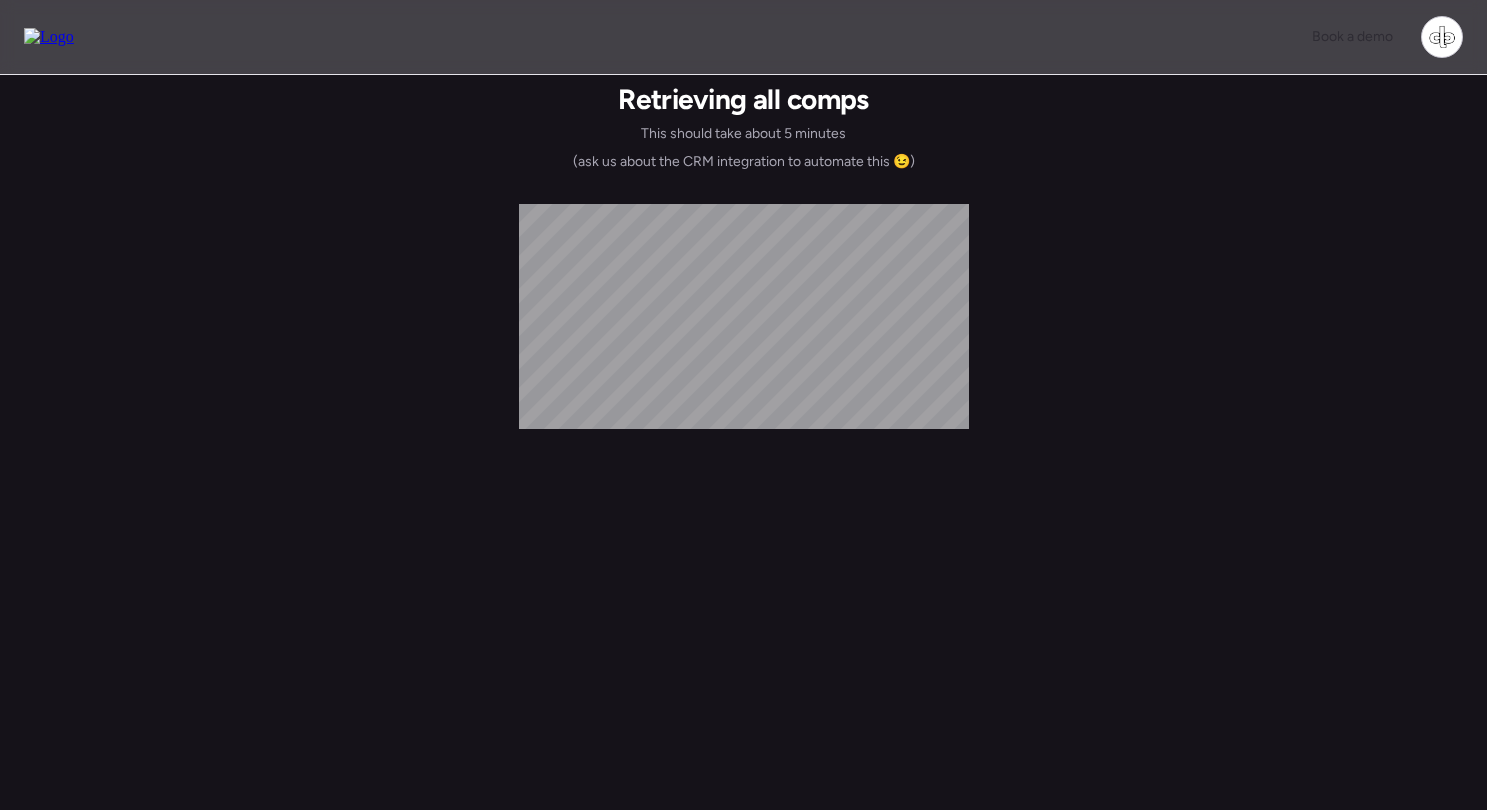 scroll, scrollTop: 0, scrollLeft: 0, axis: both 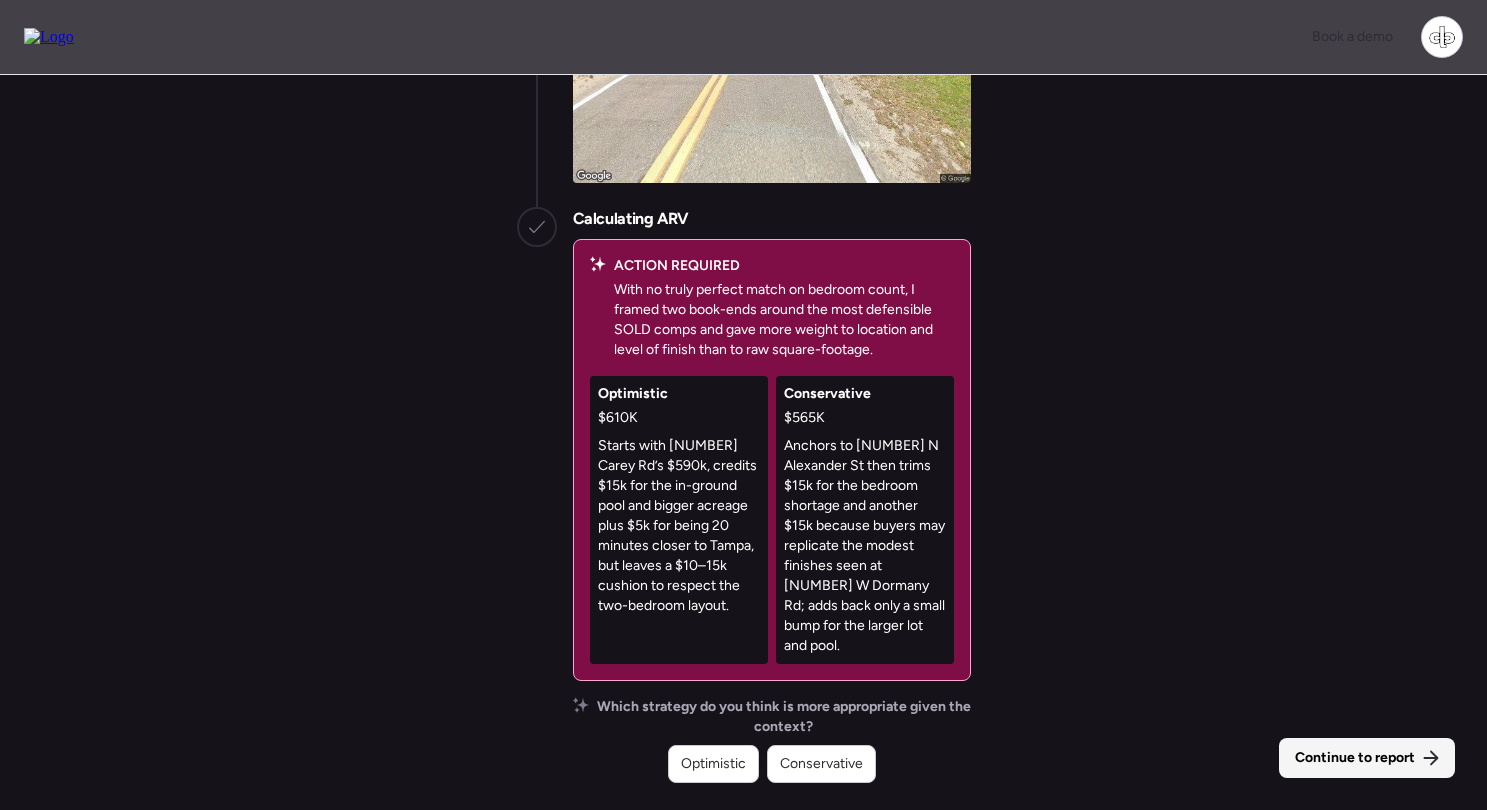 click on "Continue to report" at bounding box center [1355, 758] 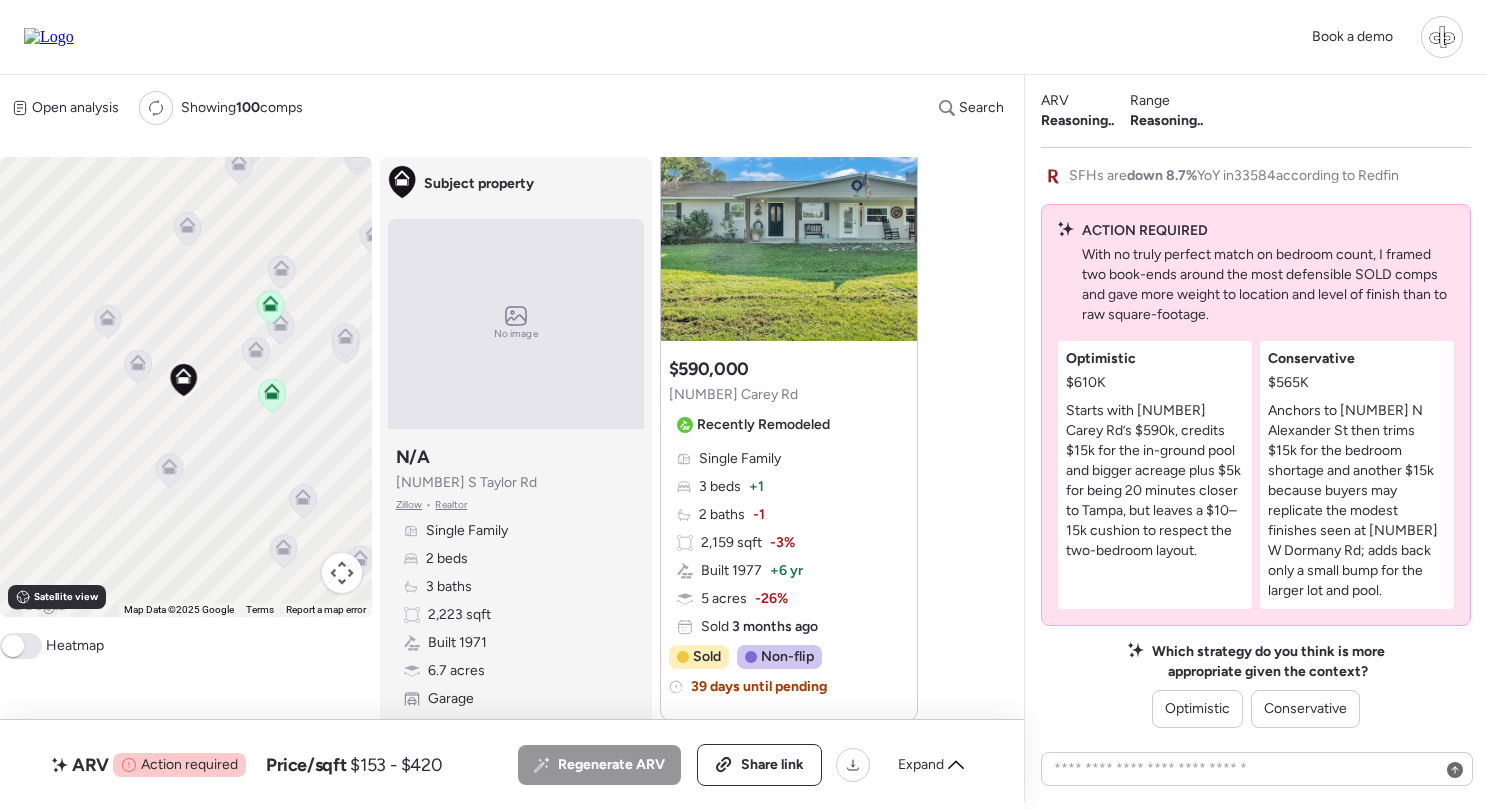 scroll, scrollTop: 752, scrollLeft: 0, axis: vertical 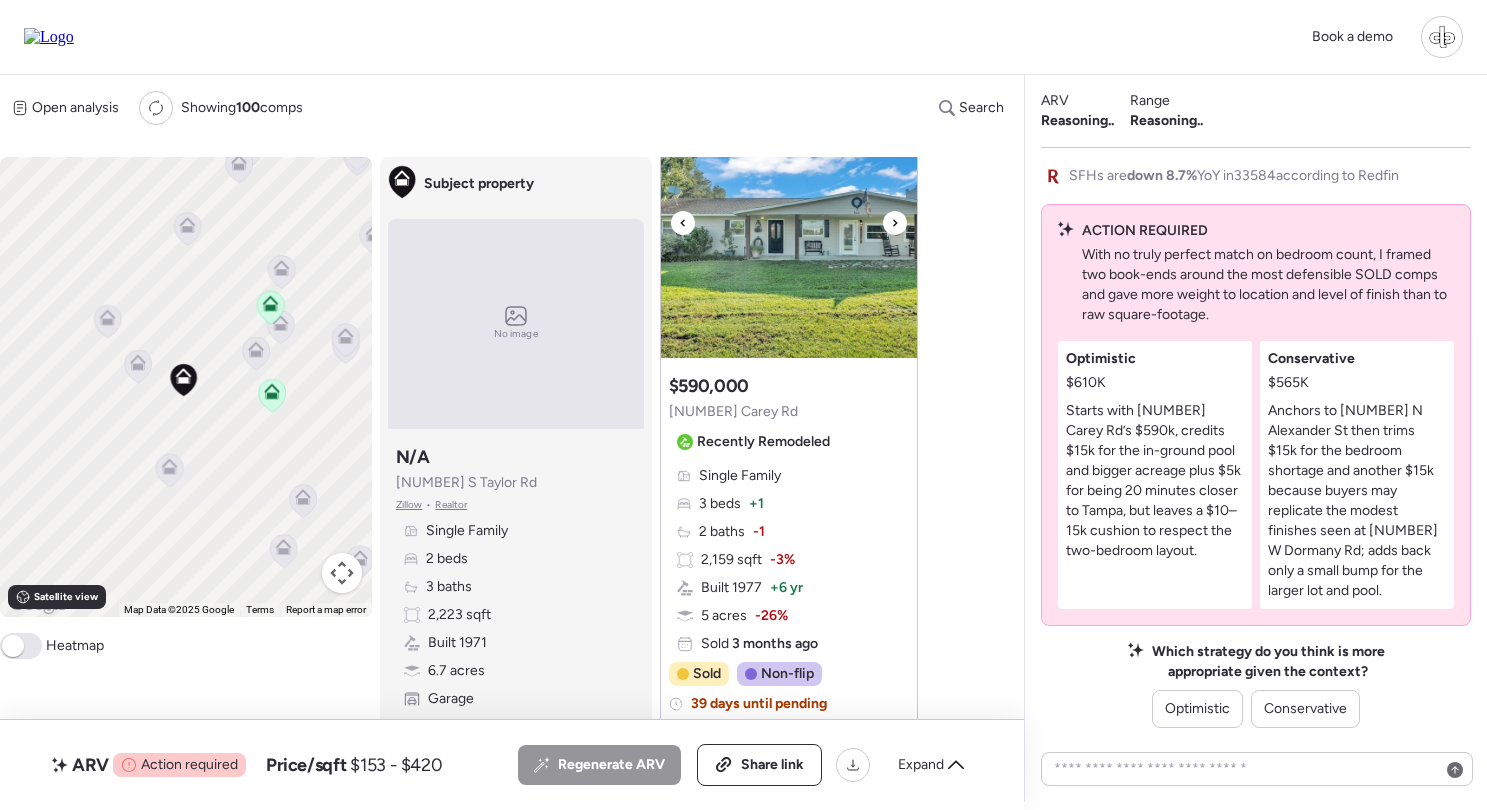 click at bounding box center [789, 233] 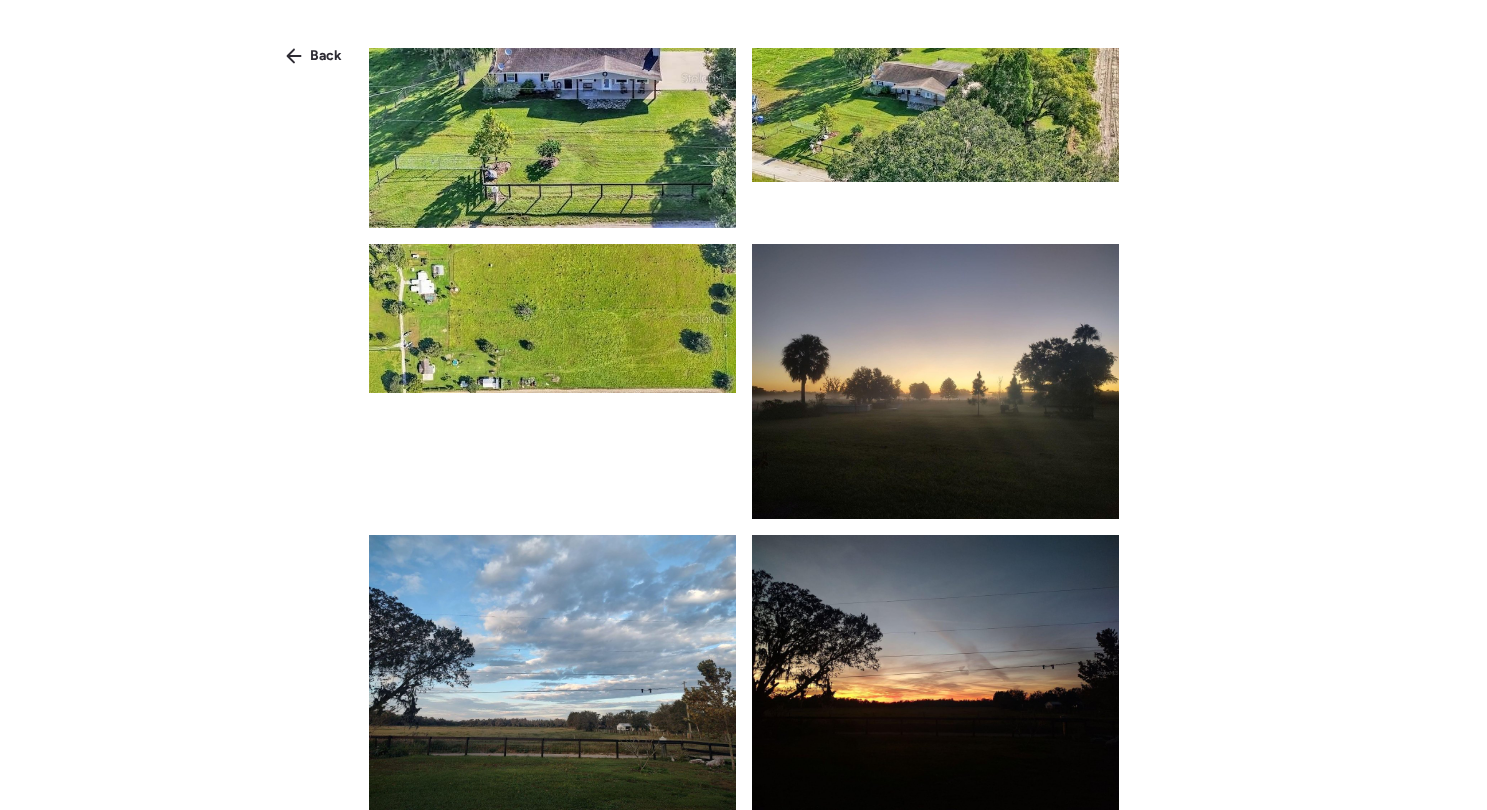 scroll, scrollTop: 4569, scrollLeft: 0, axis: vertical 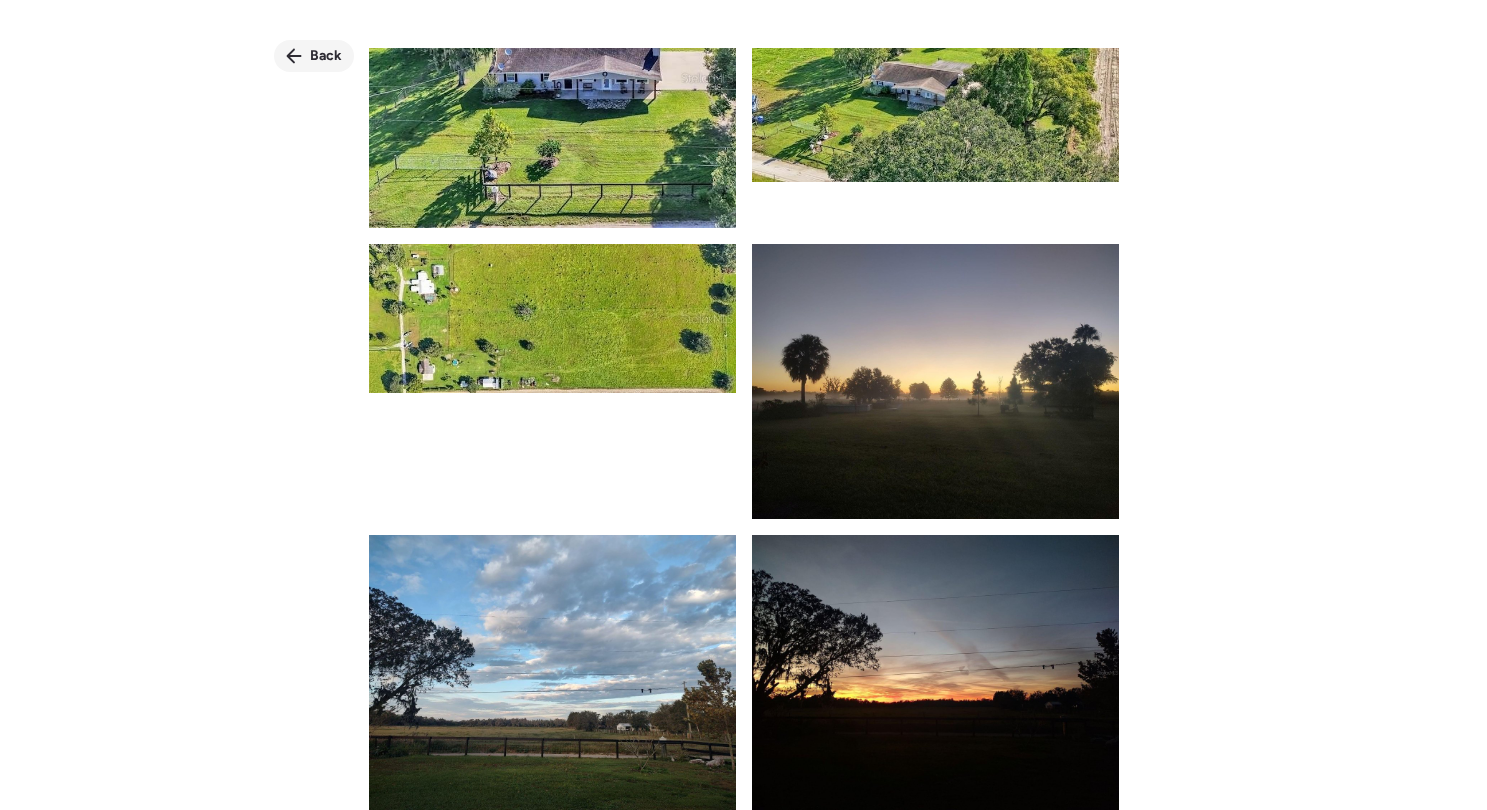 click on "Back" at bounding box center (314, 56) 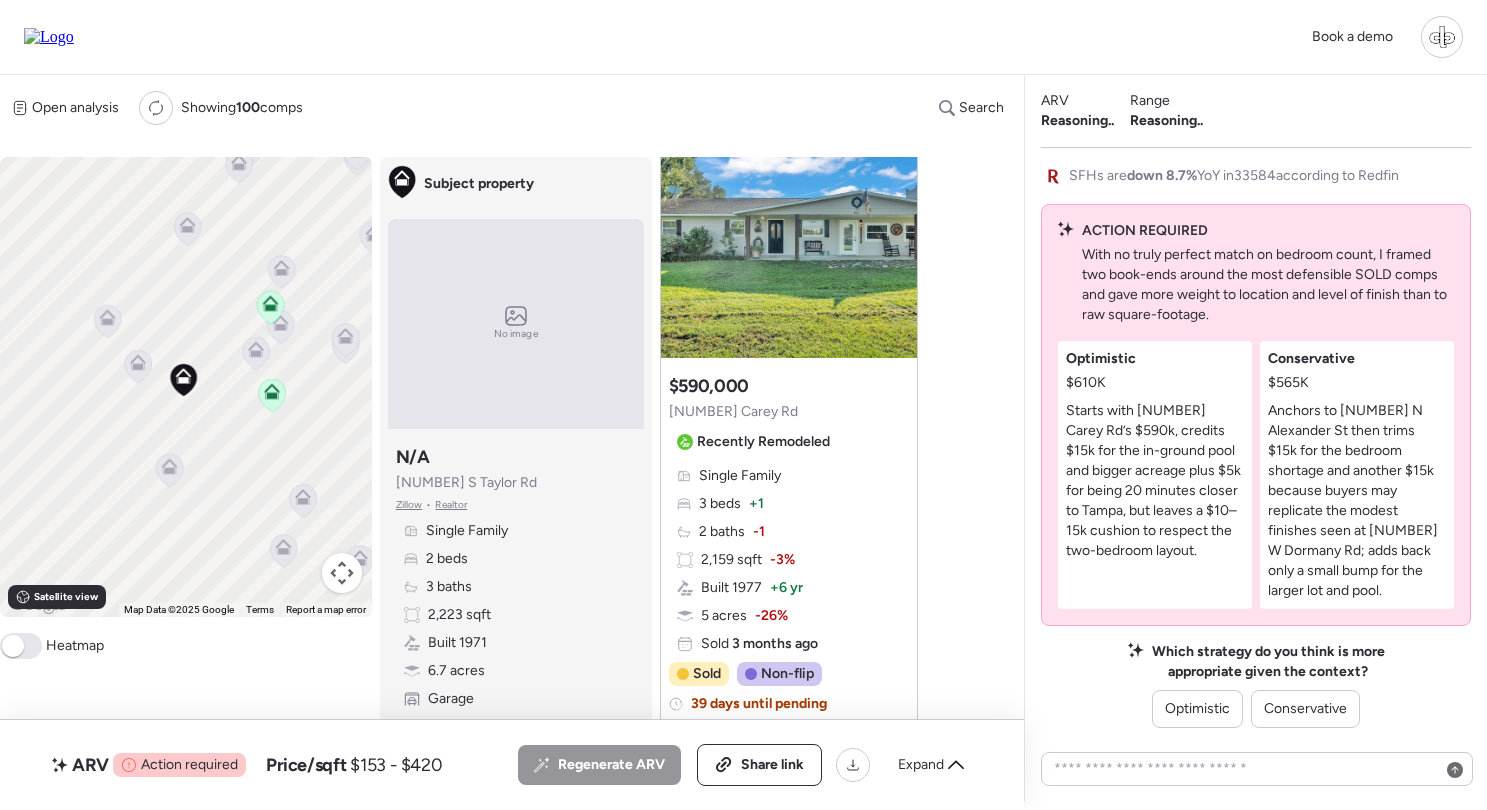 click on "Single Family 3 beds + 1 2 baths -1 2,159 sqft -3% Built 1977 + 6 yr 5 acres -26% Sold   3 months ago" at bounding box center [789, 560] 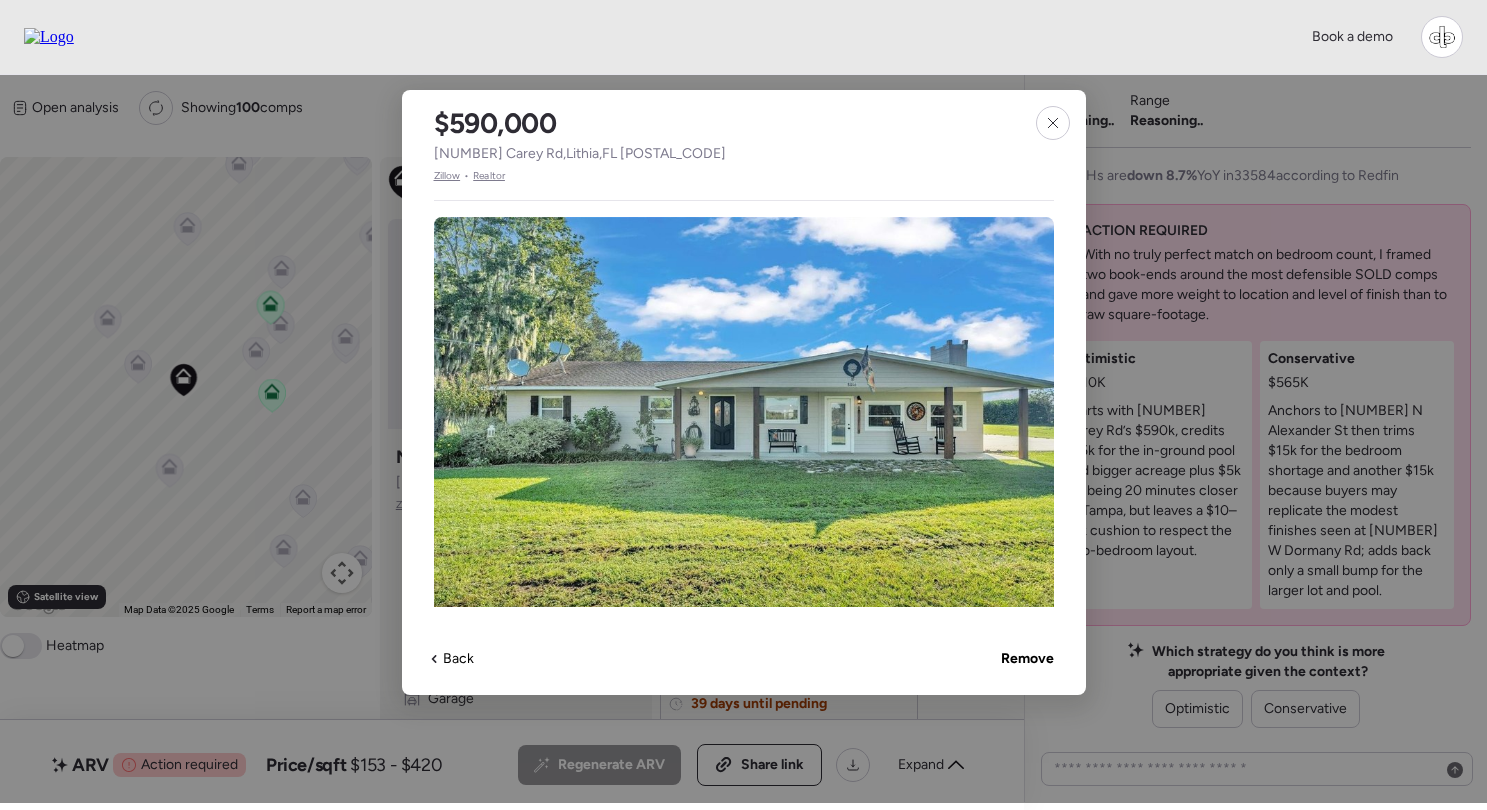 click on "Zillow" at bounding box center (447, 176) 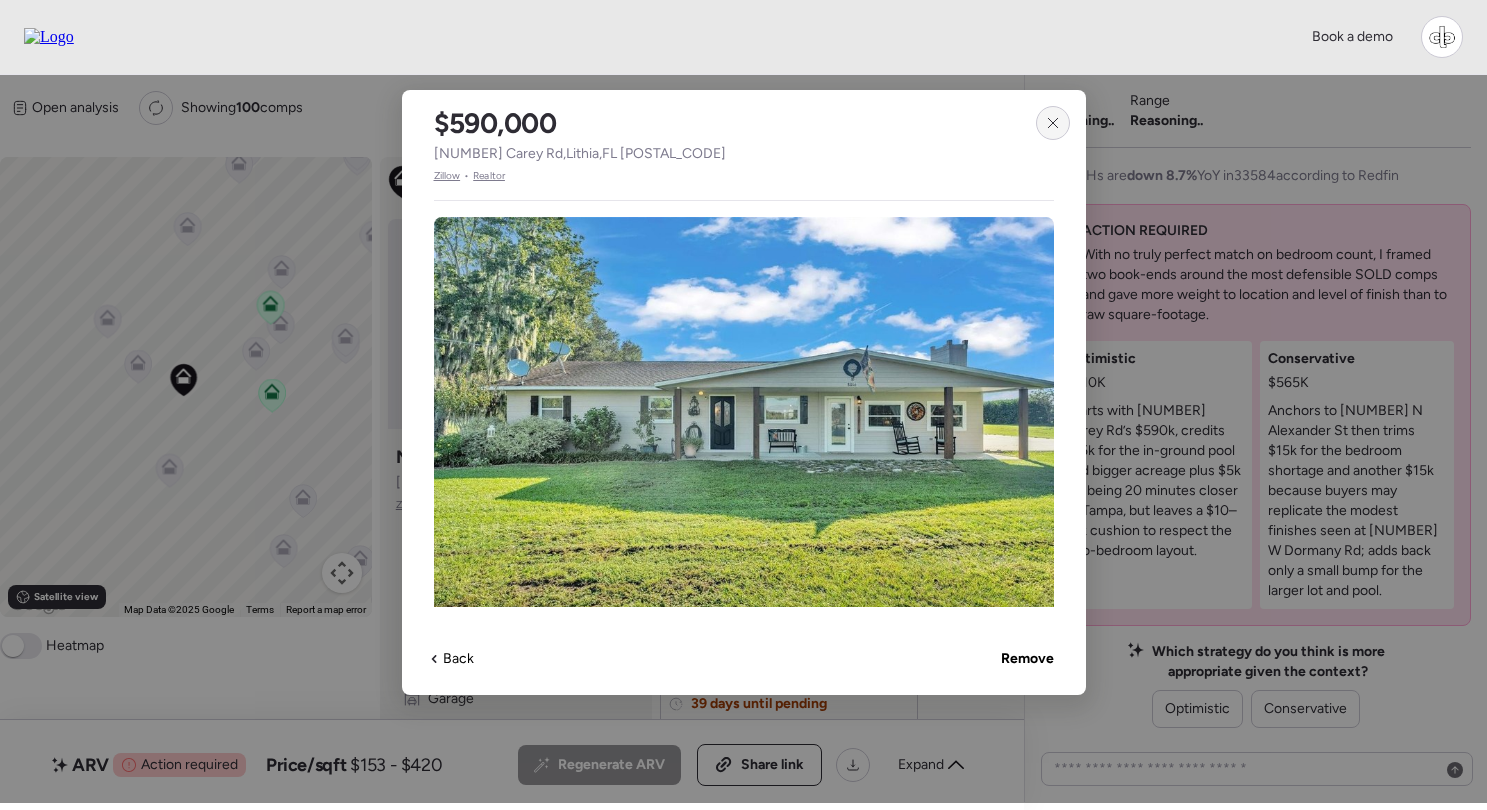 click 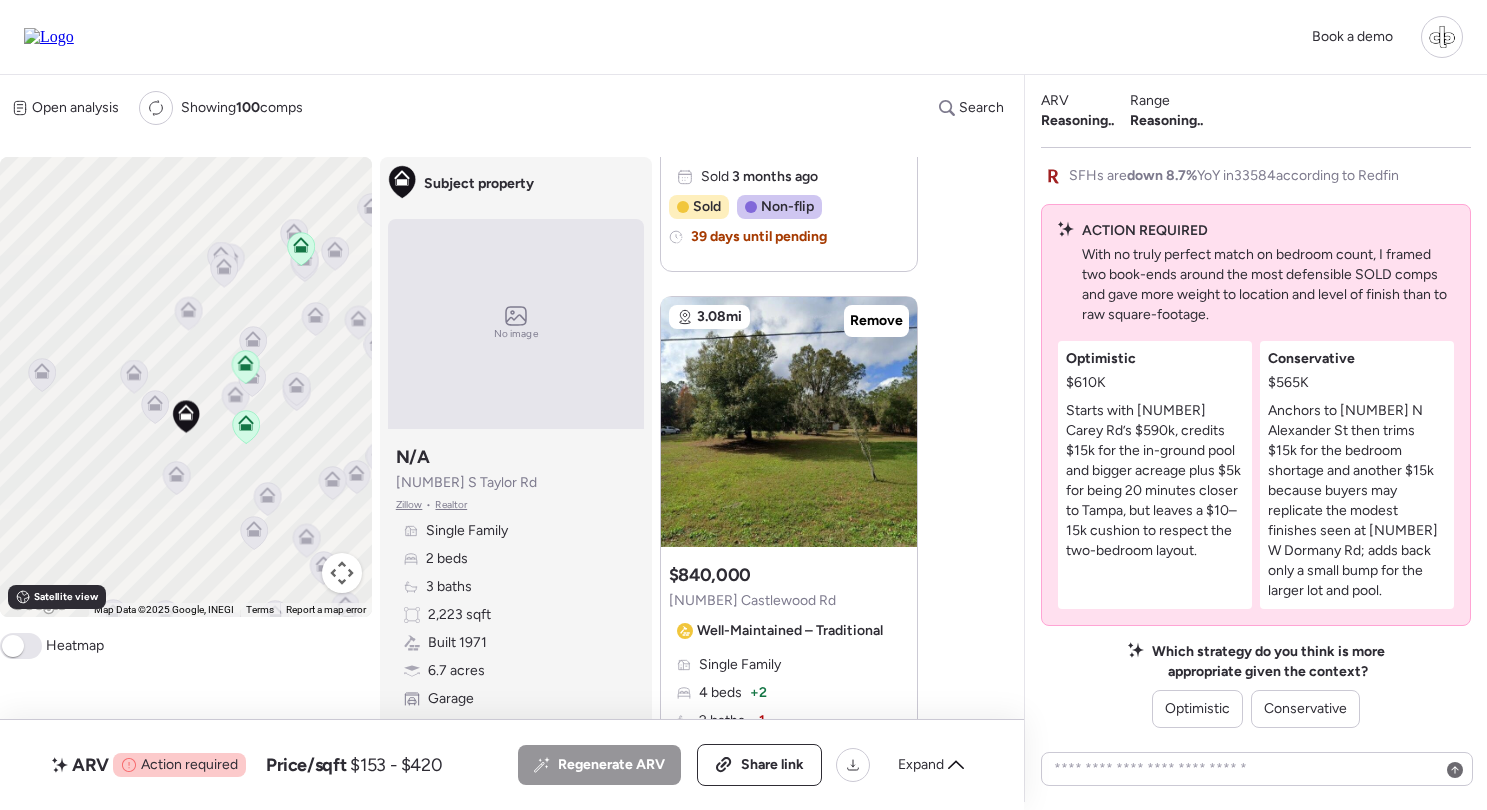 scroll, scrollTop: 1435, scrollLeft: 0, axis: vertical 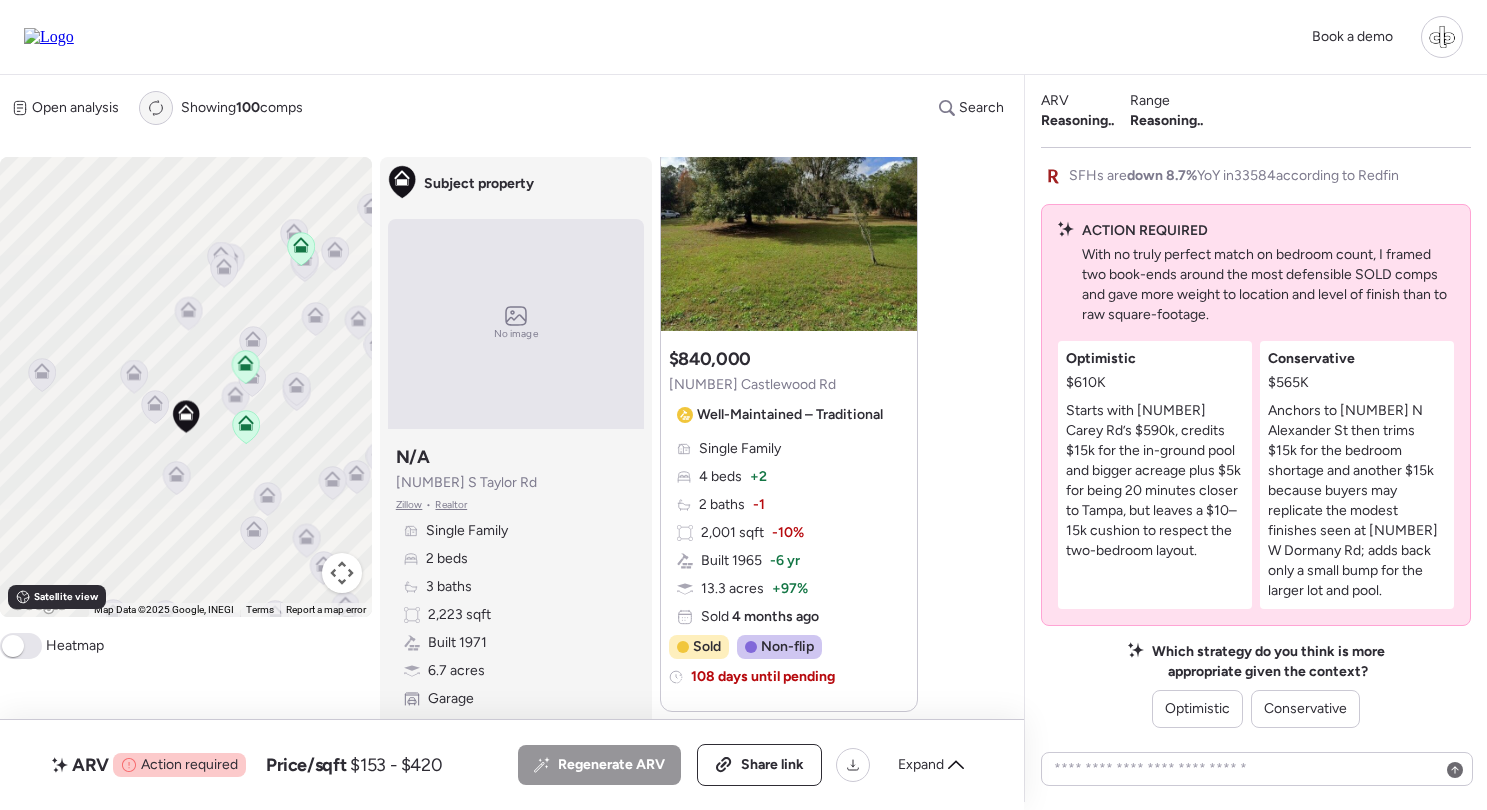 click 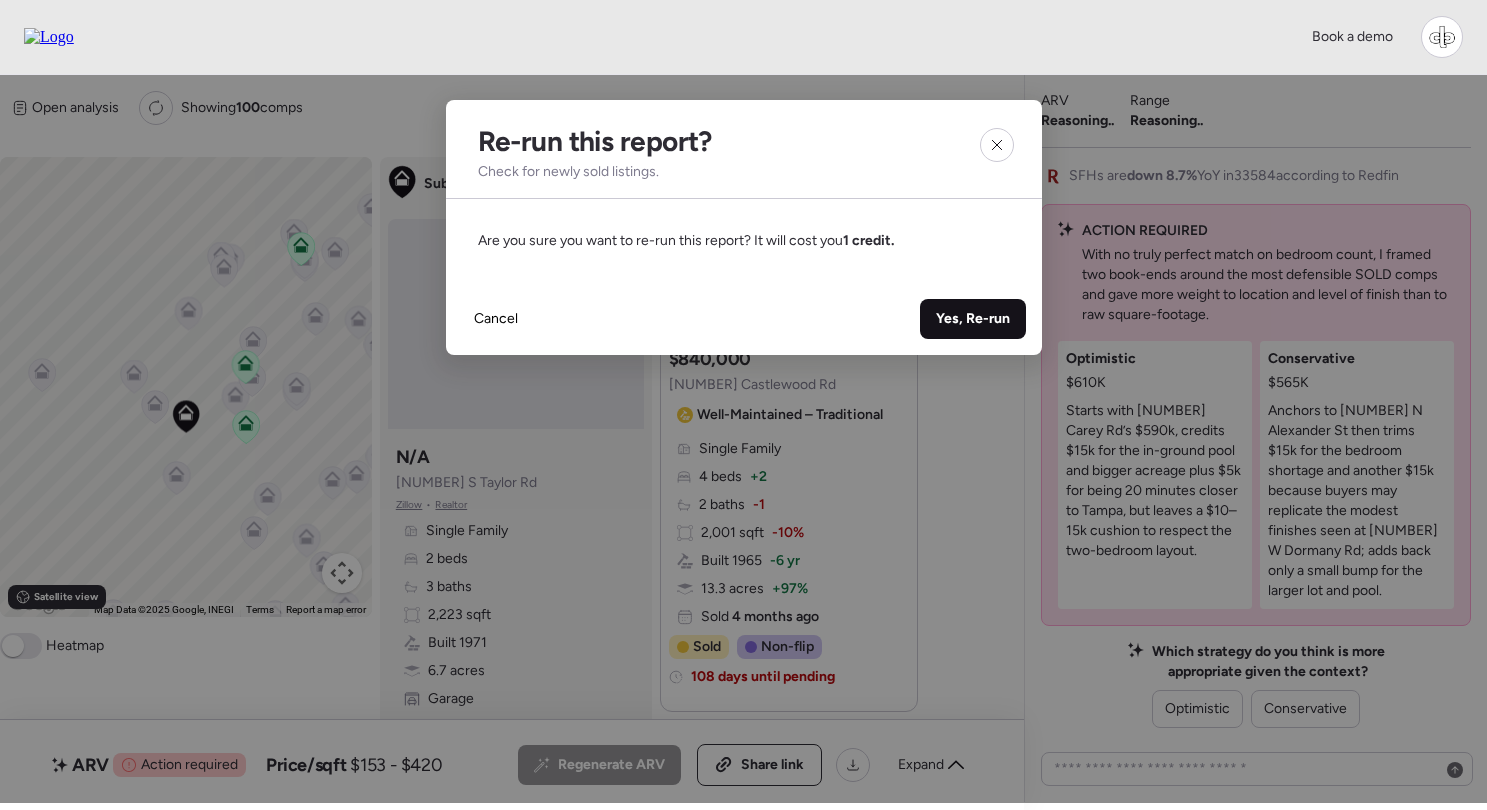 click on "Yes, Re-run" at bounding box center (973, 319) 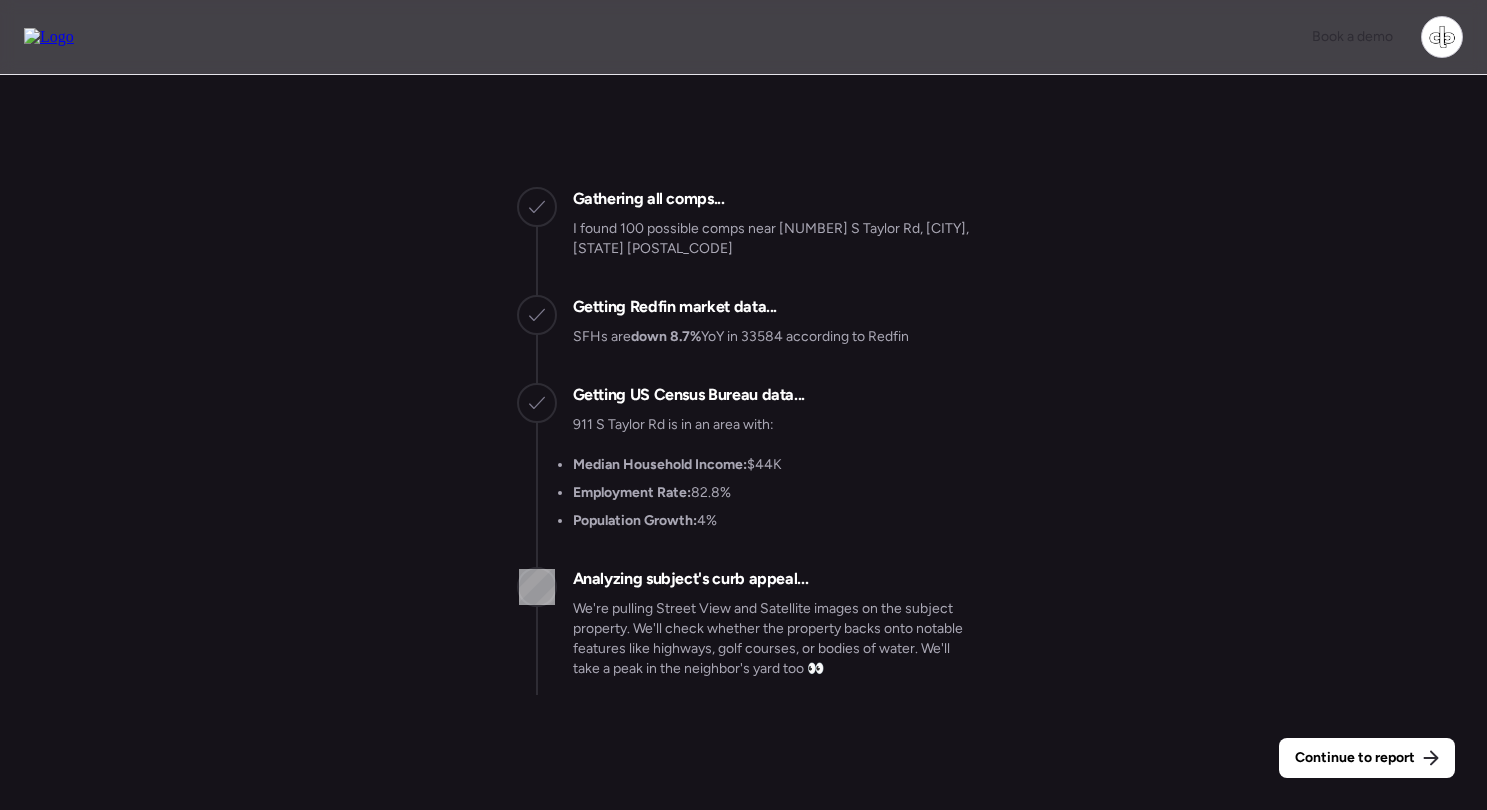 scroll, scrollTop: 0, scrollLeft: 0, axis: both 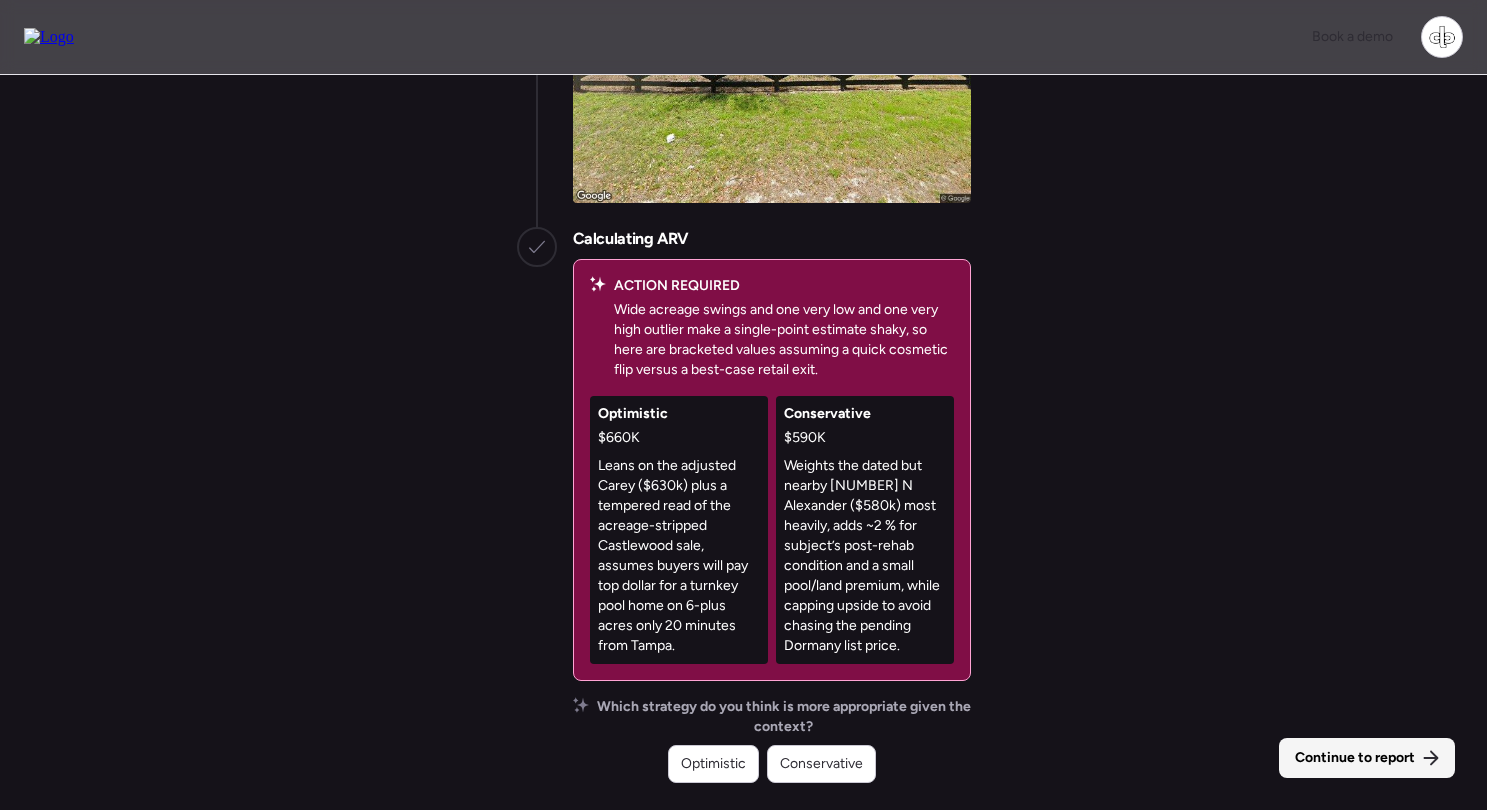 click on "Continue to report" at bounding box center (1355, 758) 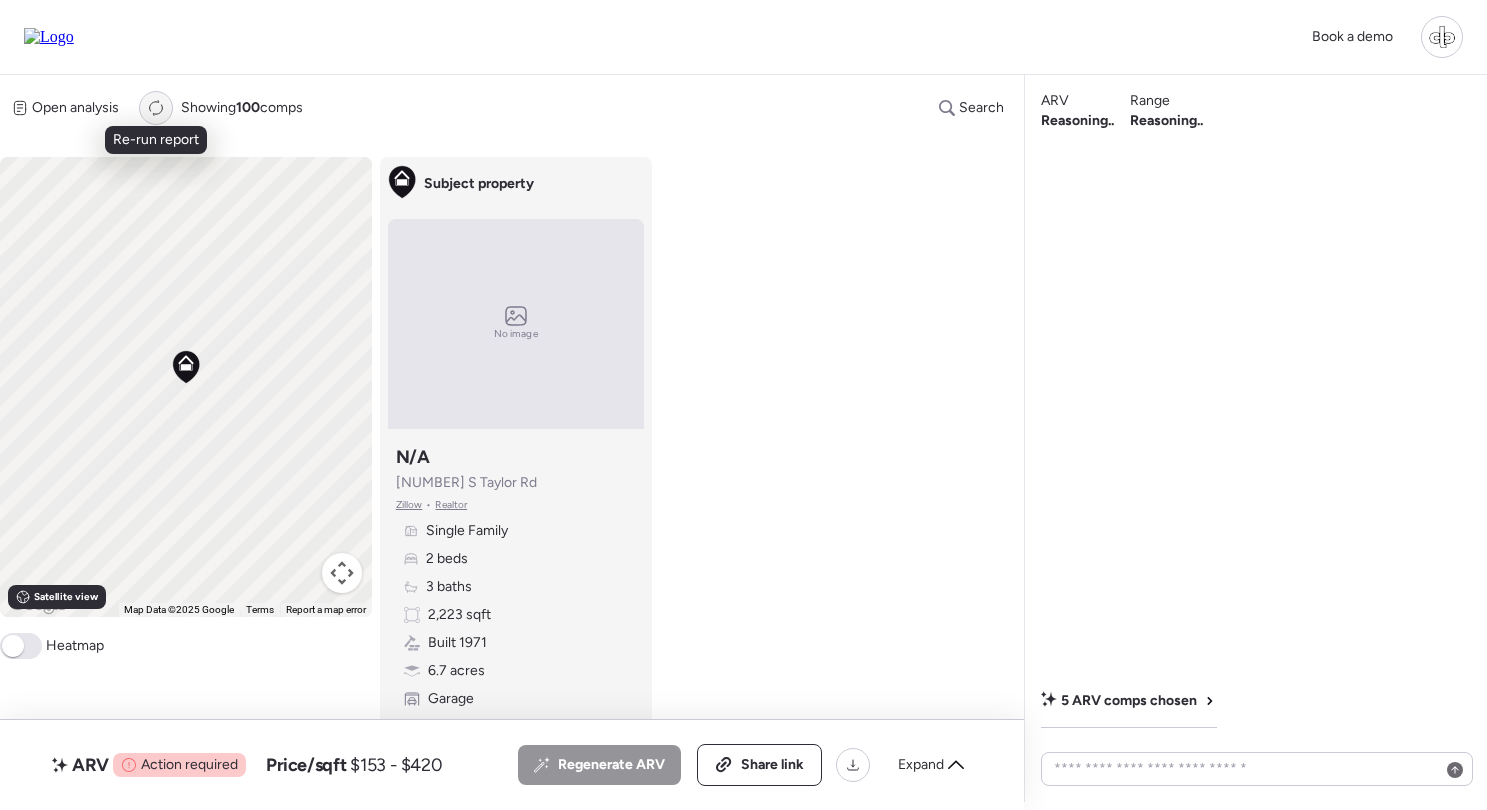 click 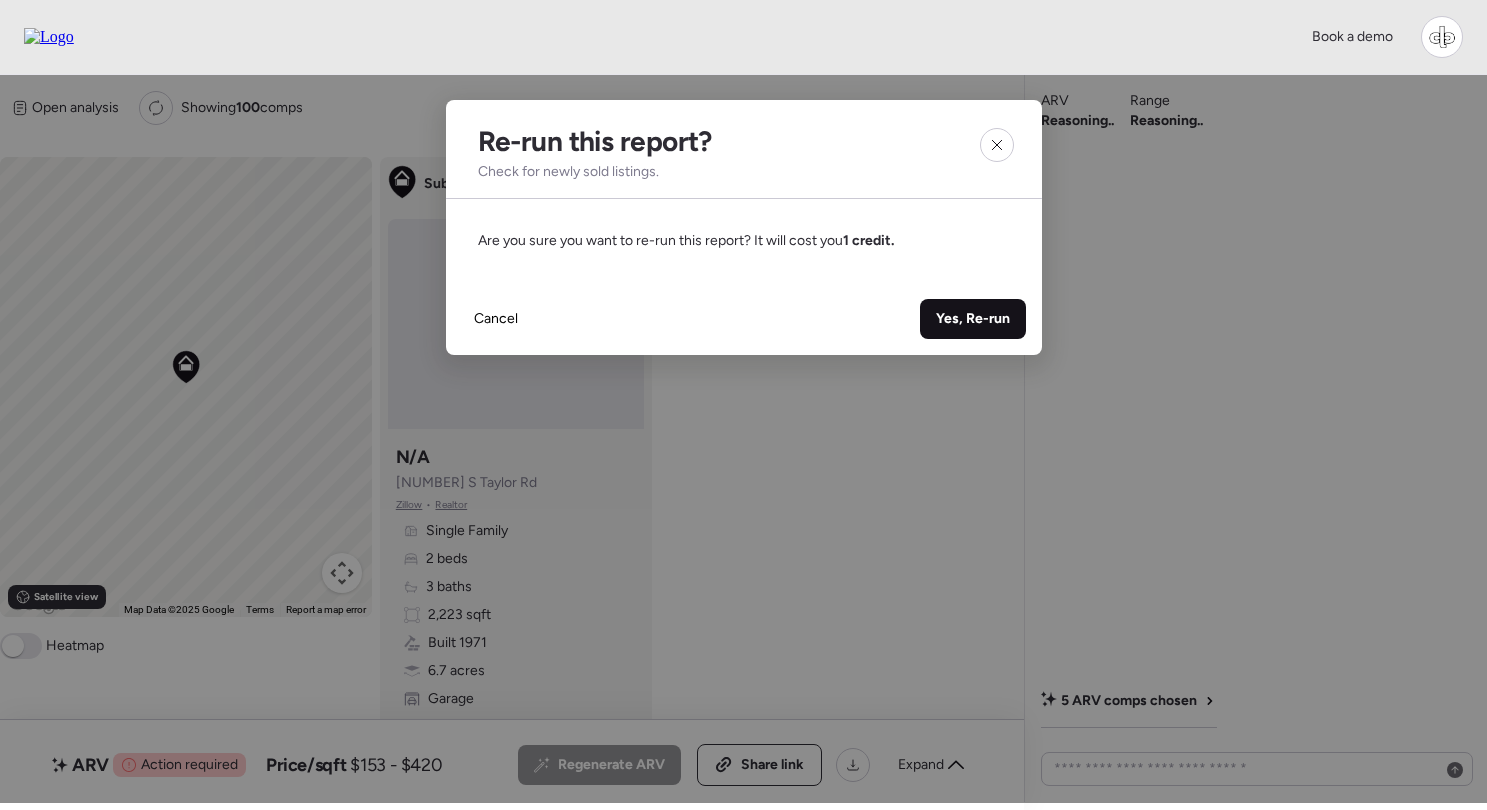 click on "Yes, Re-run" at bounding box center [973, 319] 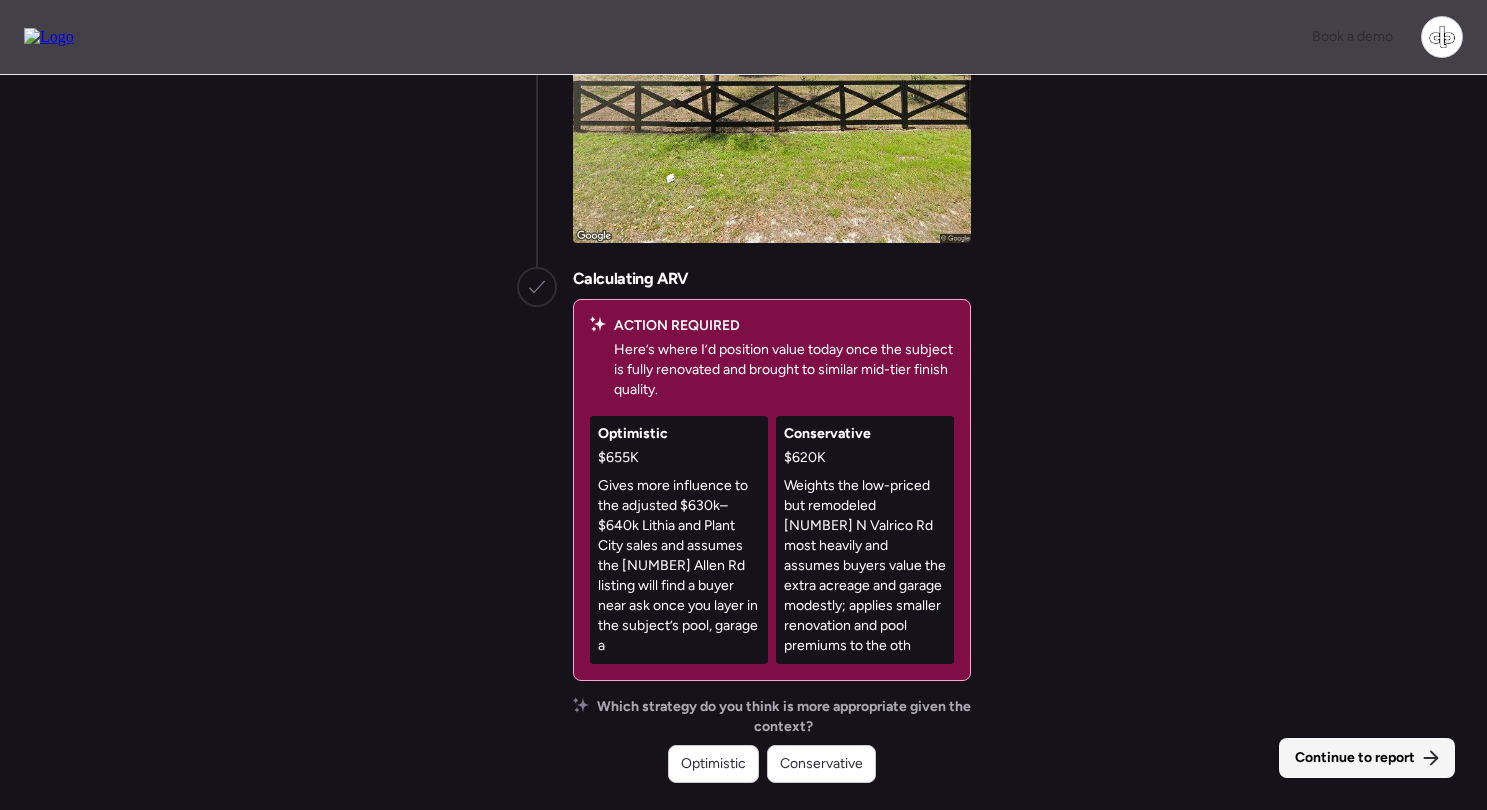 click on "Continue to report" at bounding box center (1367, 758) 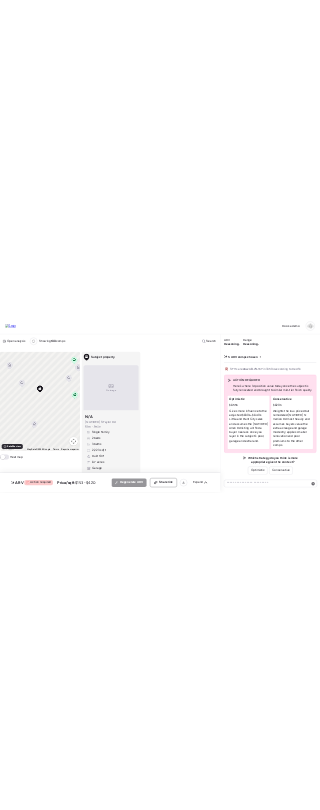 scroll, scrollTop: 0, scrollLeft: 0, axis: both 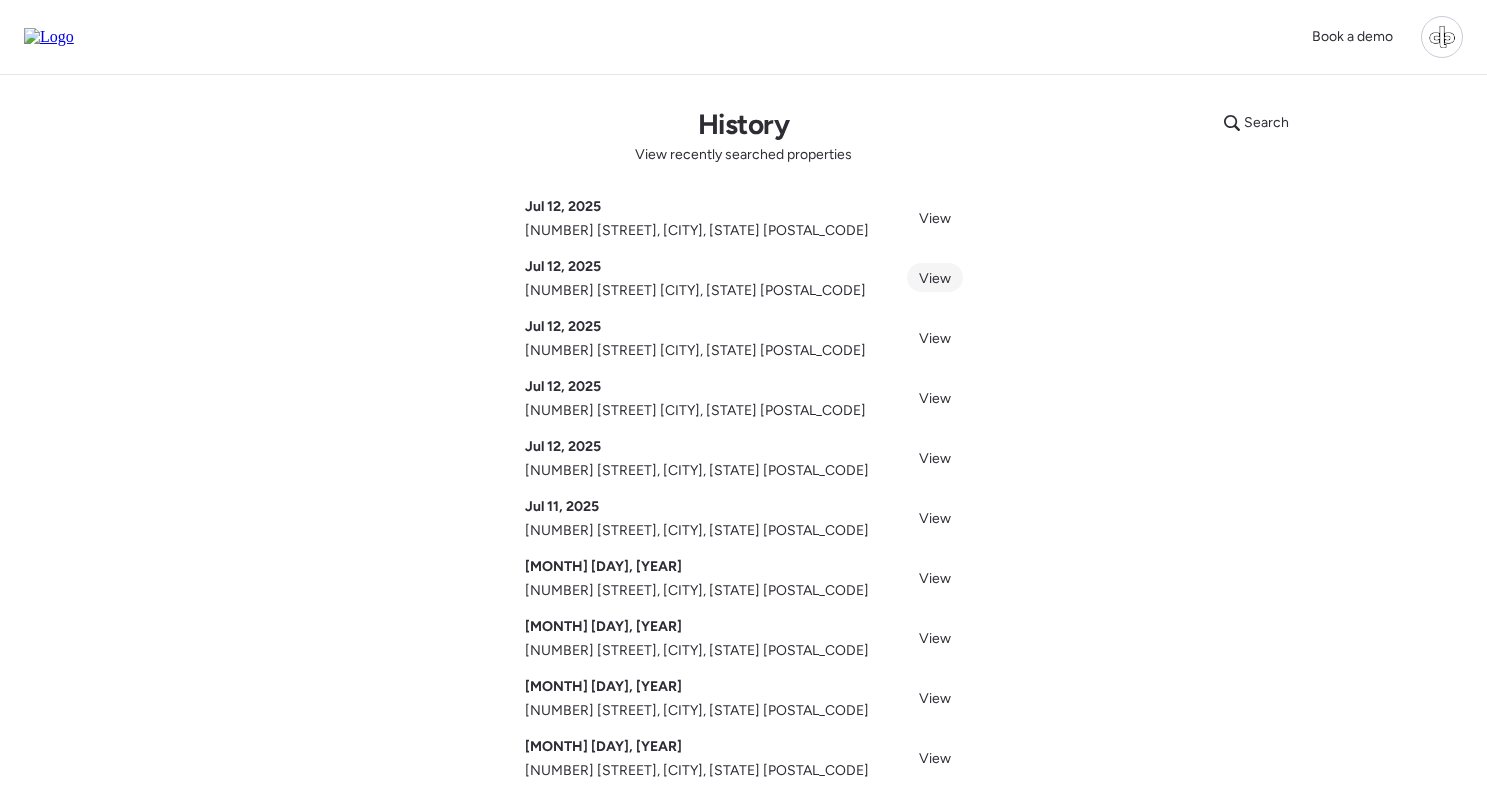 click on "View" at bounding box center (935, 278) 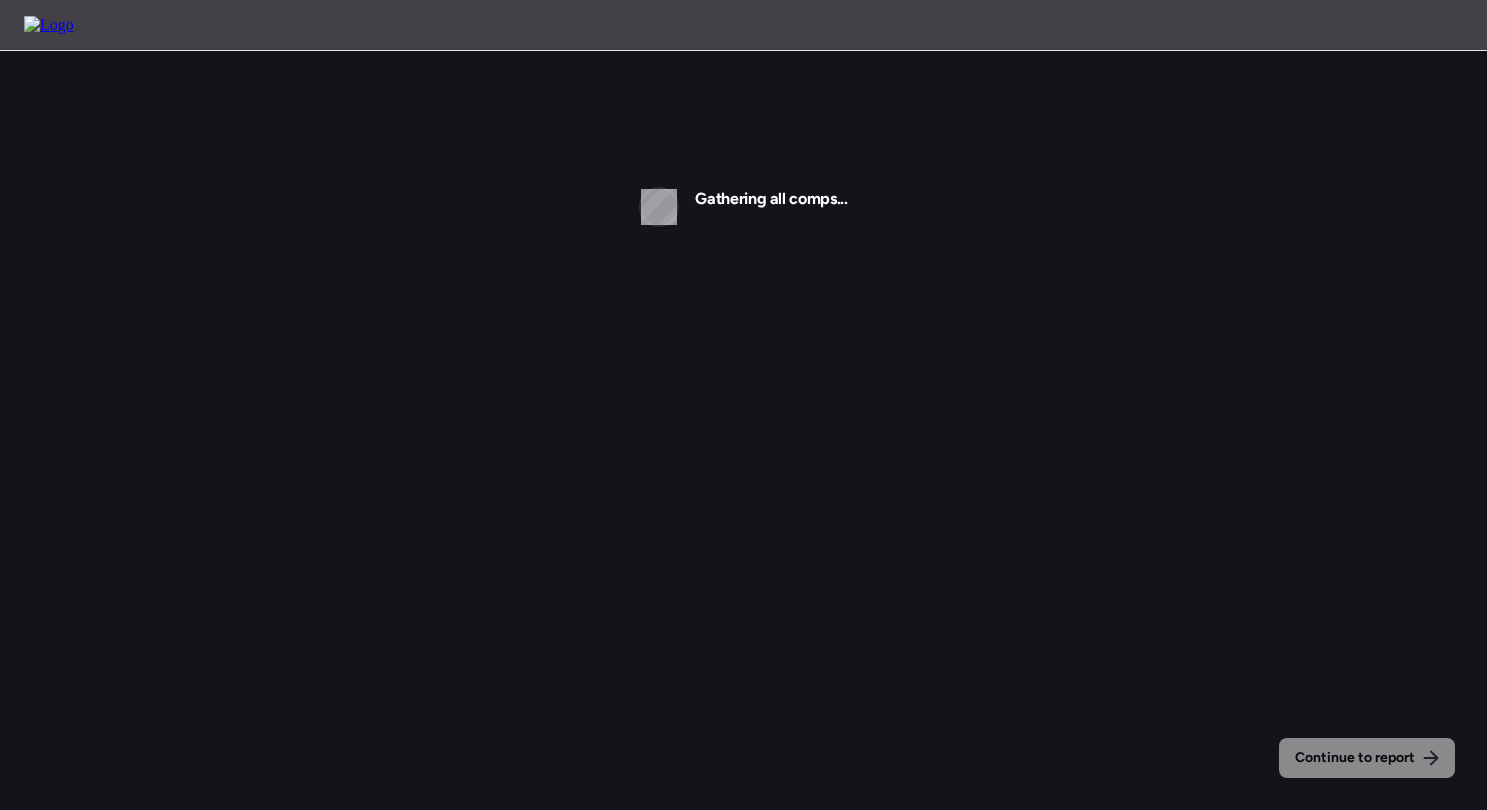 scroll, scrollTop: 0, scrollLeft: 0, axis: both 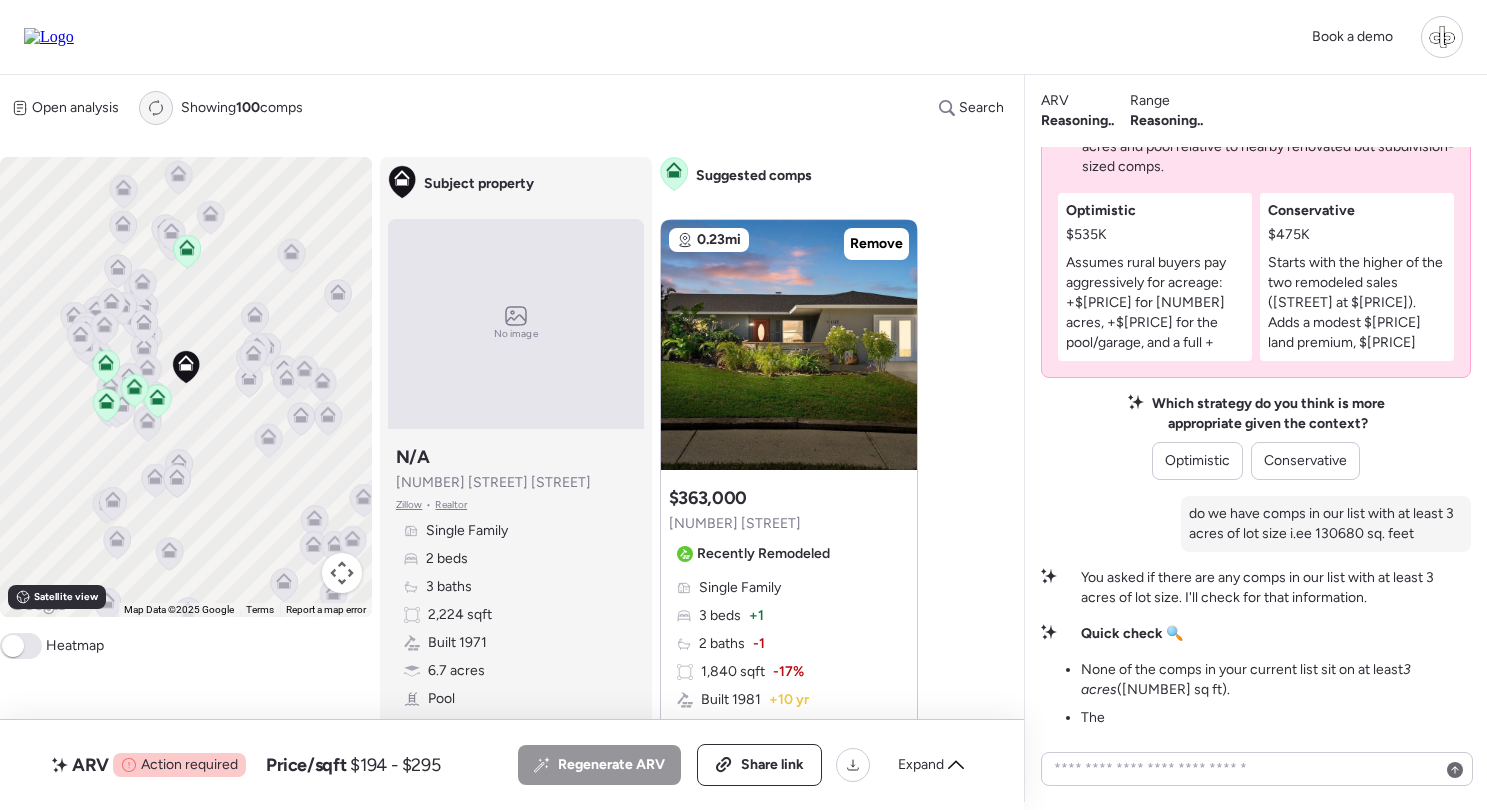 click 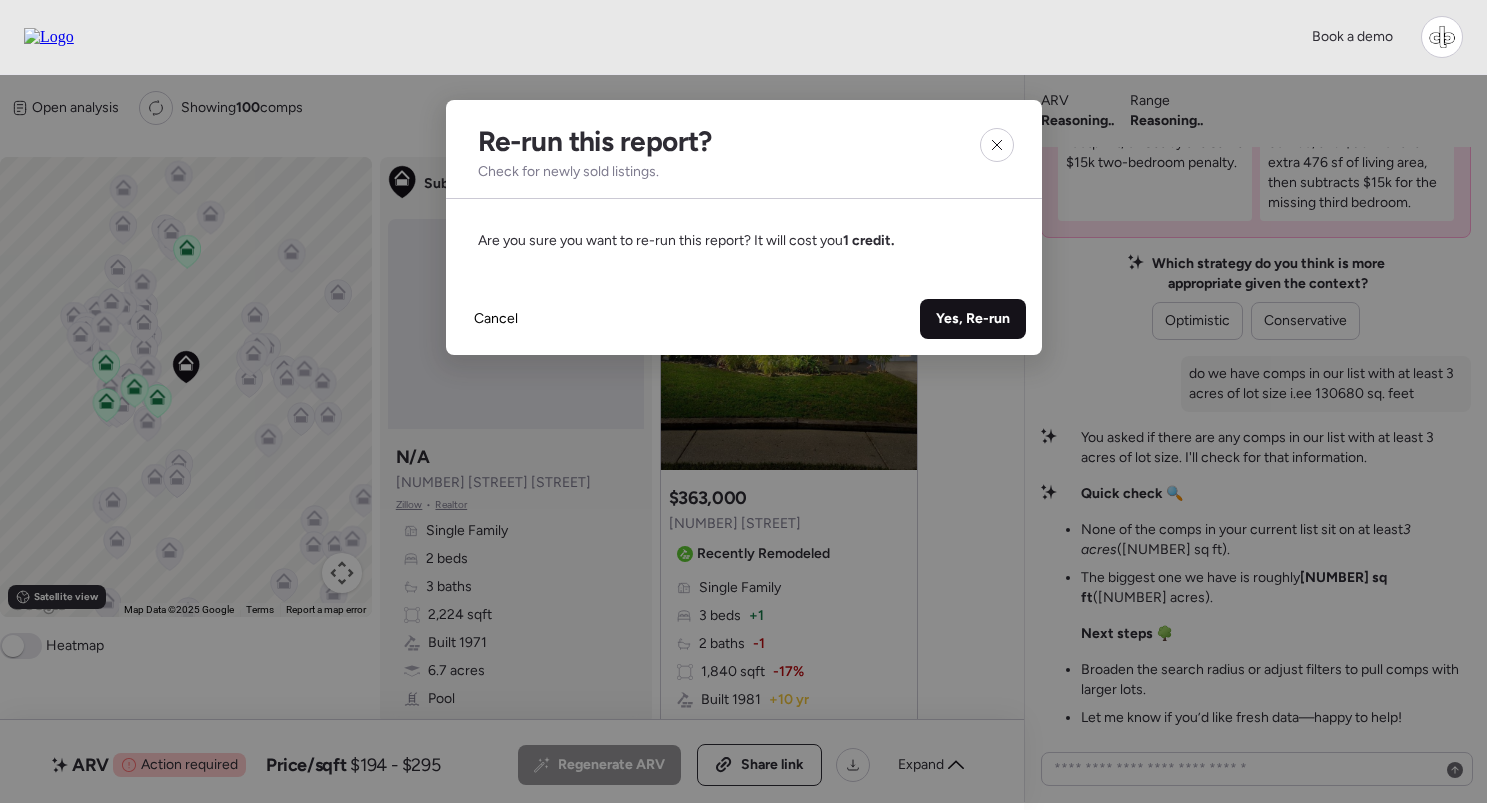 click on "Yes, Re-run" at bounding box center [973, 319] 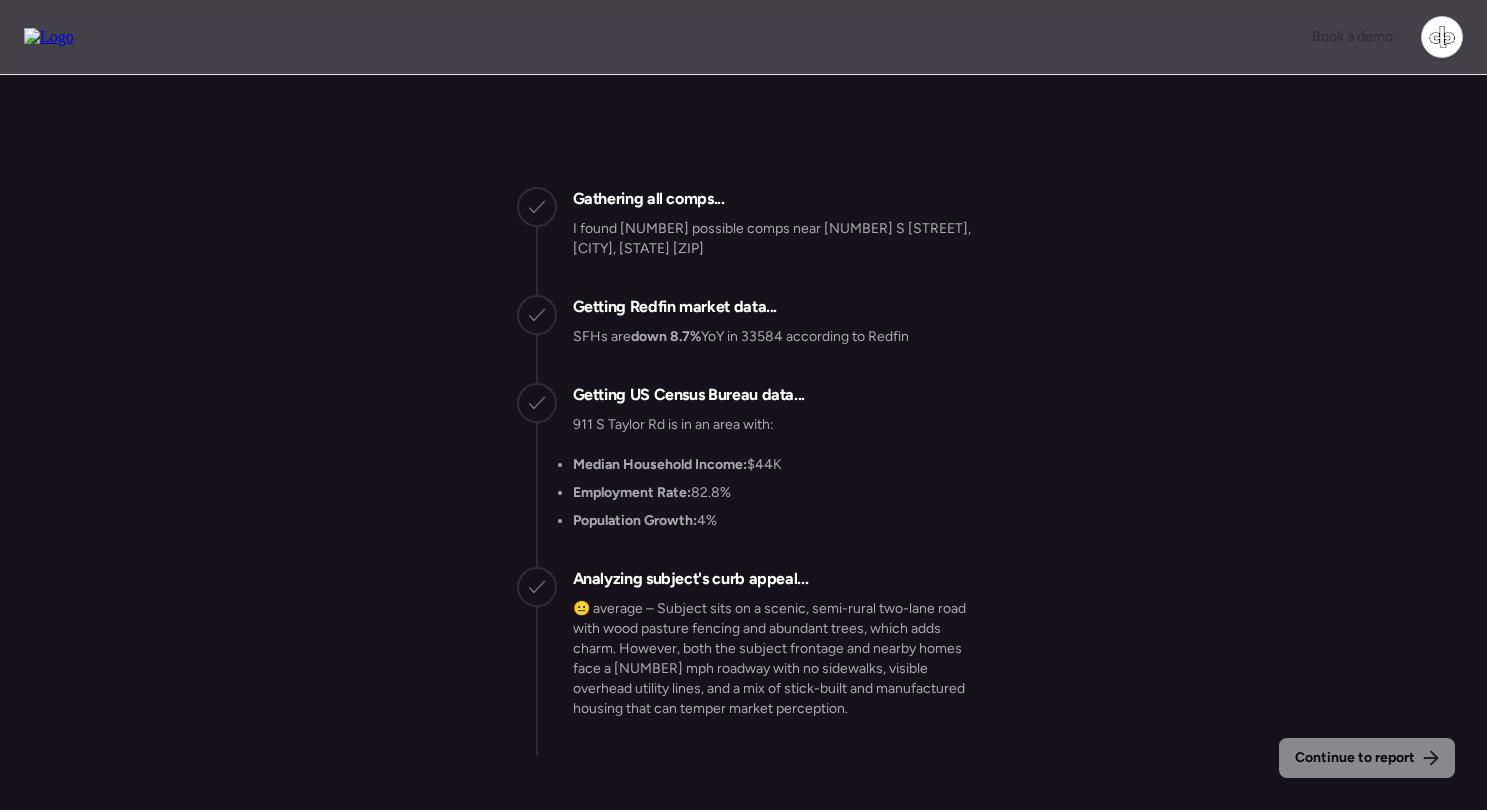 scroll, scrollTop: 0, scrollLeft: 0, axis: both 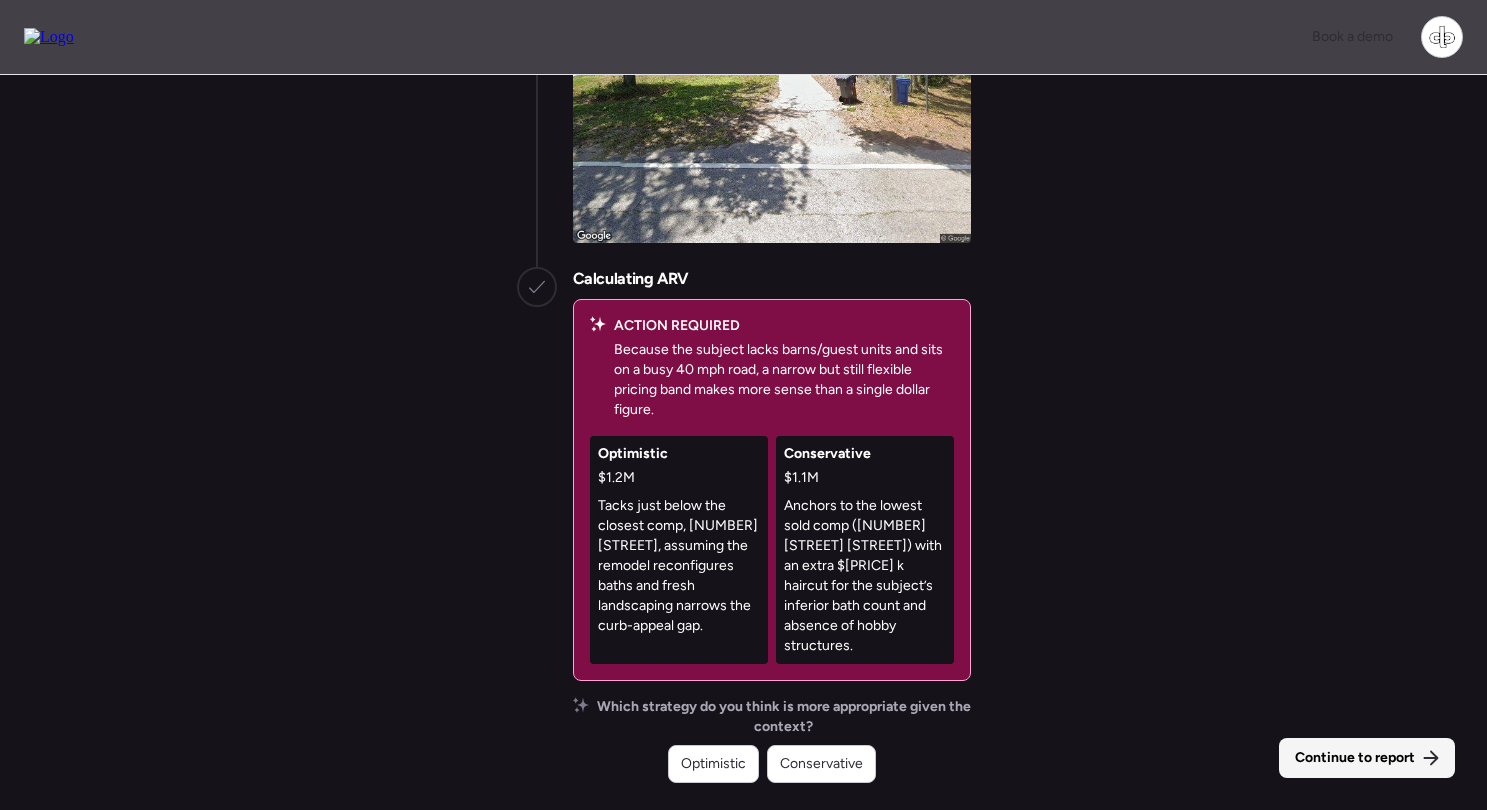 click on "Continue to report" at bounding box center [1355, 758] 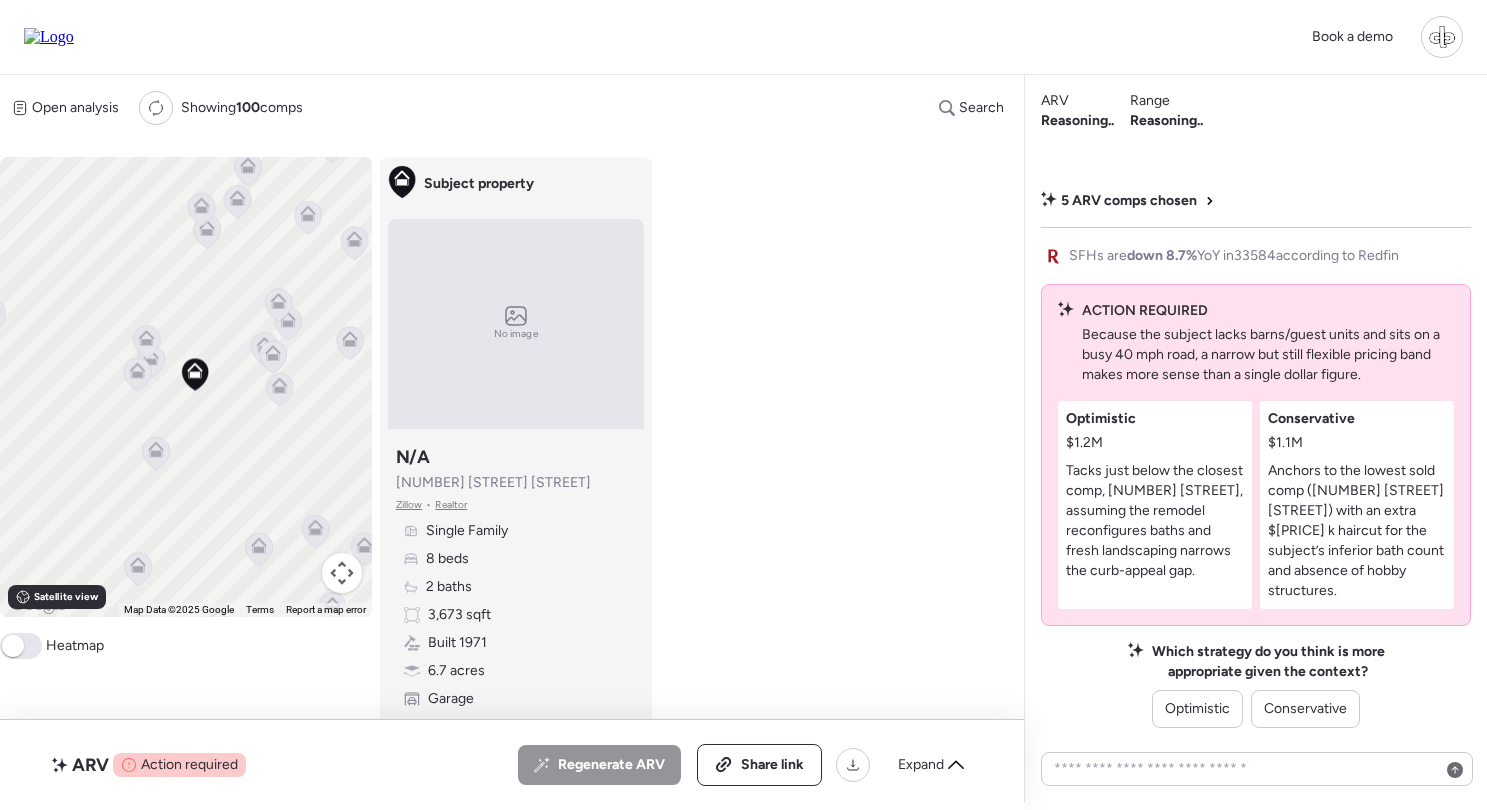 click 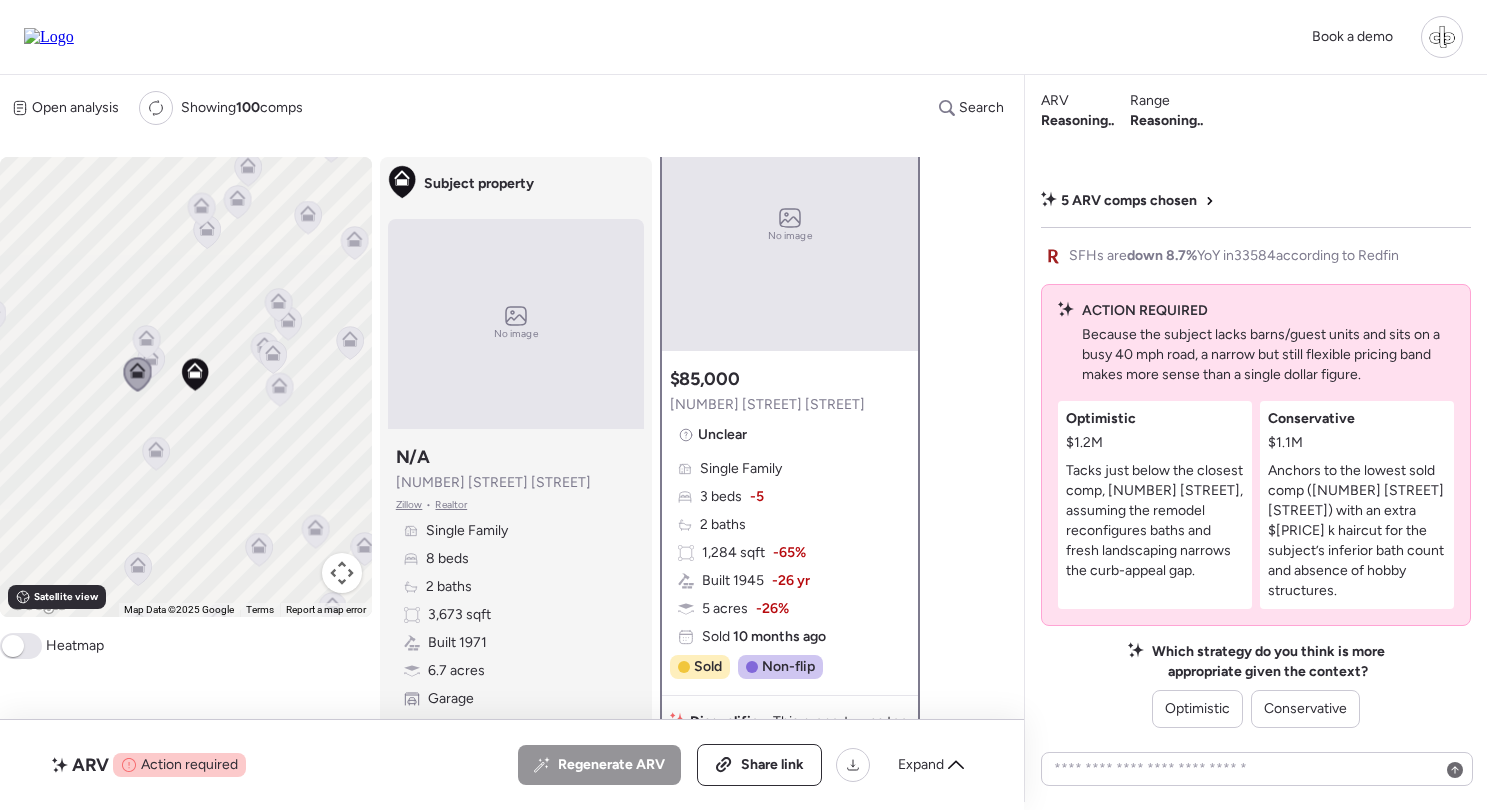 scroll, scrollTop: 66, scrollLeft: 0, axis: vertical 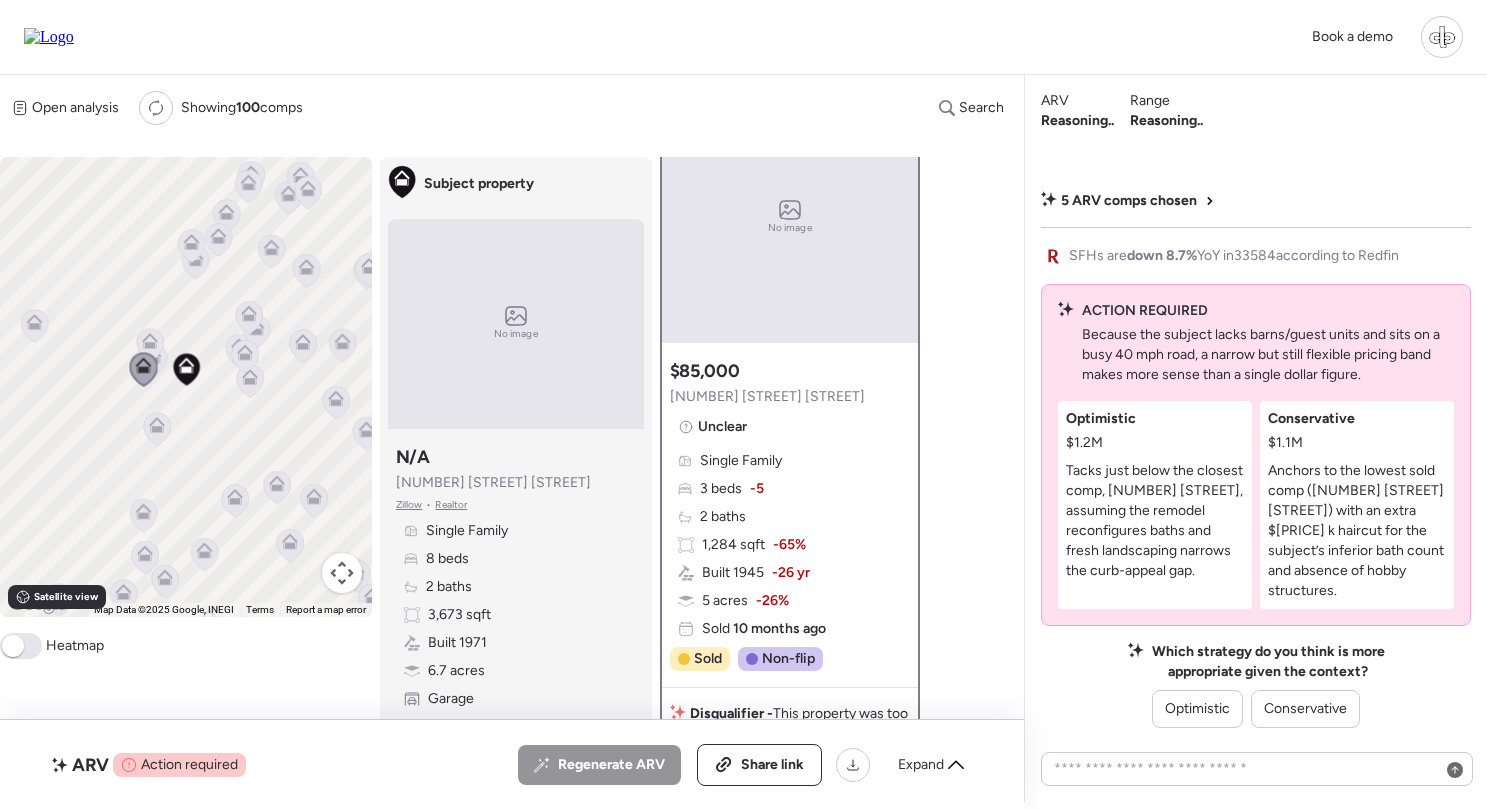 click 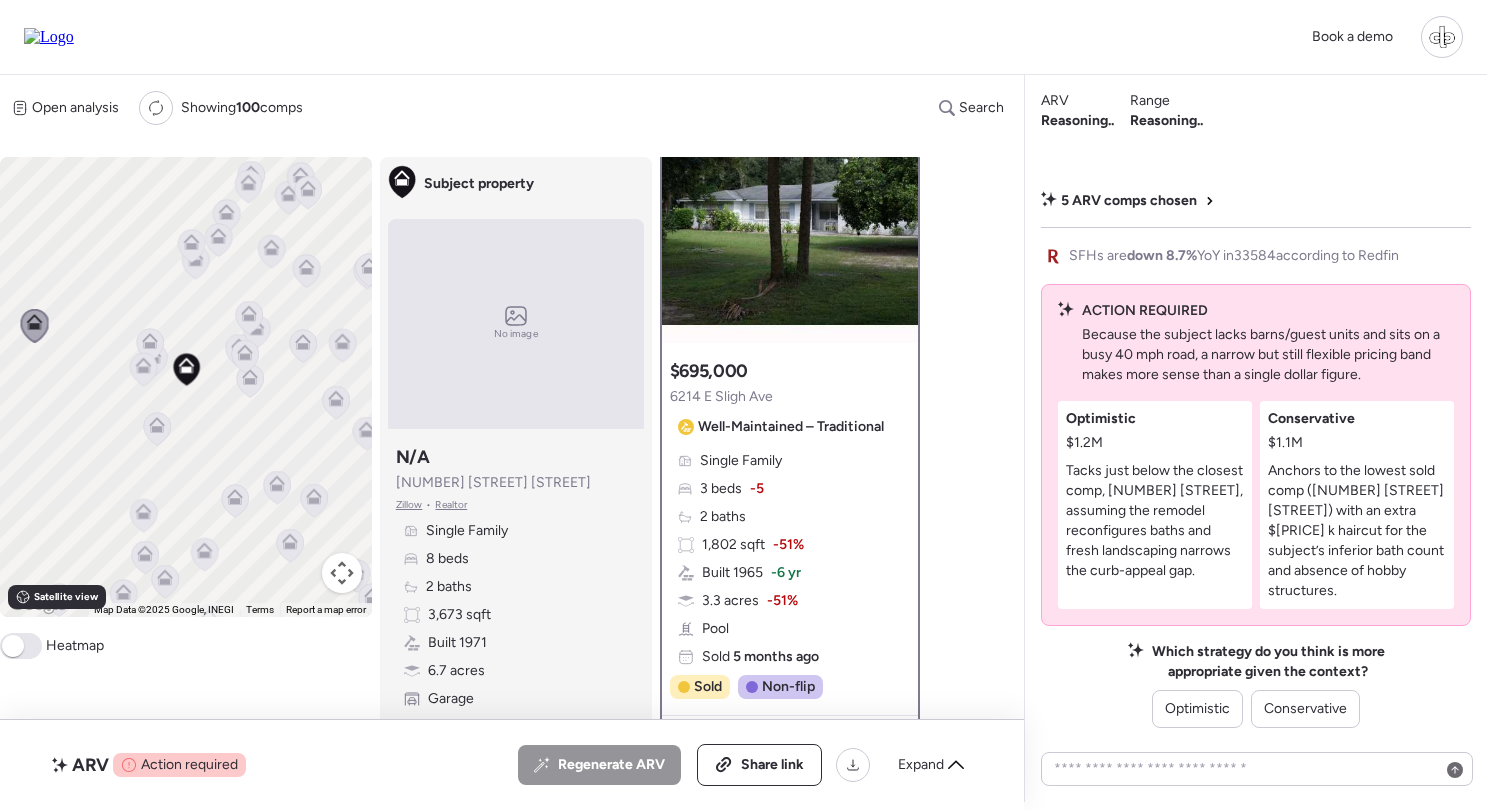 scroll, scrollTop: 0, scrollLeft: 0, axis: both 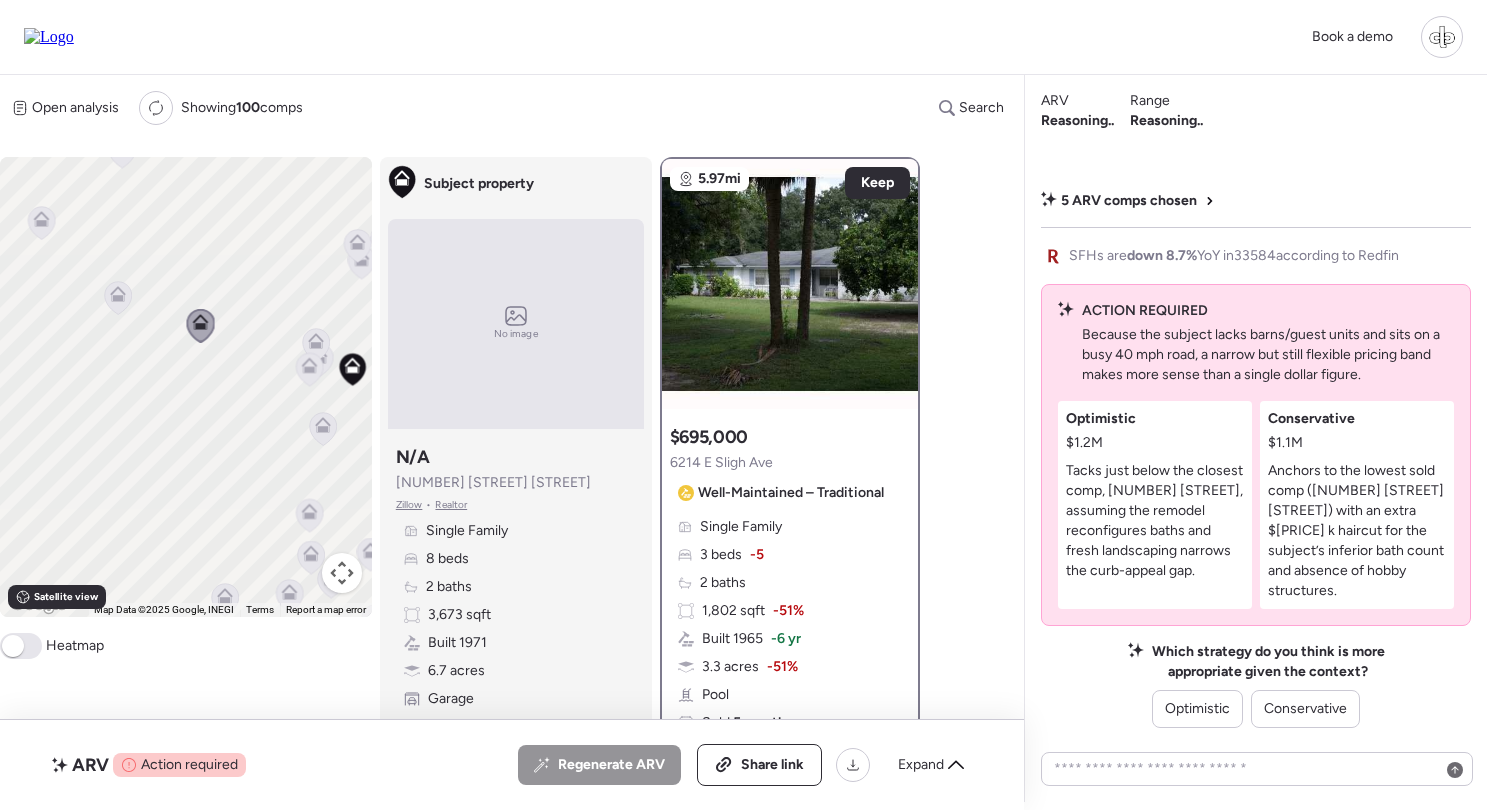 drag, startPoint x: 81, startPoint y: 308, endPoint x: 249, endPoint y: 307, distance: 168.00298 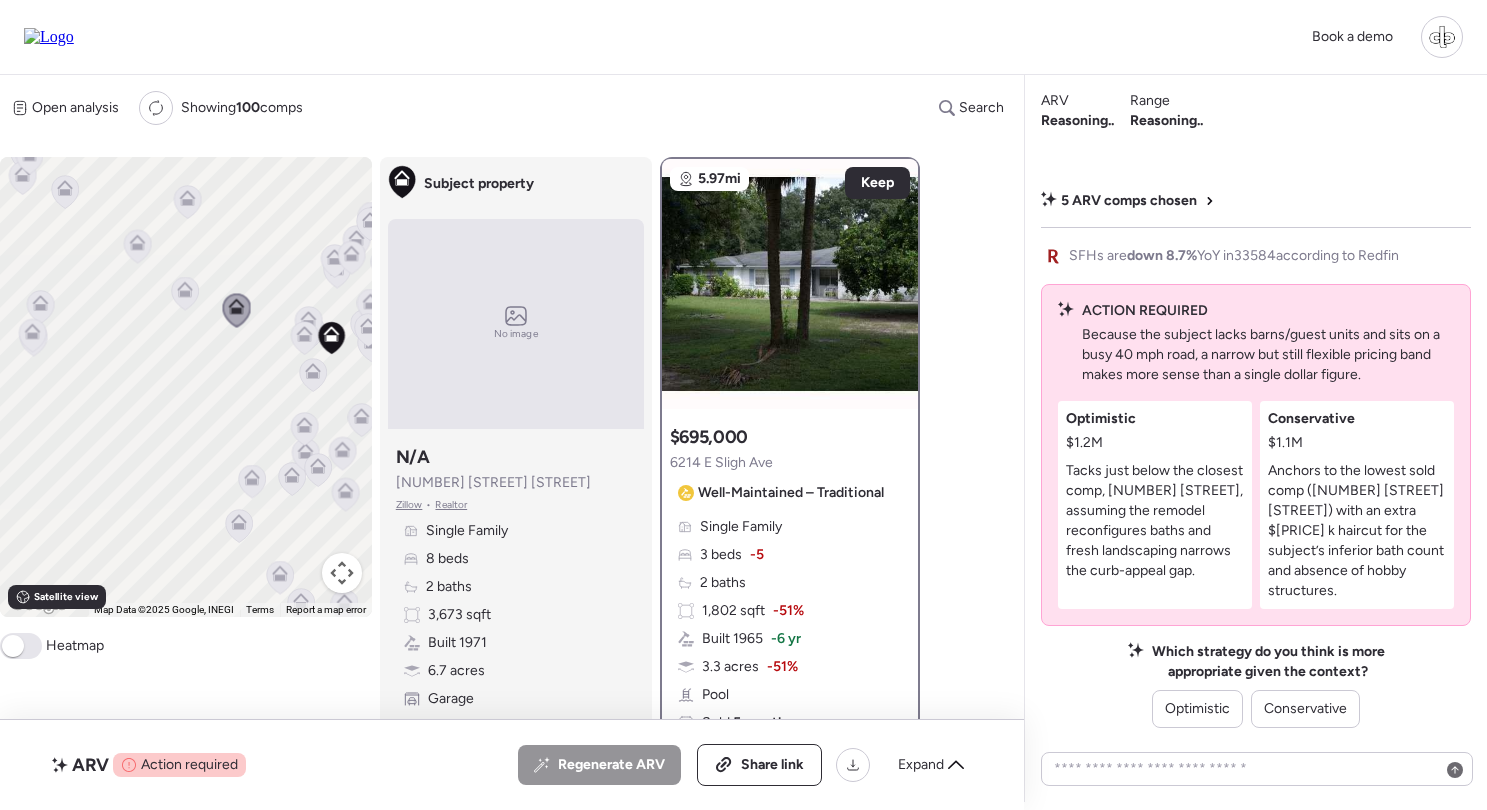click 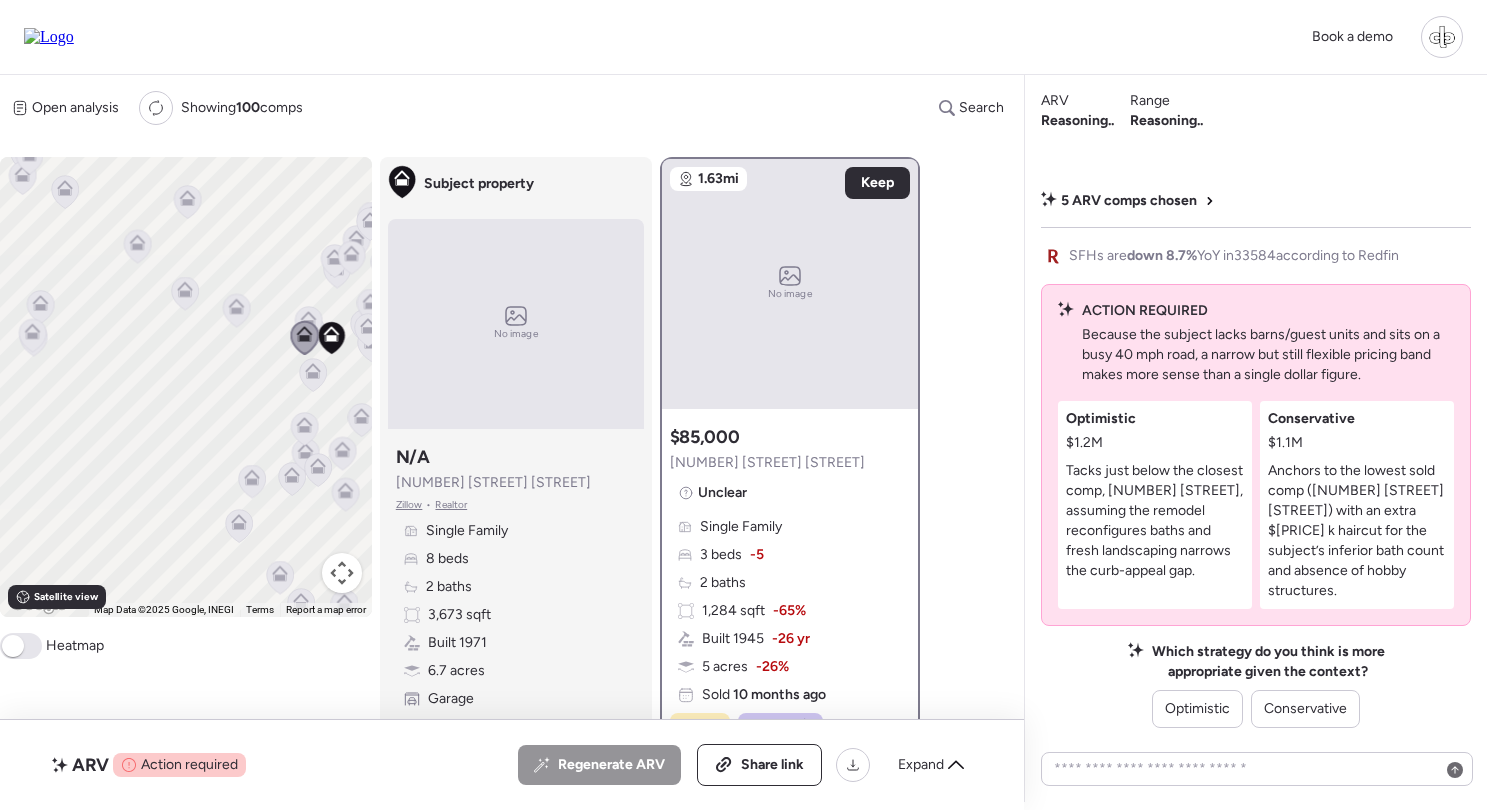 click 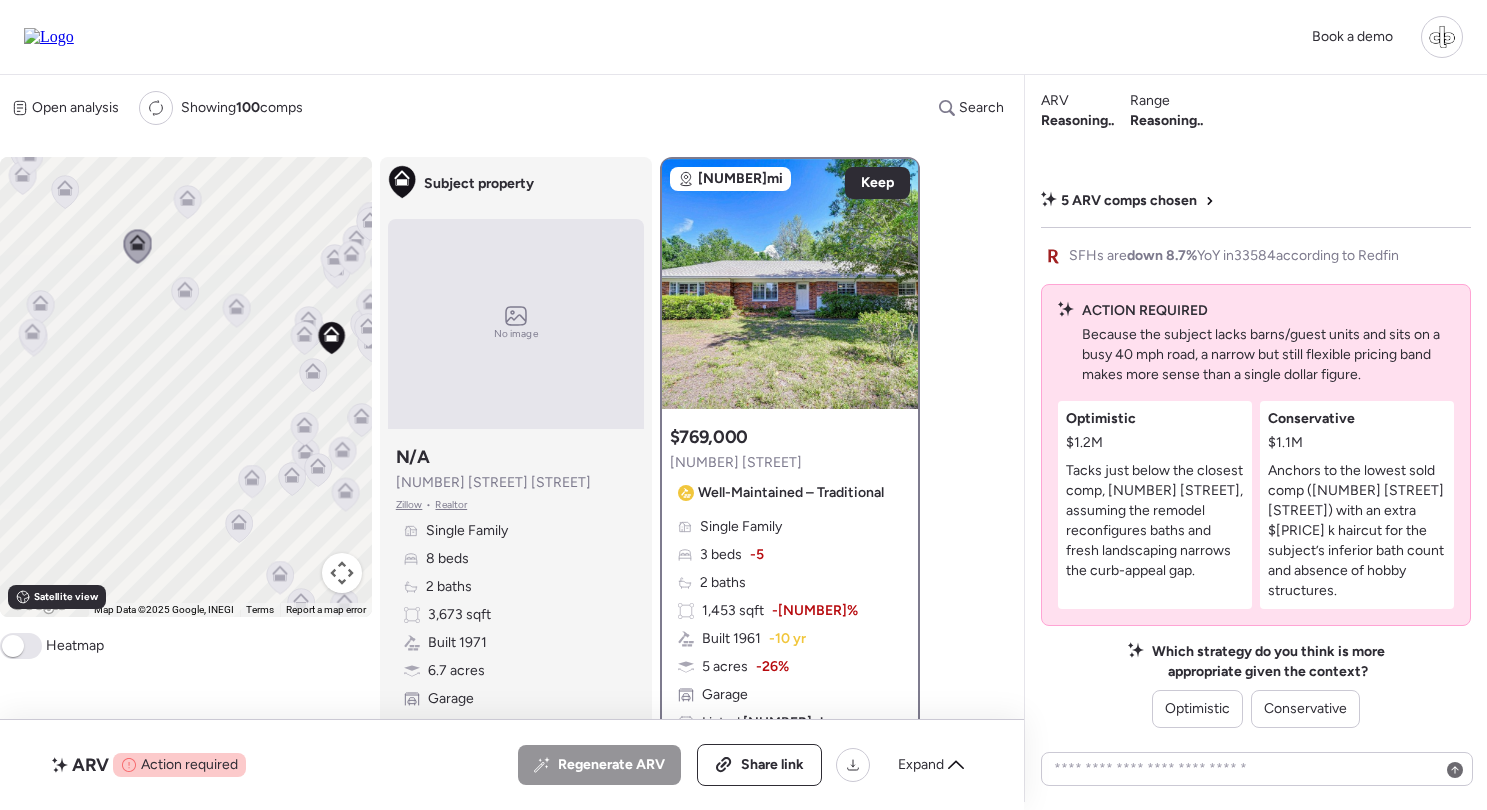 click 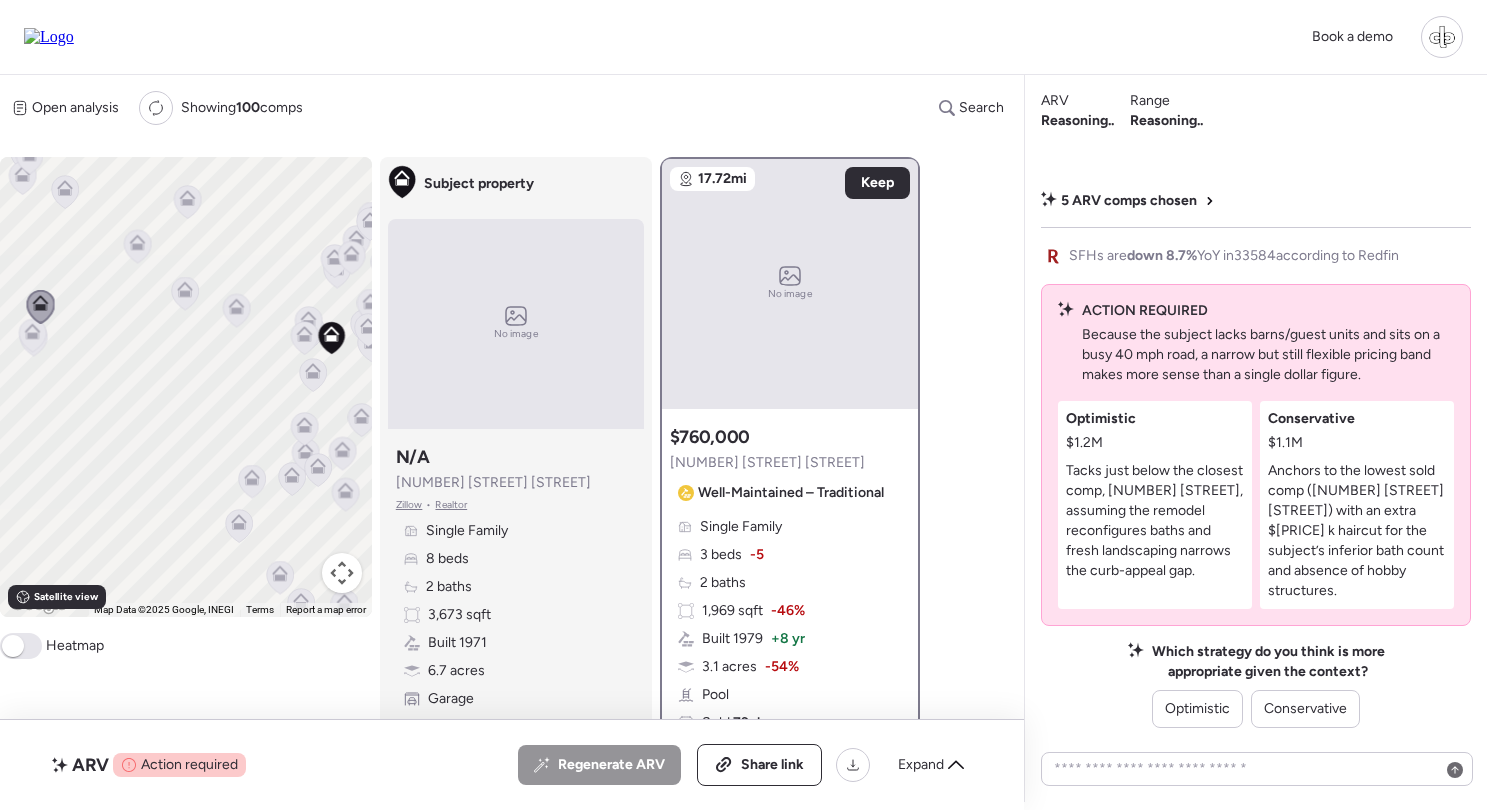 click 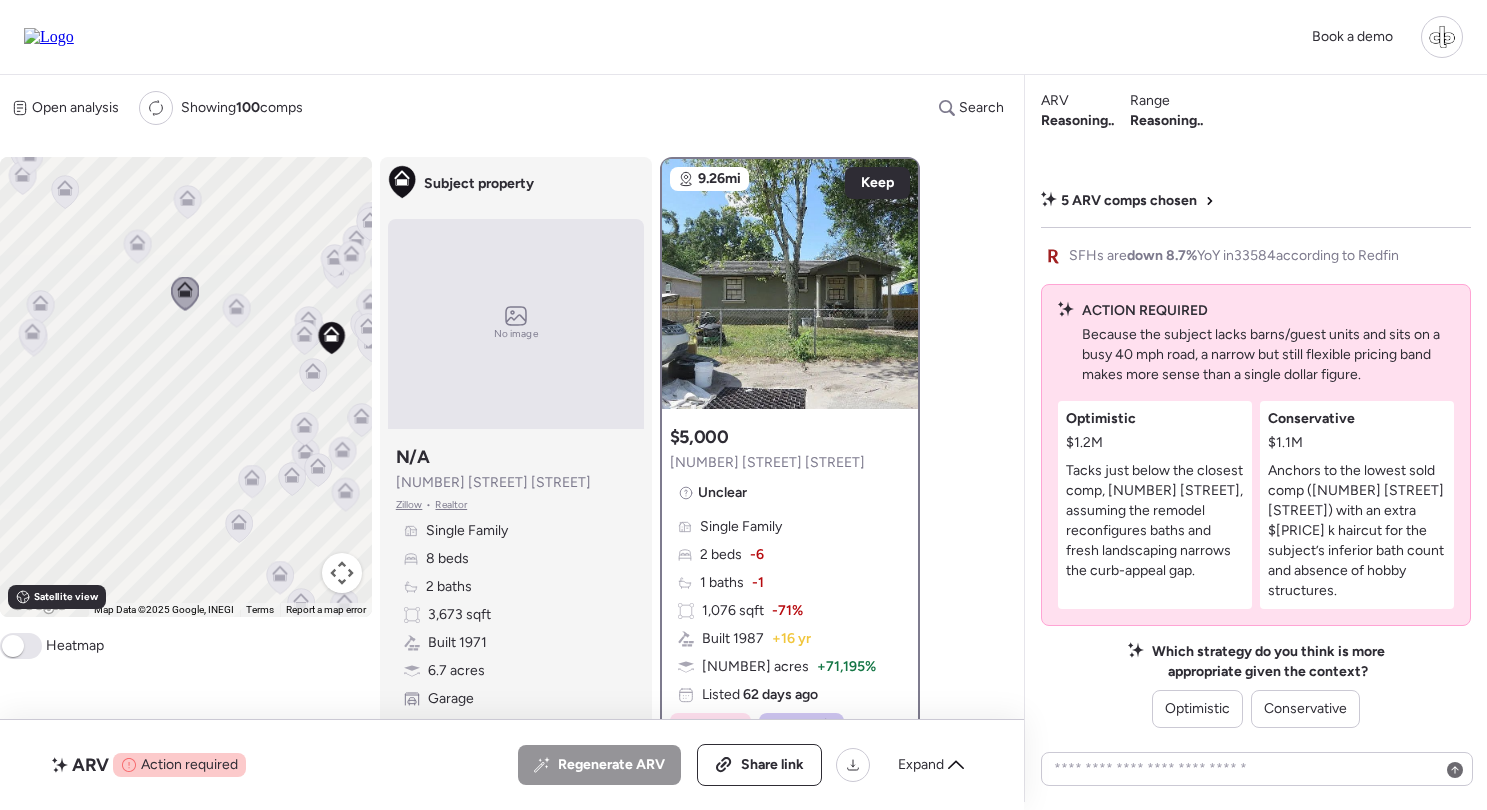 scroll, scrollTop: 121, scrollLeft: 0, axis: vertical 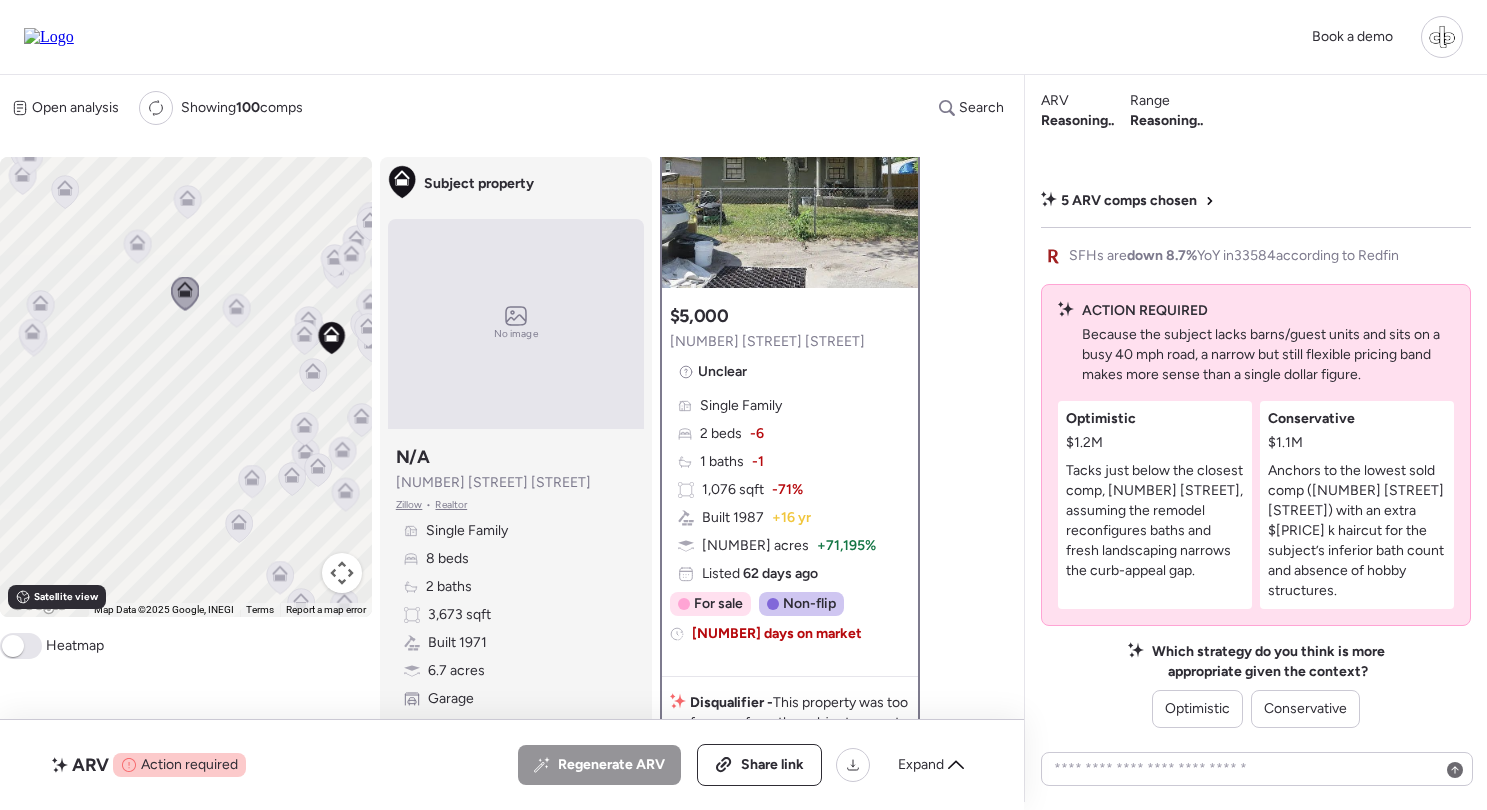 click on "Single Family 2 beds -6 1 baths -1 1,076 sqft -71% Built 1987 + 16 yr 4791 acres + 71,195% Listed   62 days ago" at bounding box center [790, 490] 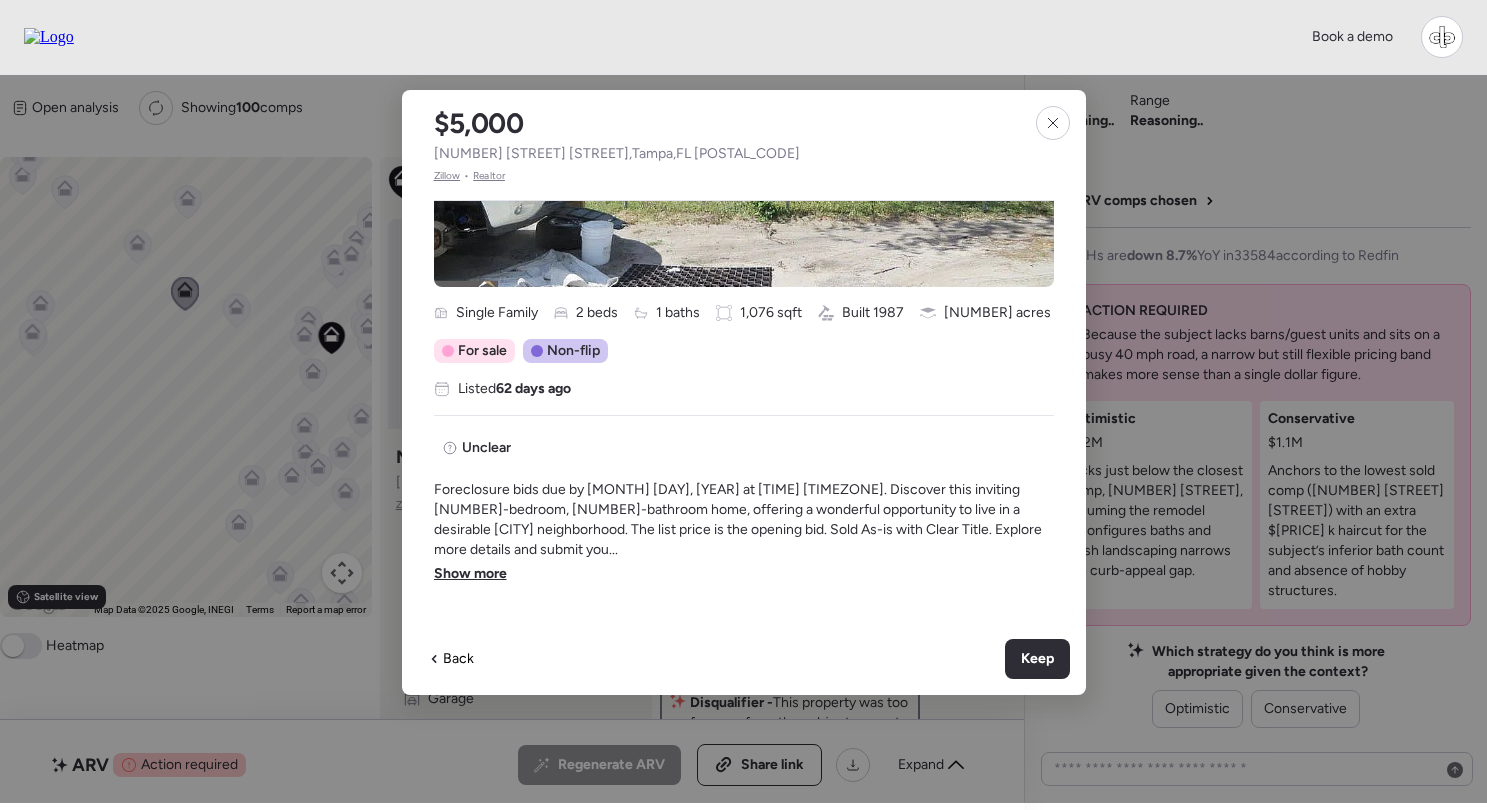 scroll, scrollTop: 329, scrollLeft: 0, axis: vertical 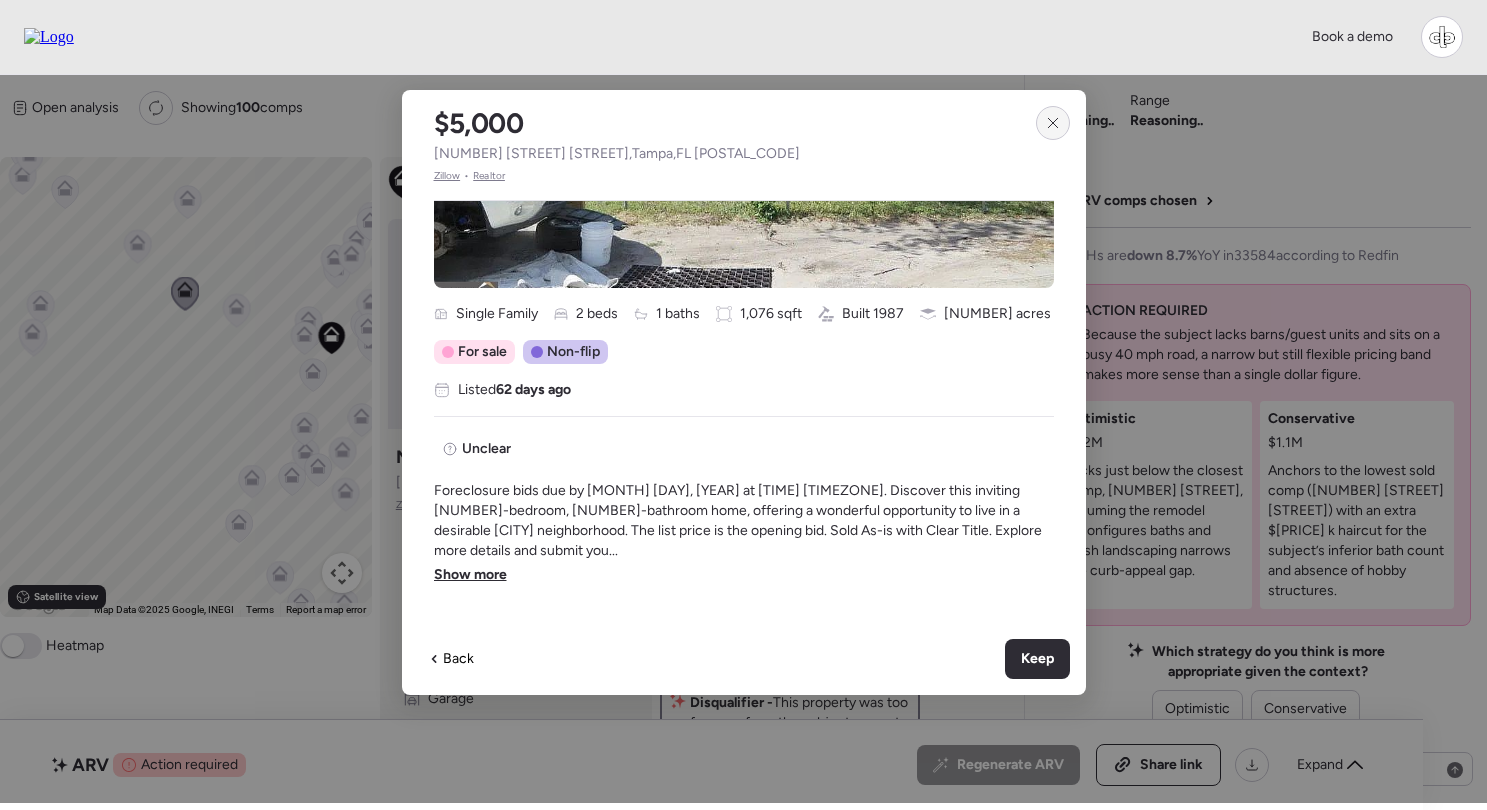 click 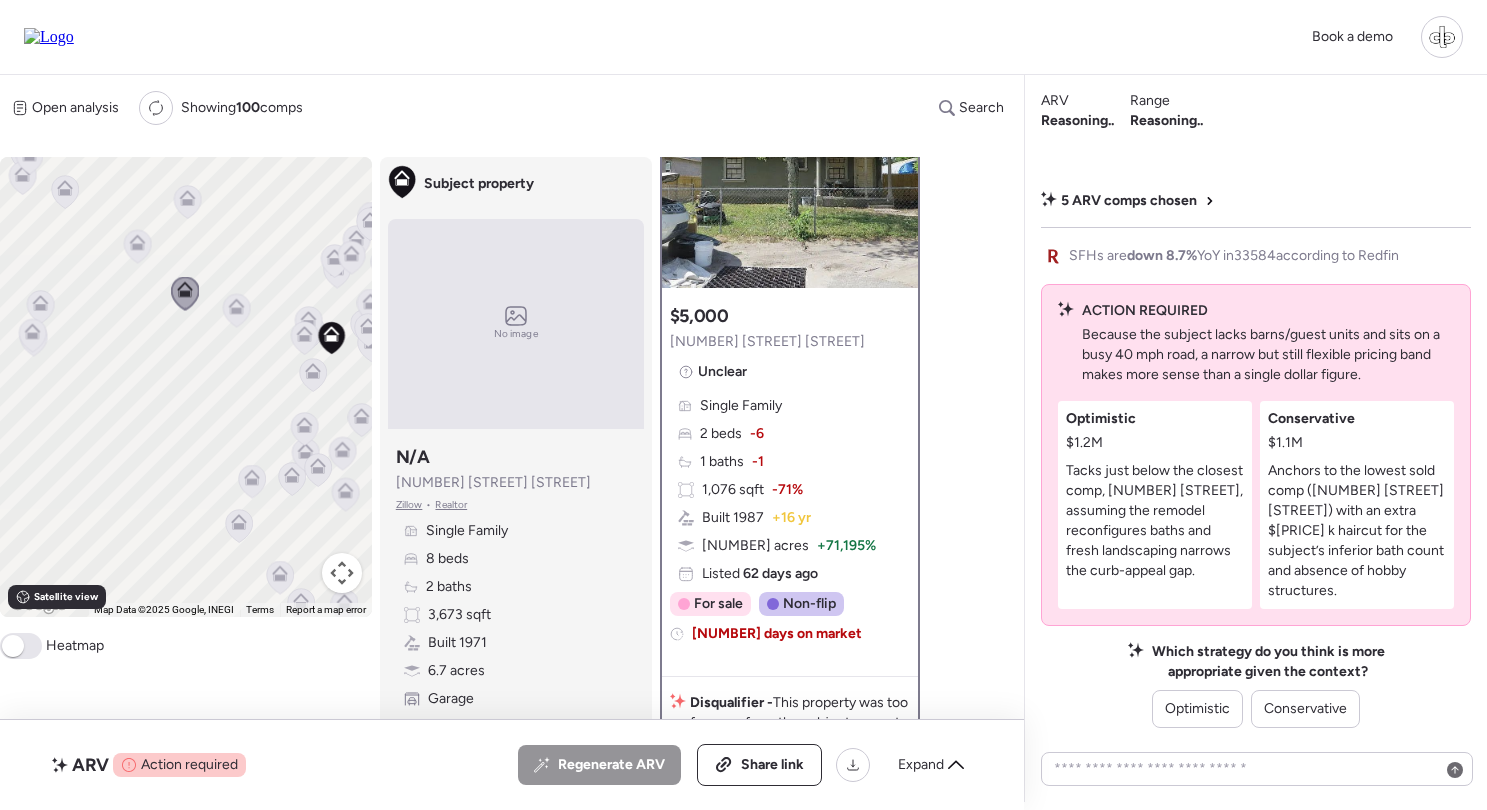 click 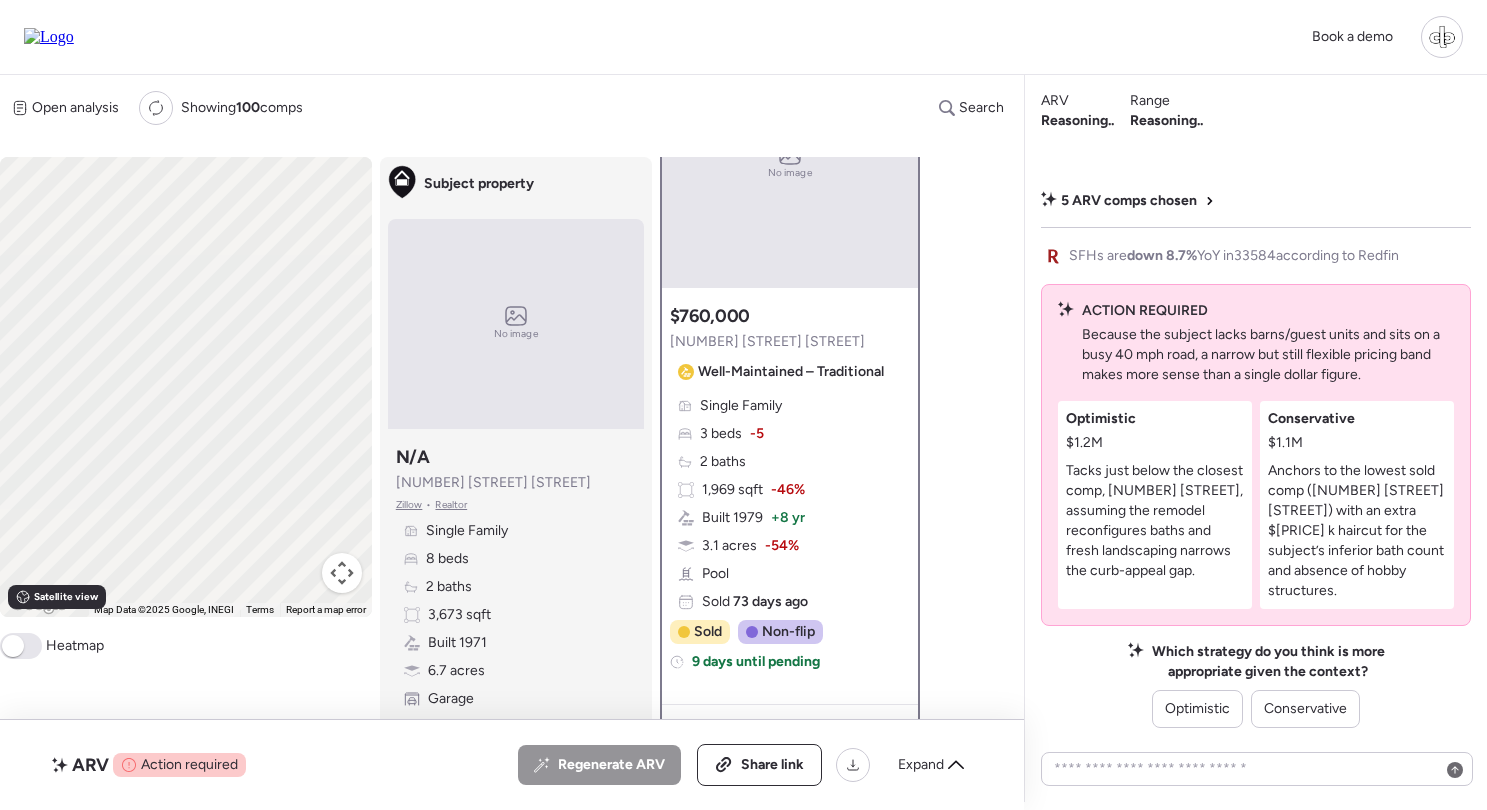 scroll, scrollTop: 0, scrollLeft: 0, axis: both 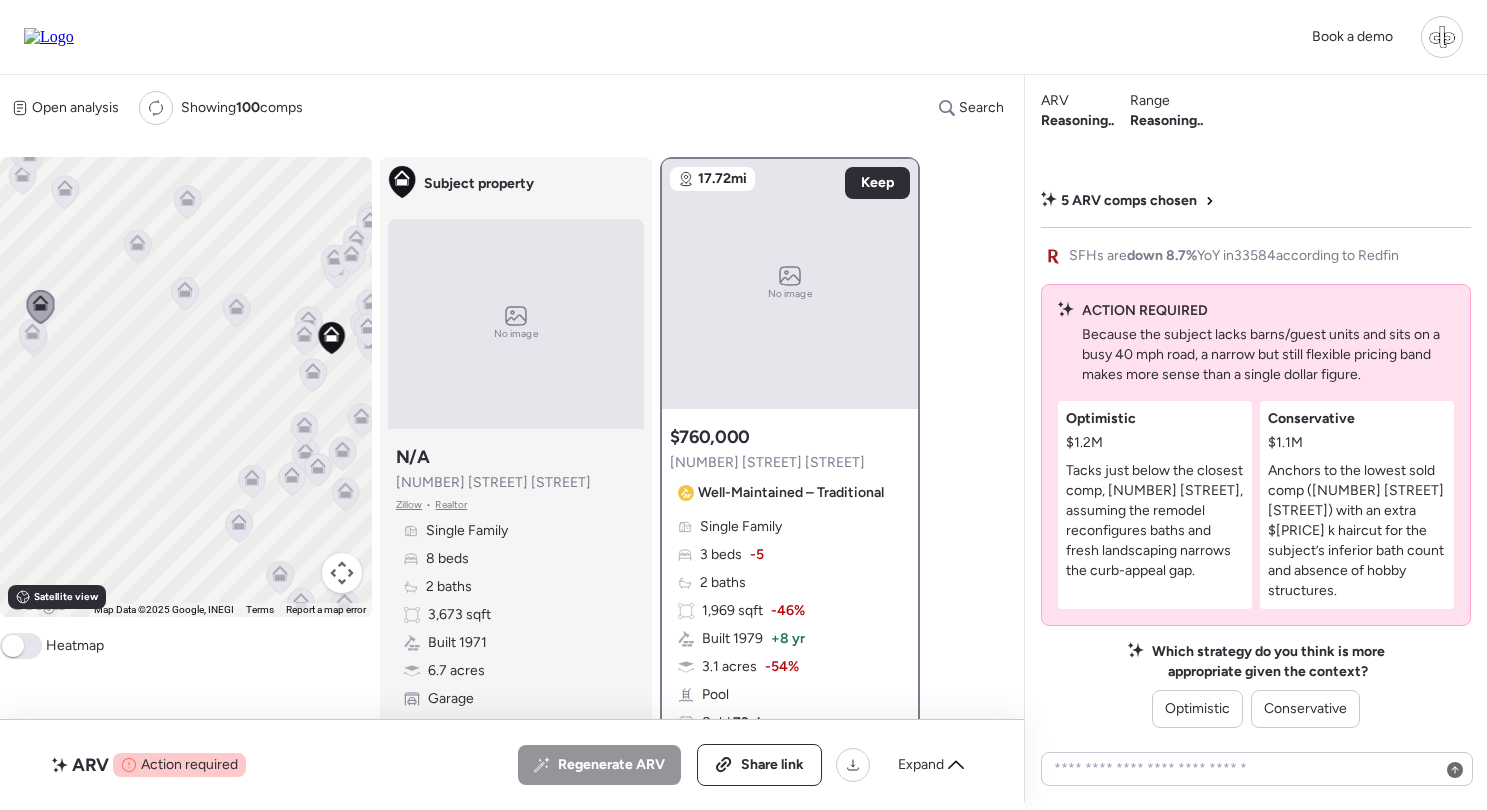 click 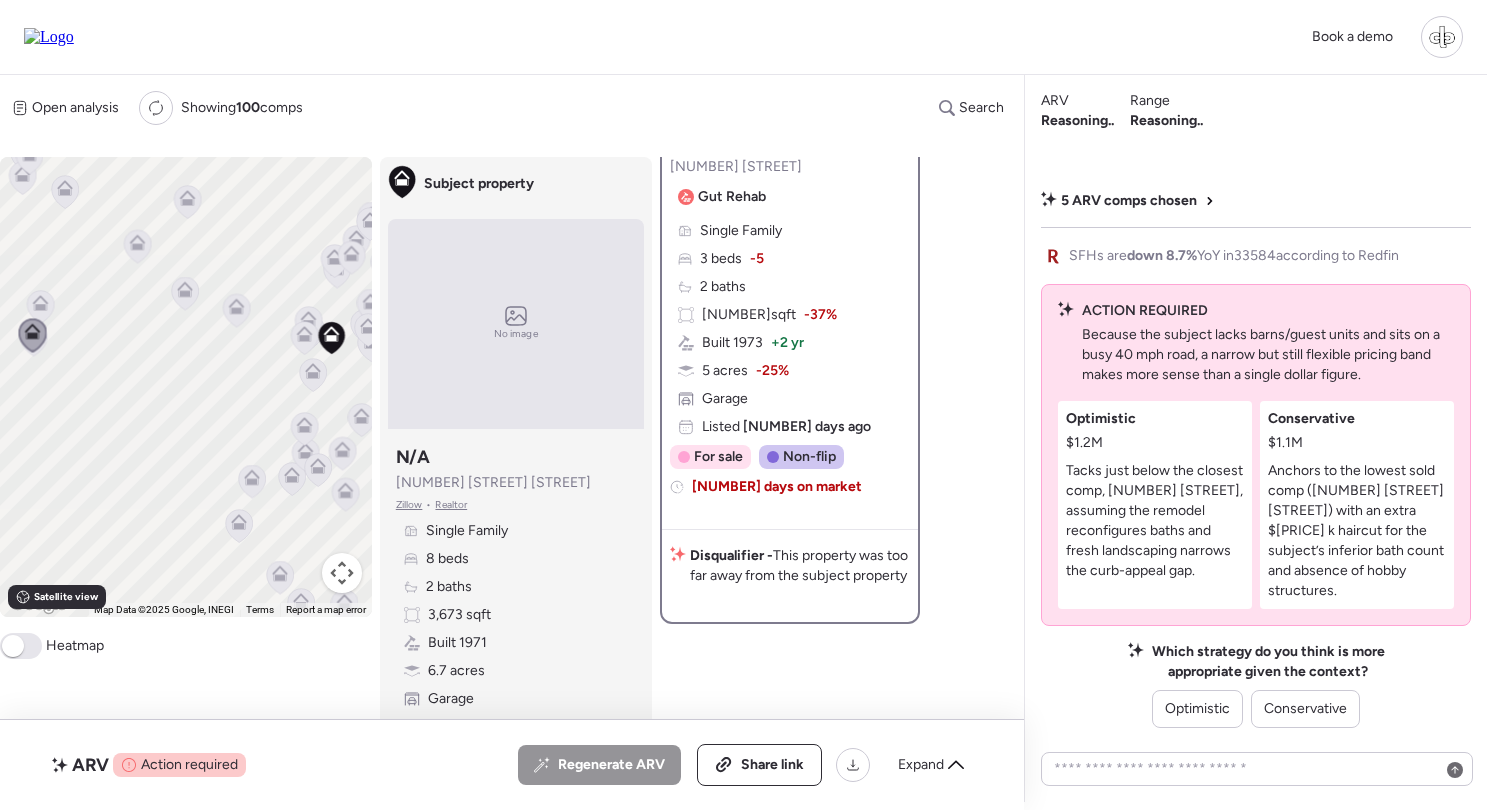 scroll, scrollTop: 294, scrollLeft: 0, axis: vertical 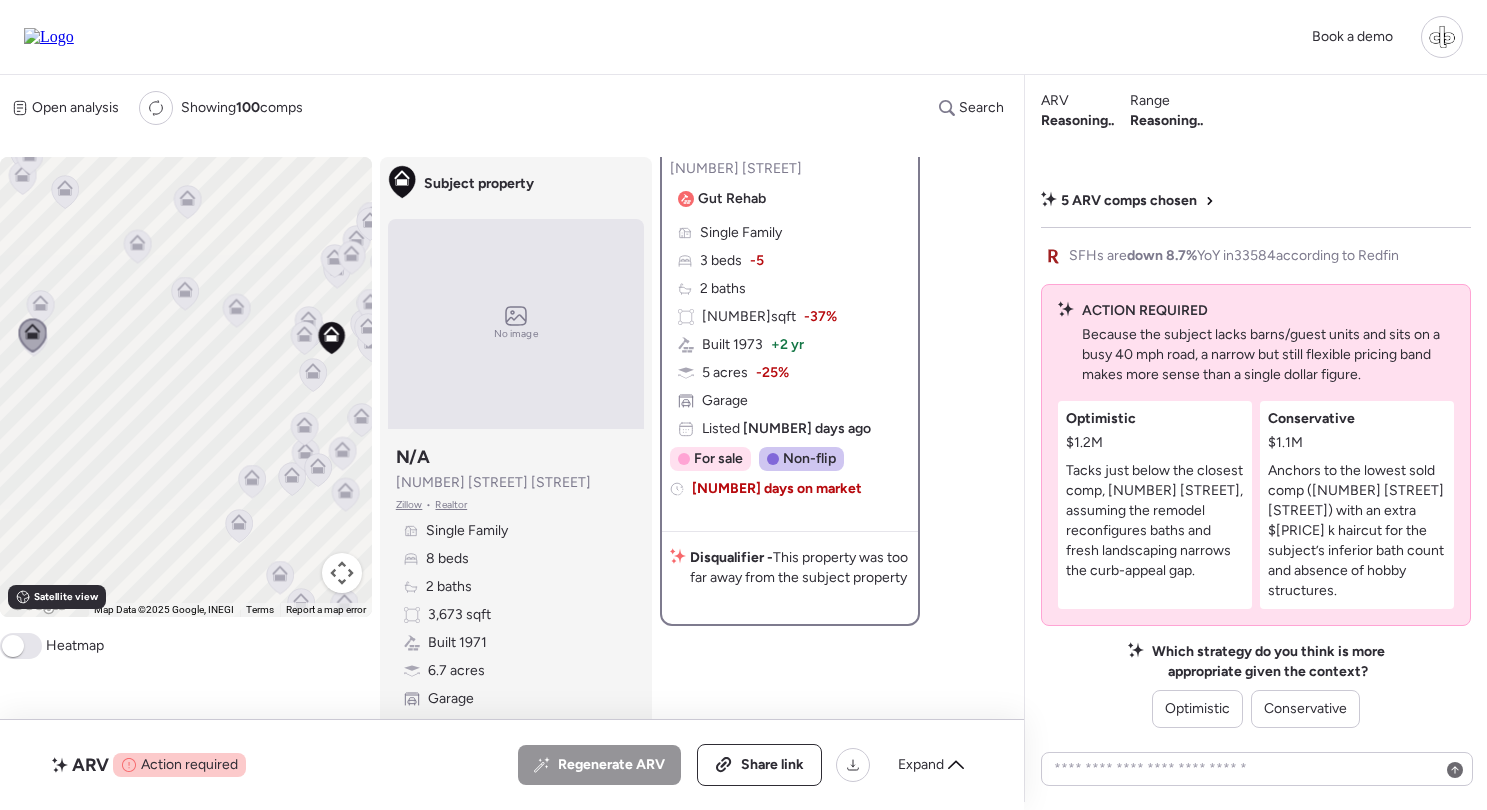 click 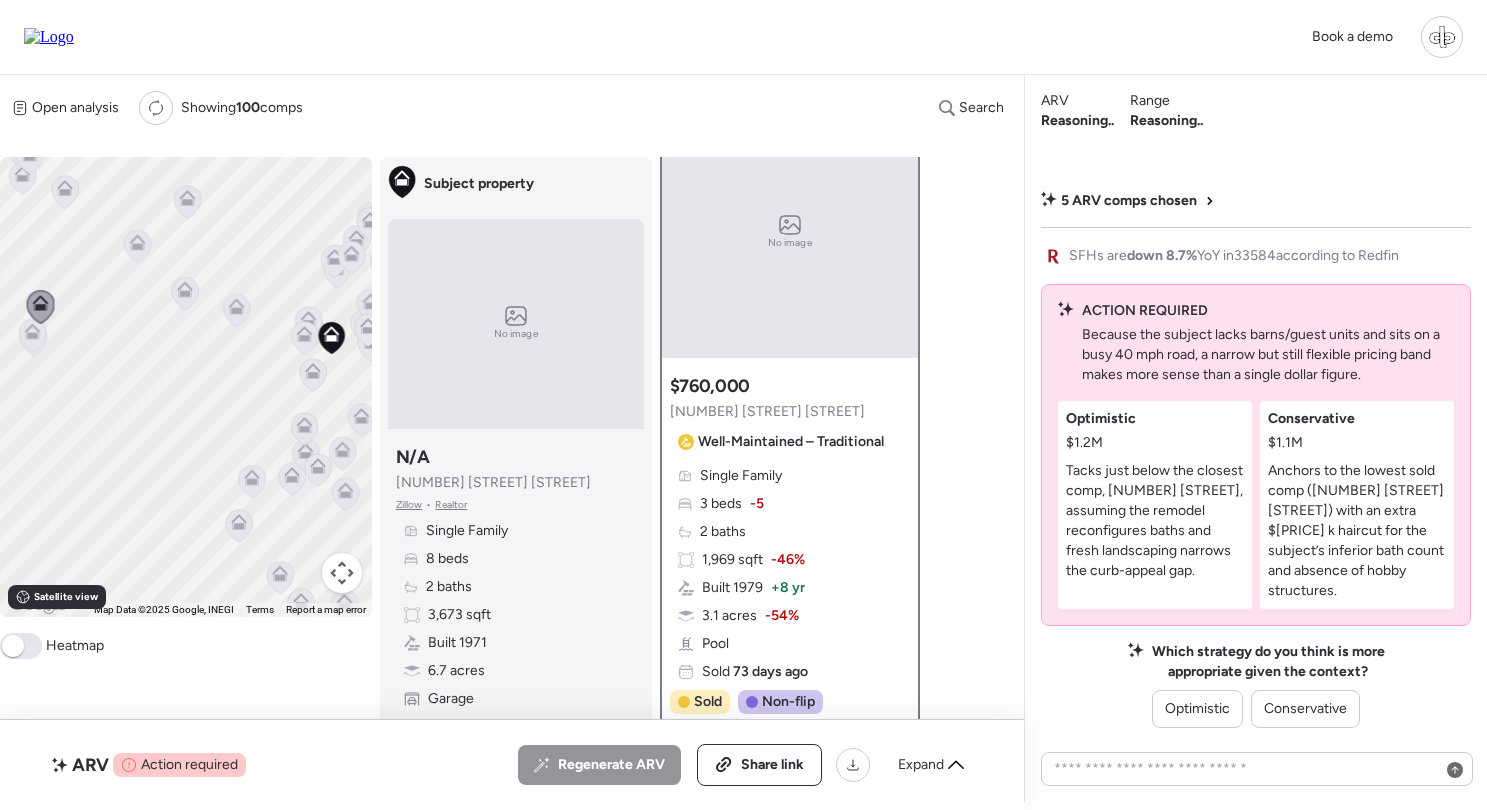 scroll, scrollTop: 0, scrollLeft: 0, axis: both 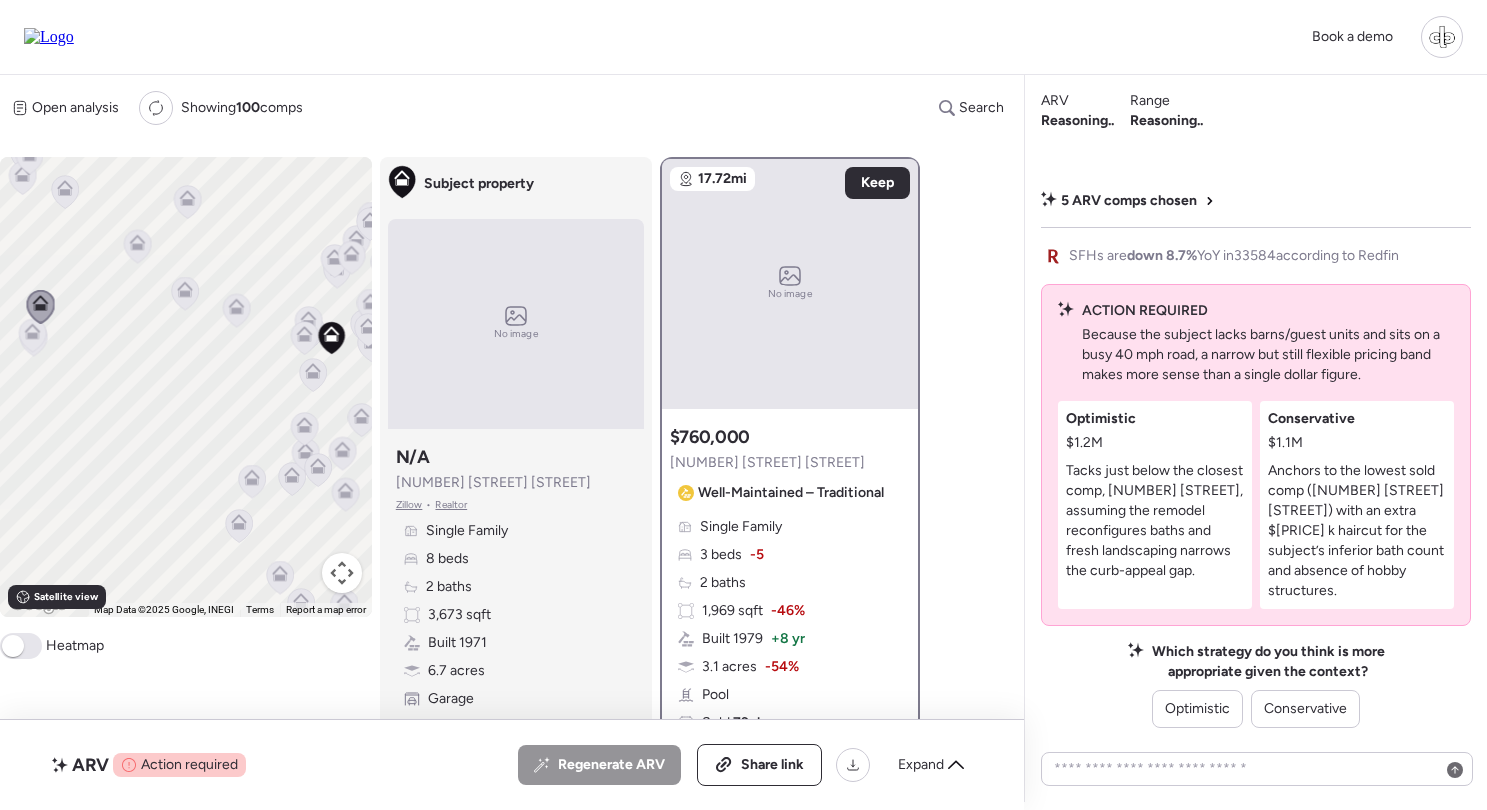 click 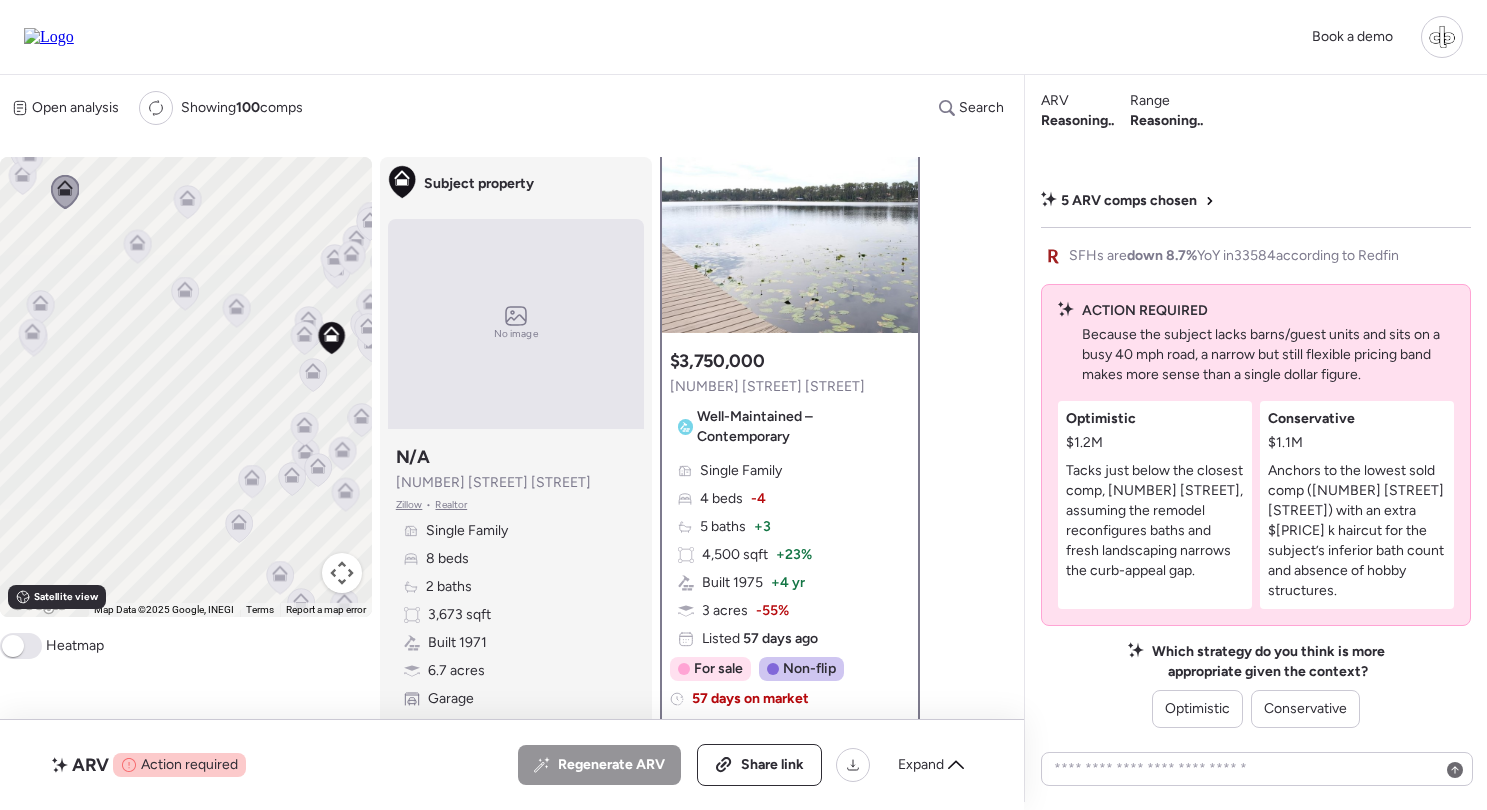 scroll, scrollTop: 107, scrollLeft: 0, axis: vertical 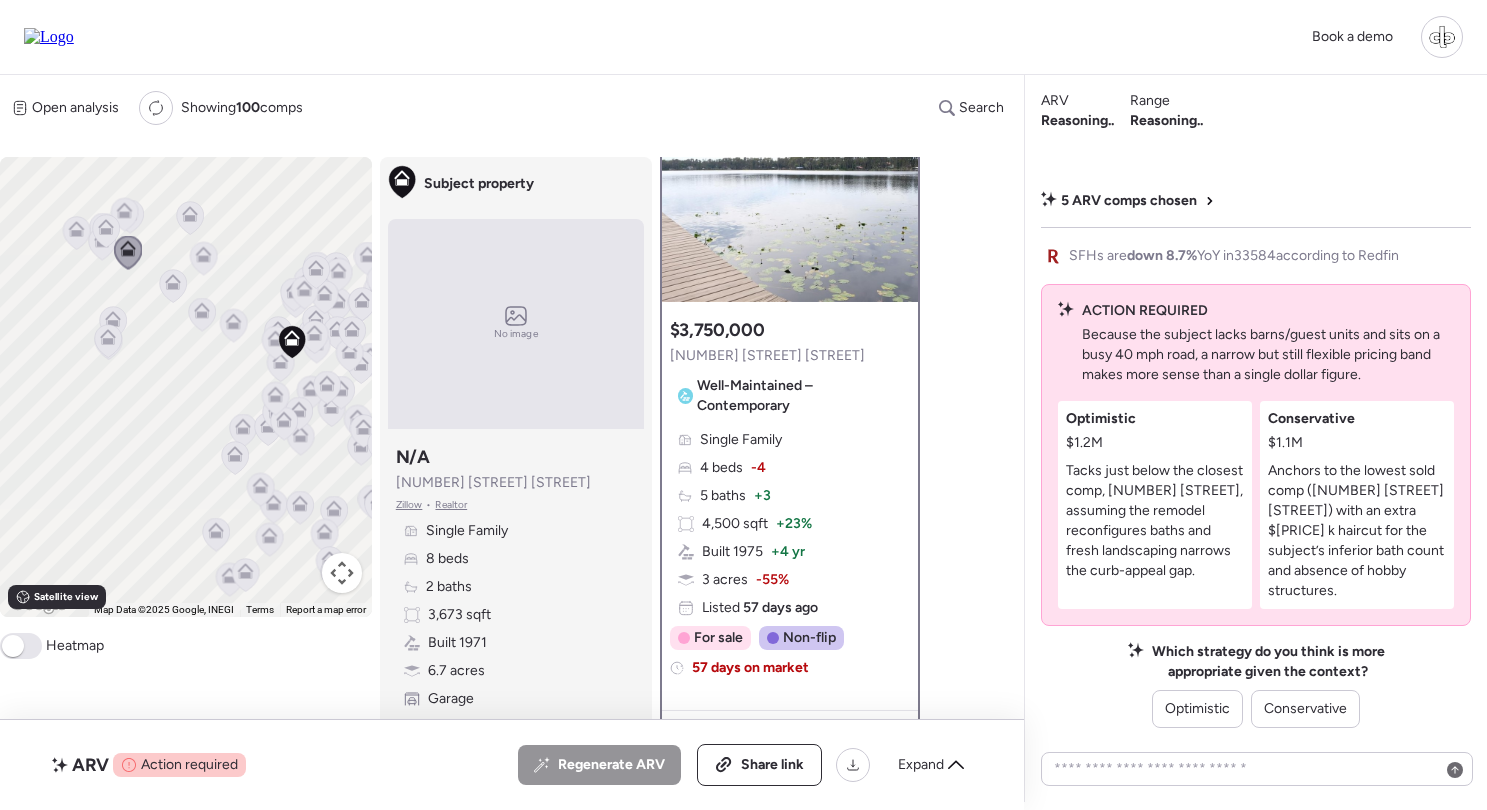 click 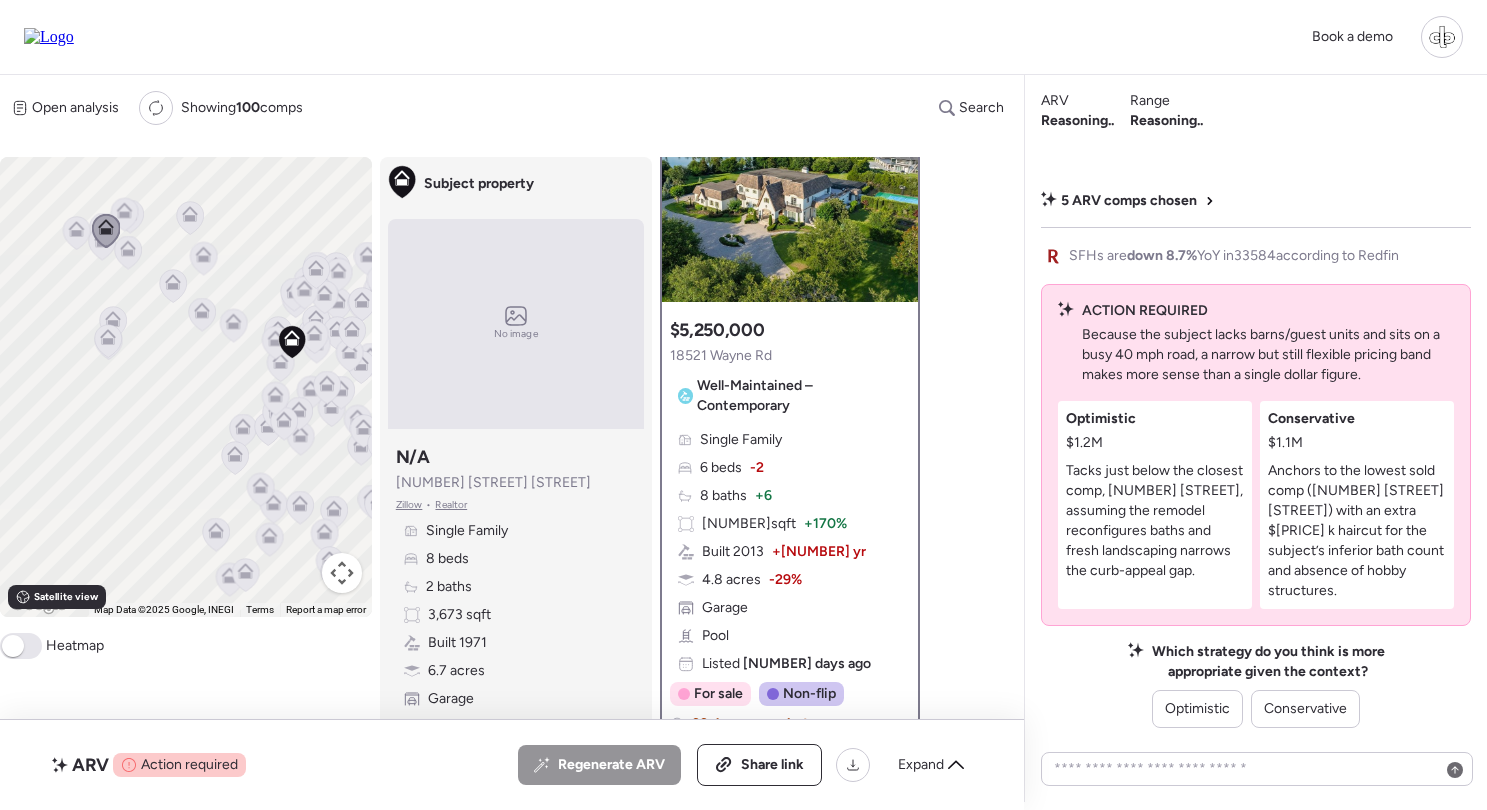 scroll, scrollTop: 0, scrollLeft: 0, axis: both 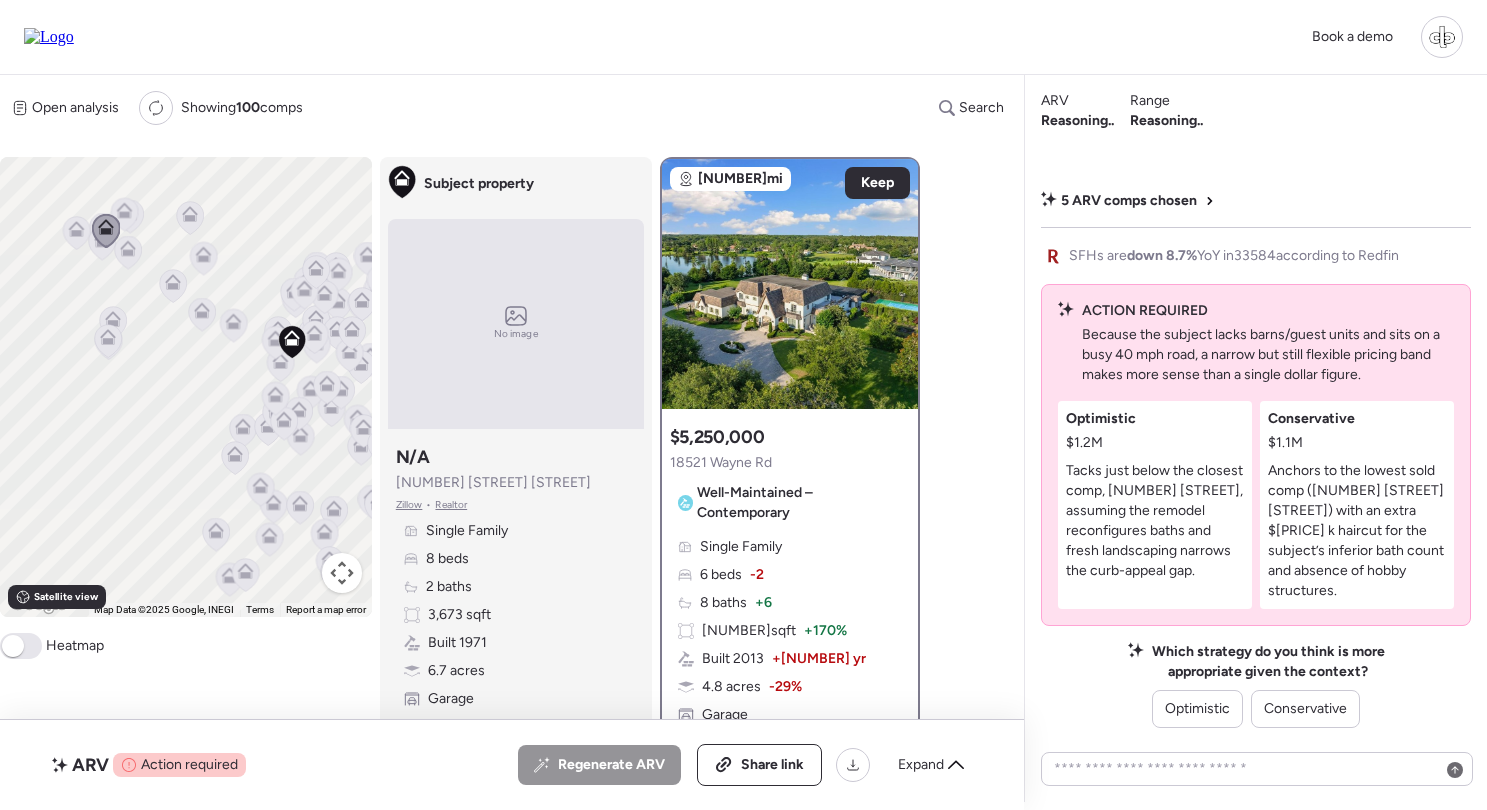 click 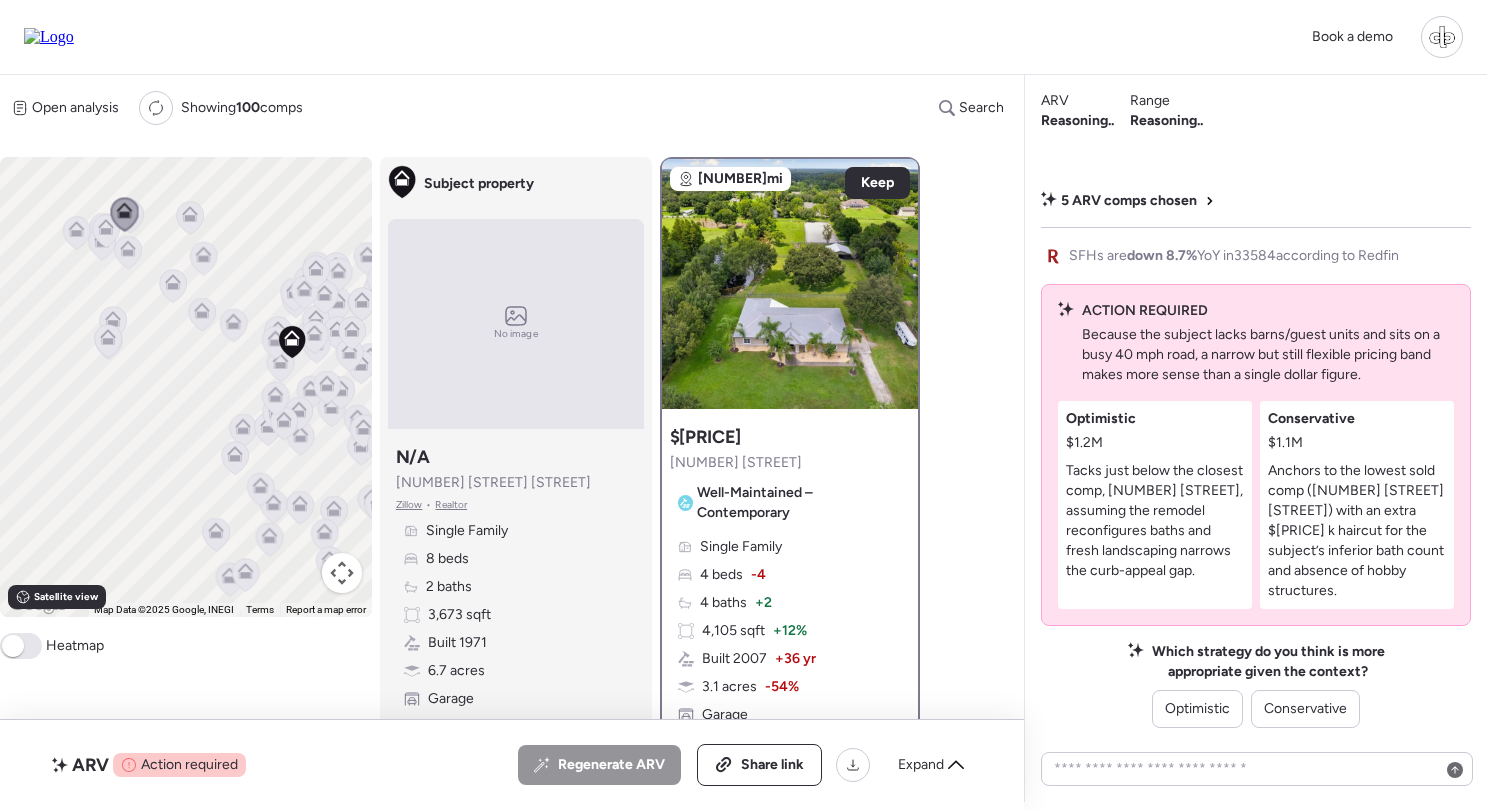 click 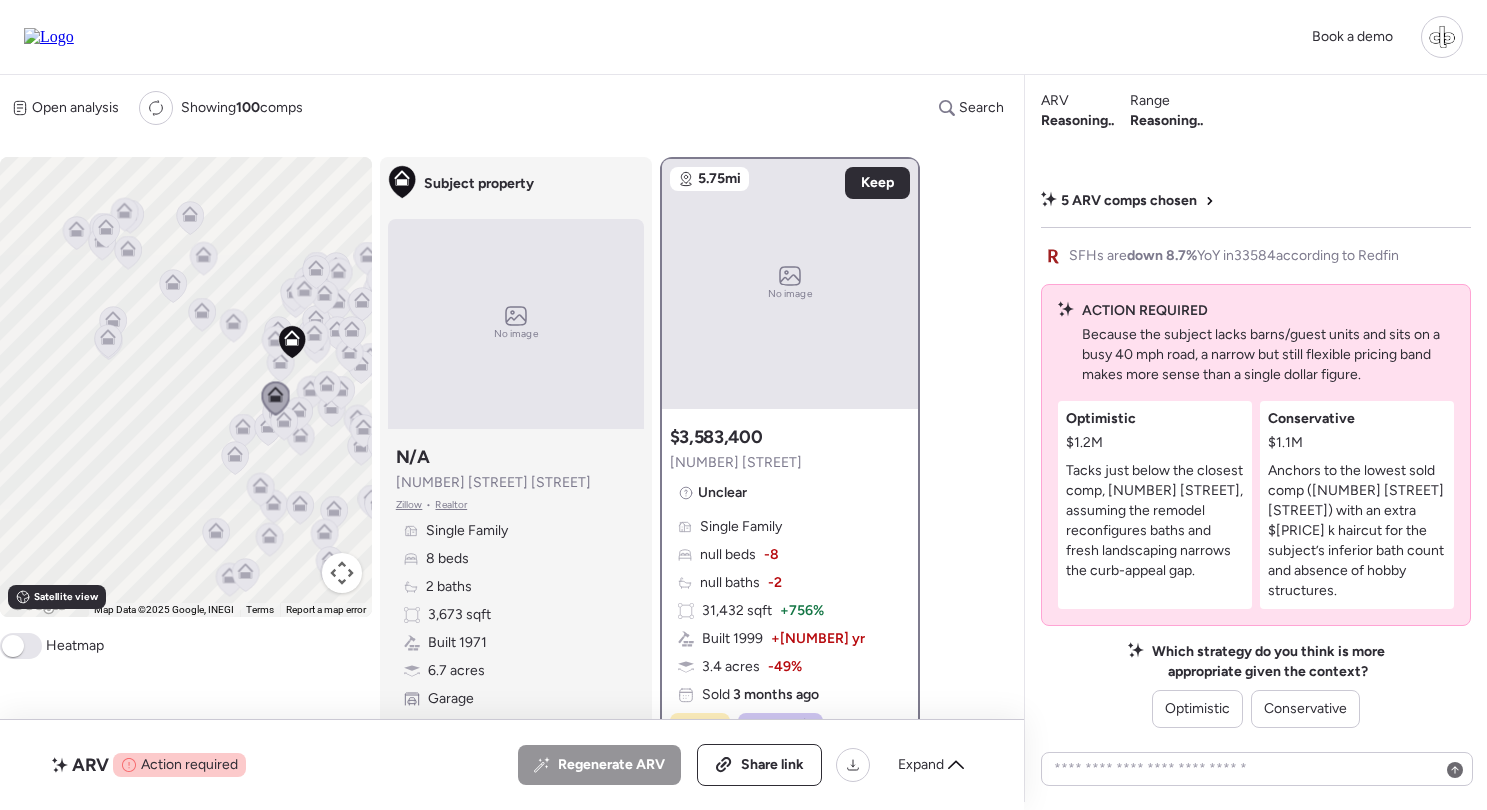 click 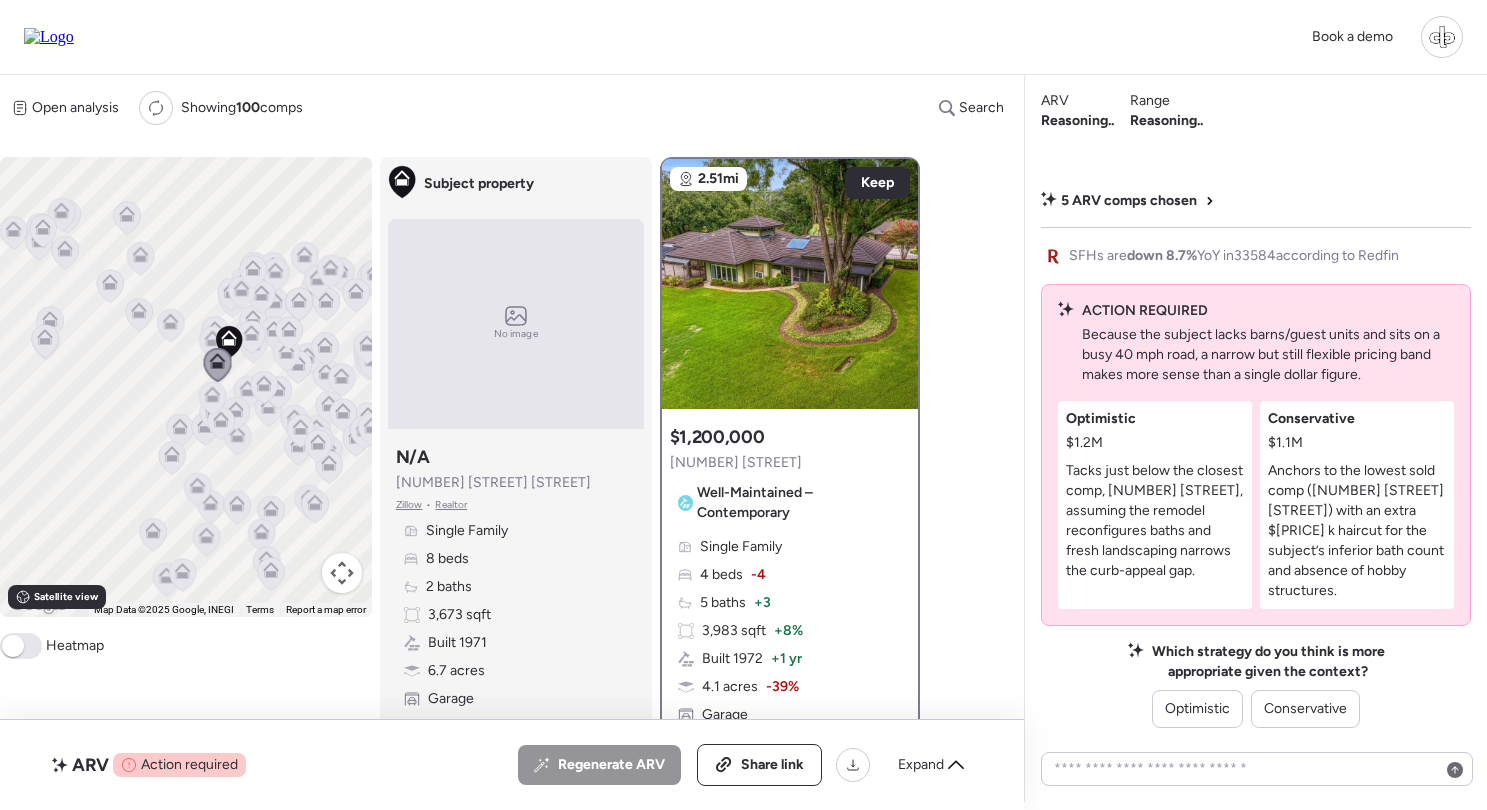 drag, startPoint x: 255, startPoint y: 375, endPoint x: 190, endPoint y: 375, distance: 65 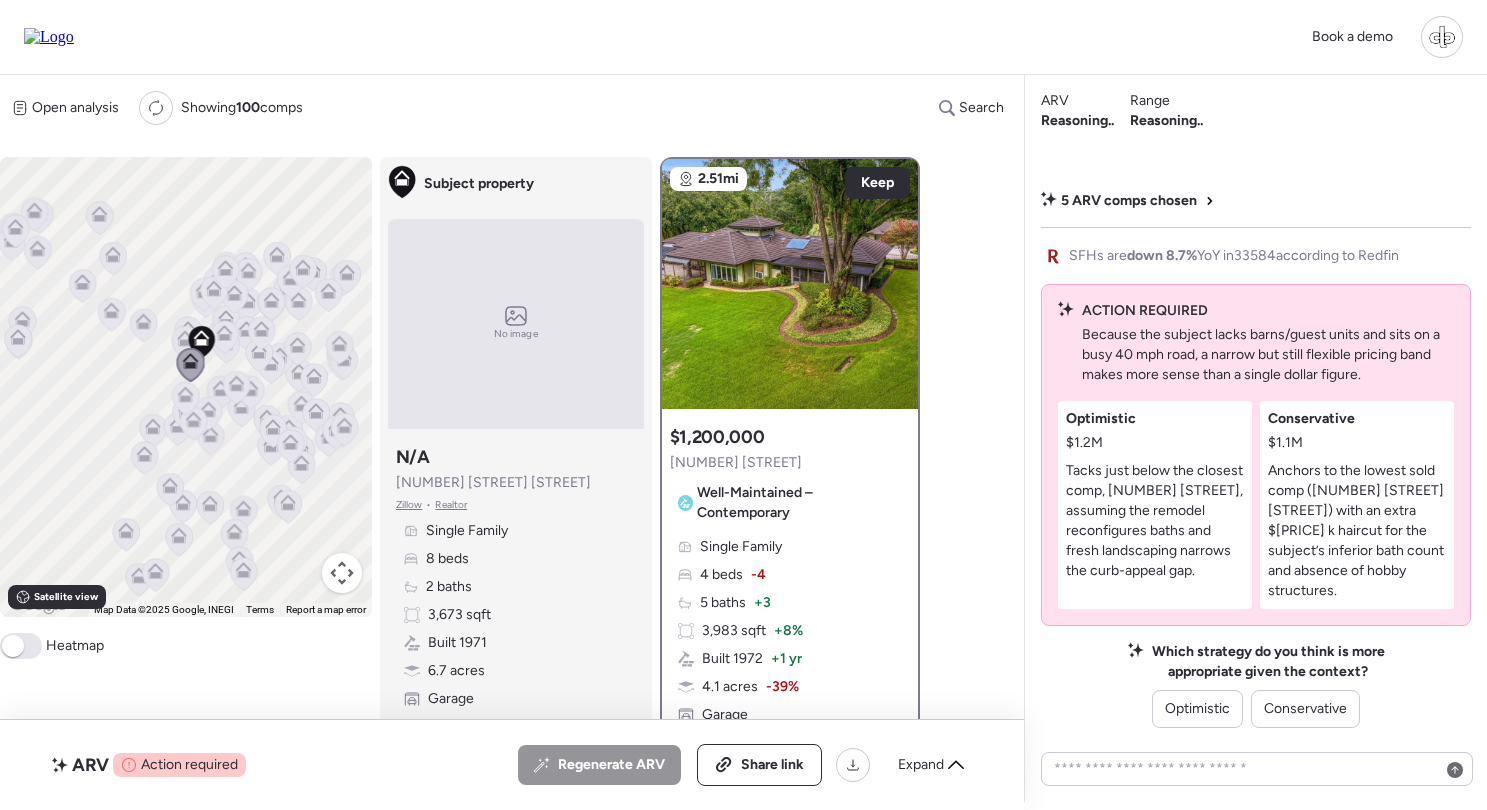 click 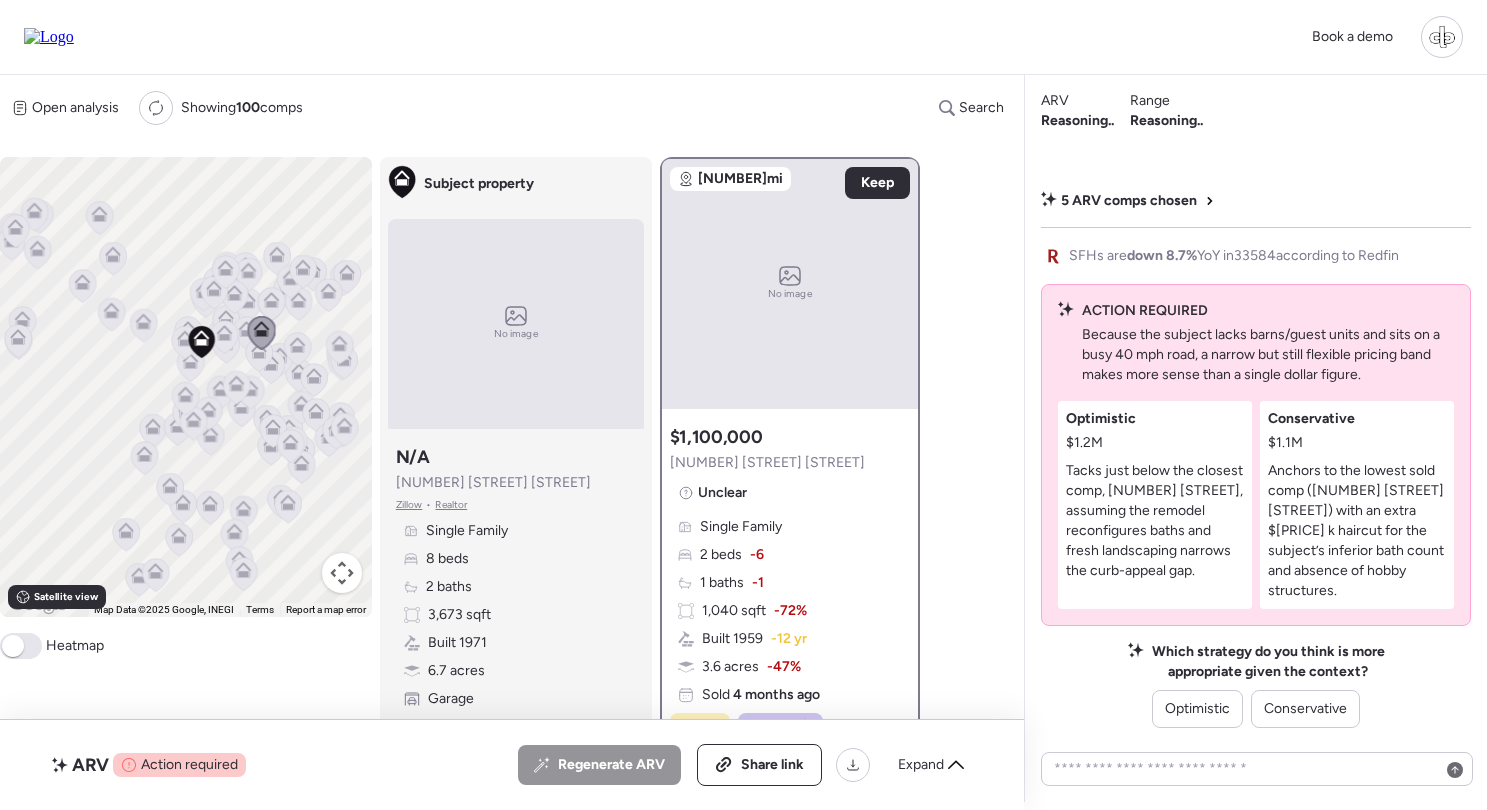 click 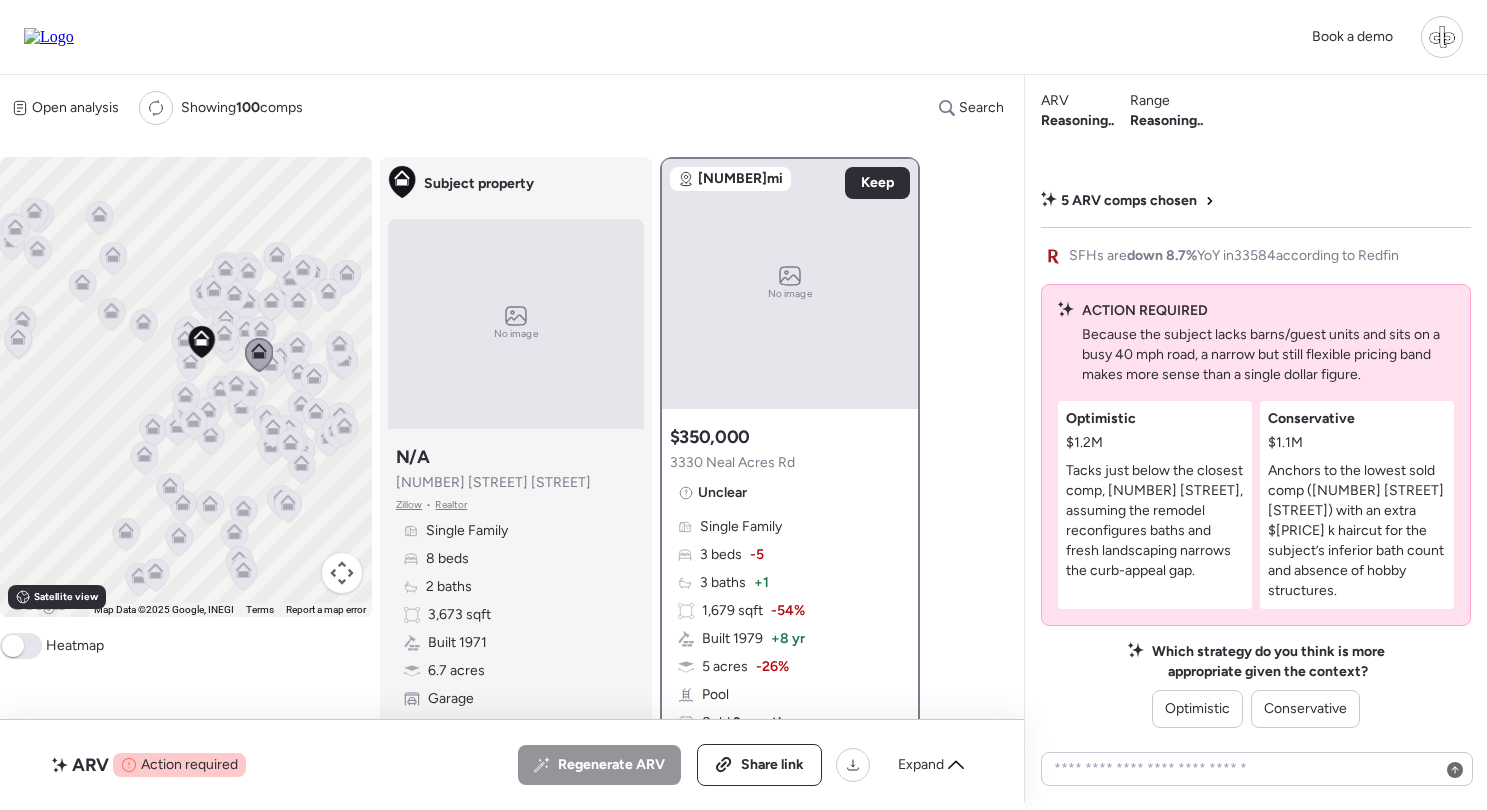 click 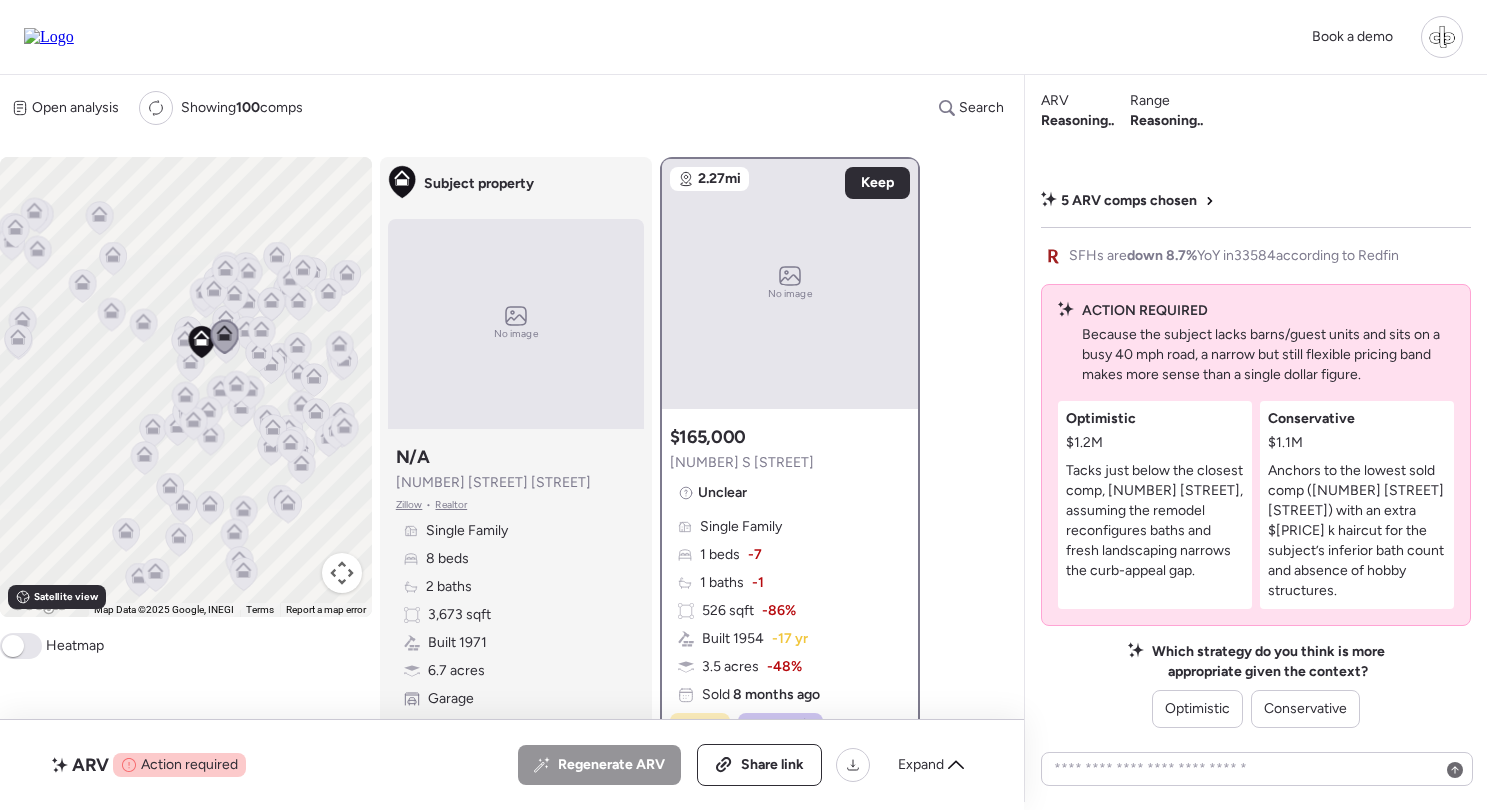 click 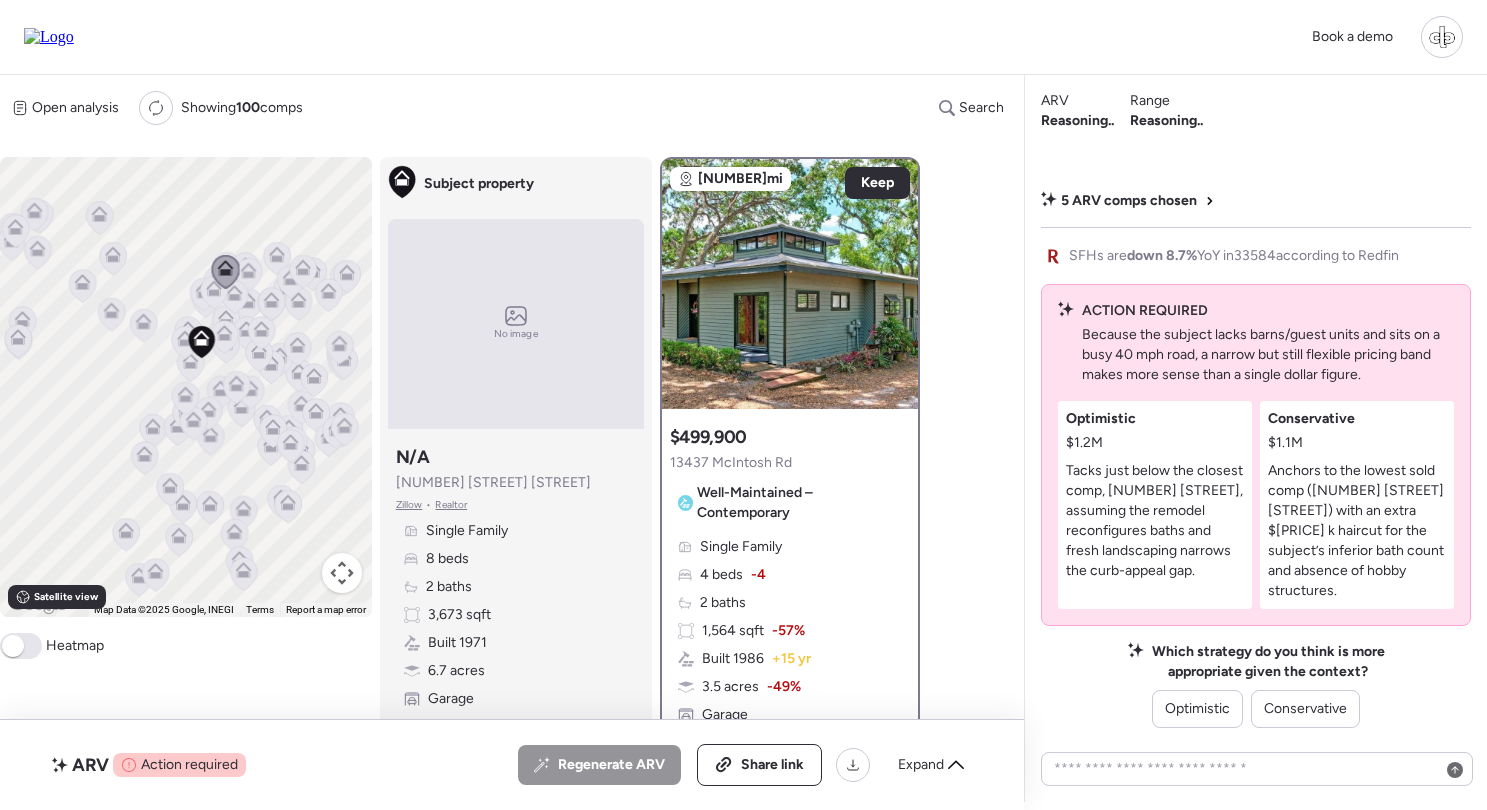 click 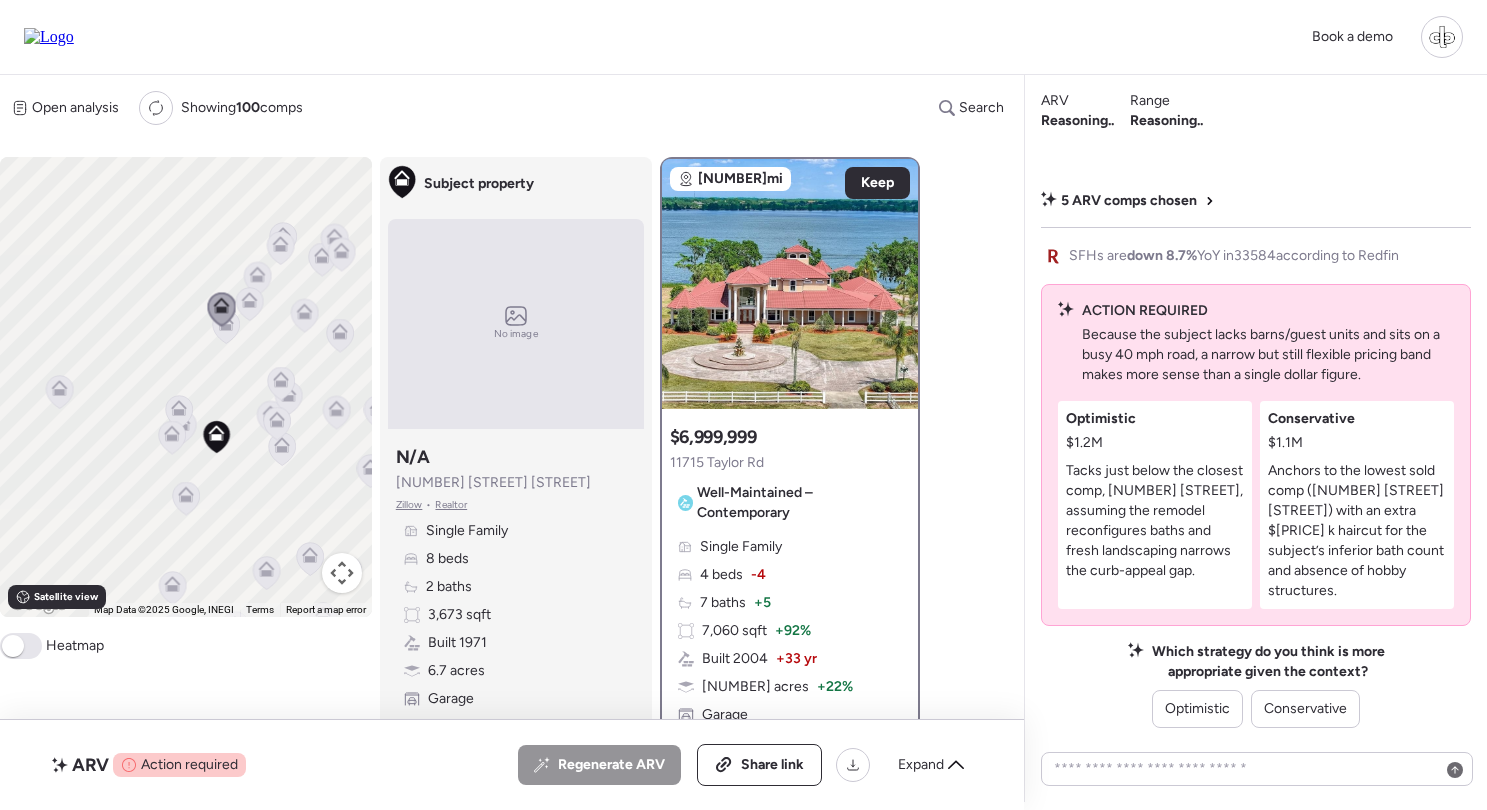 click at bounding box center (221, 311) 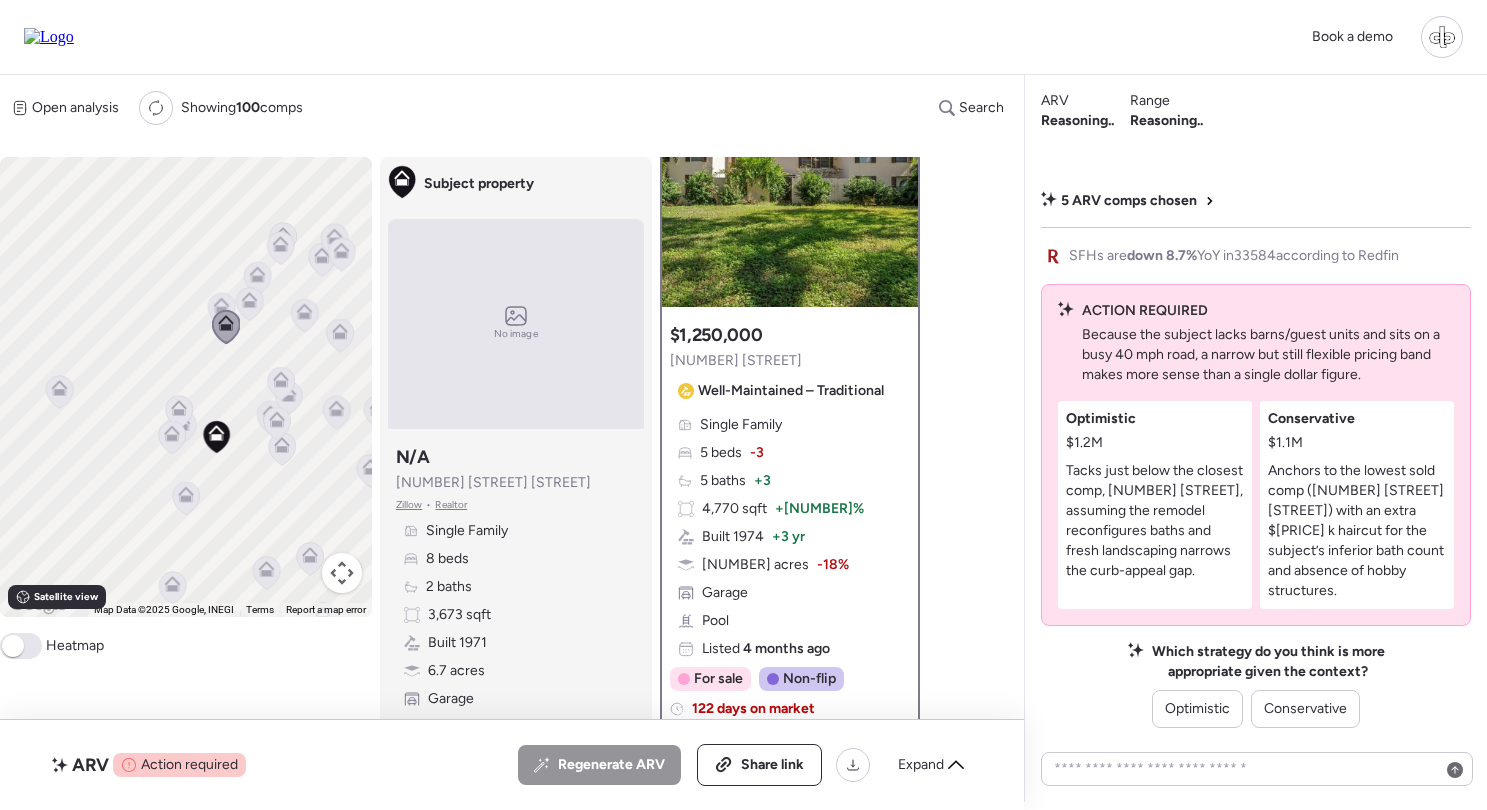 scroll, scrollTop: 107, scrollLeft: 0, axis: vertical 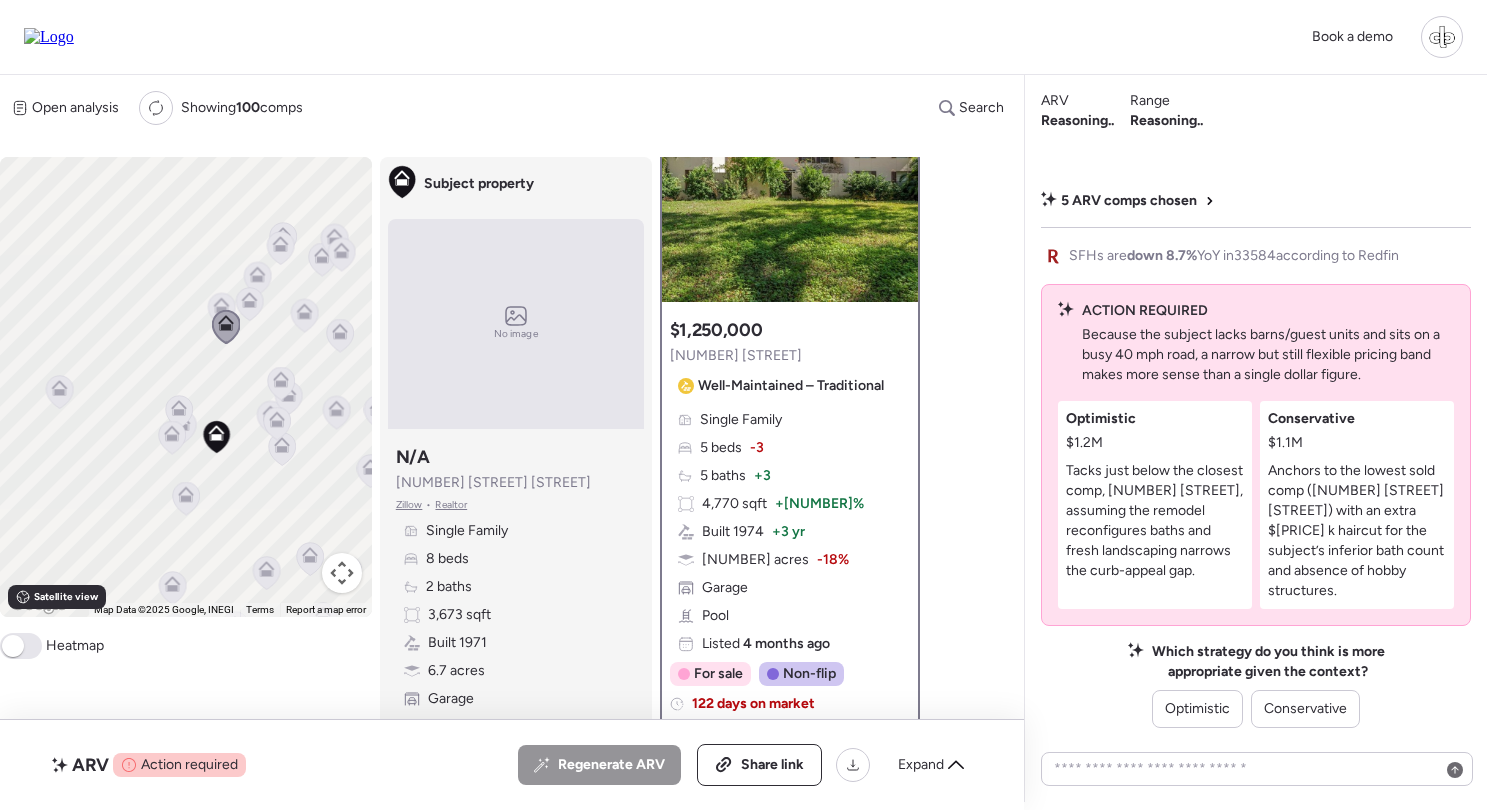 click 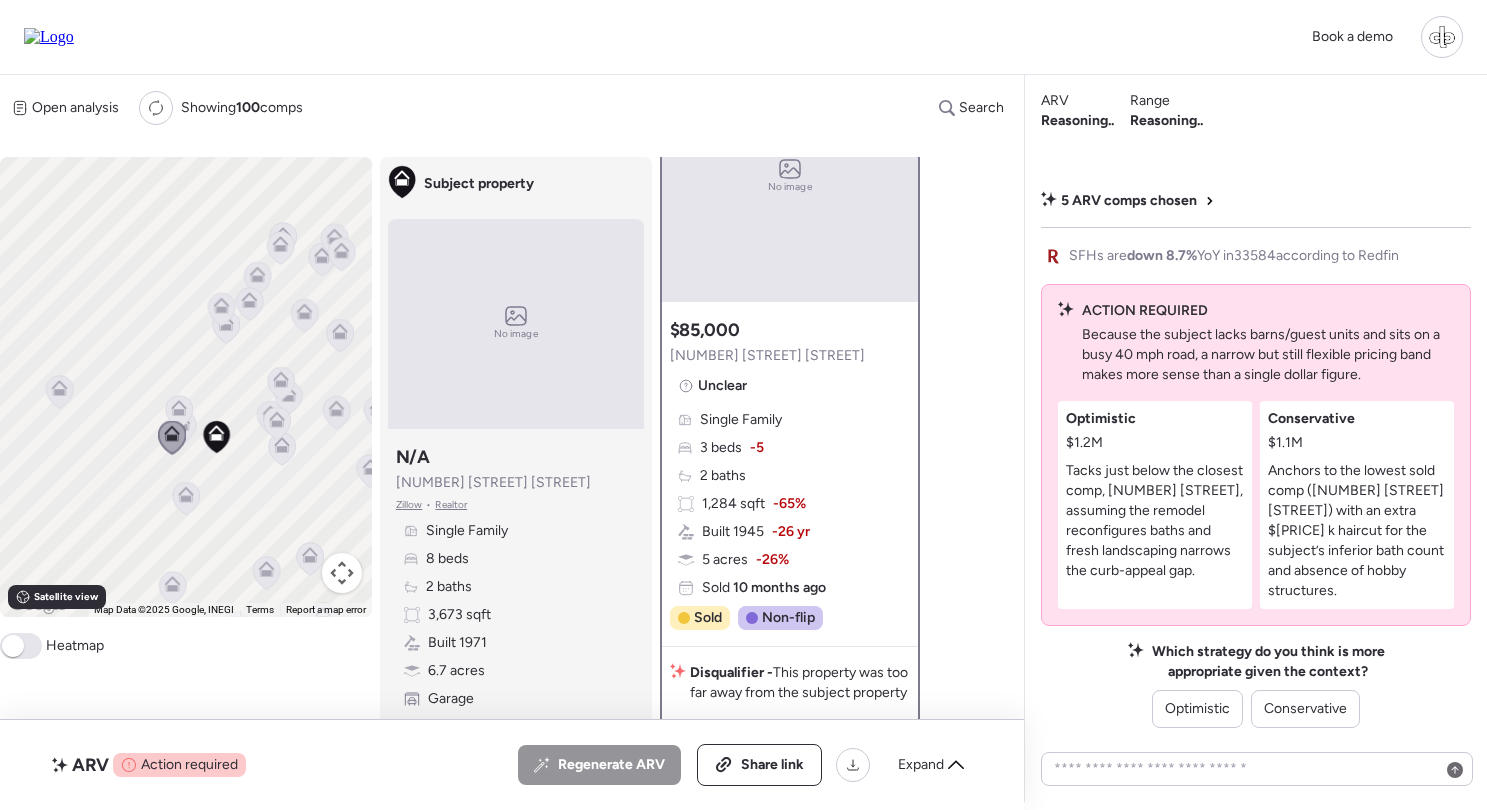 scroll, scrollTop: 0, scrollLeft: 0, axis: both 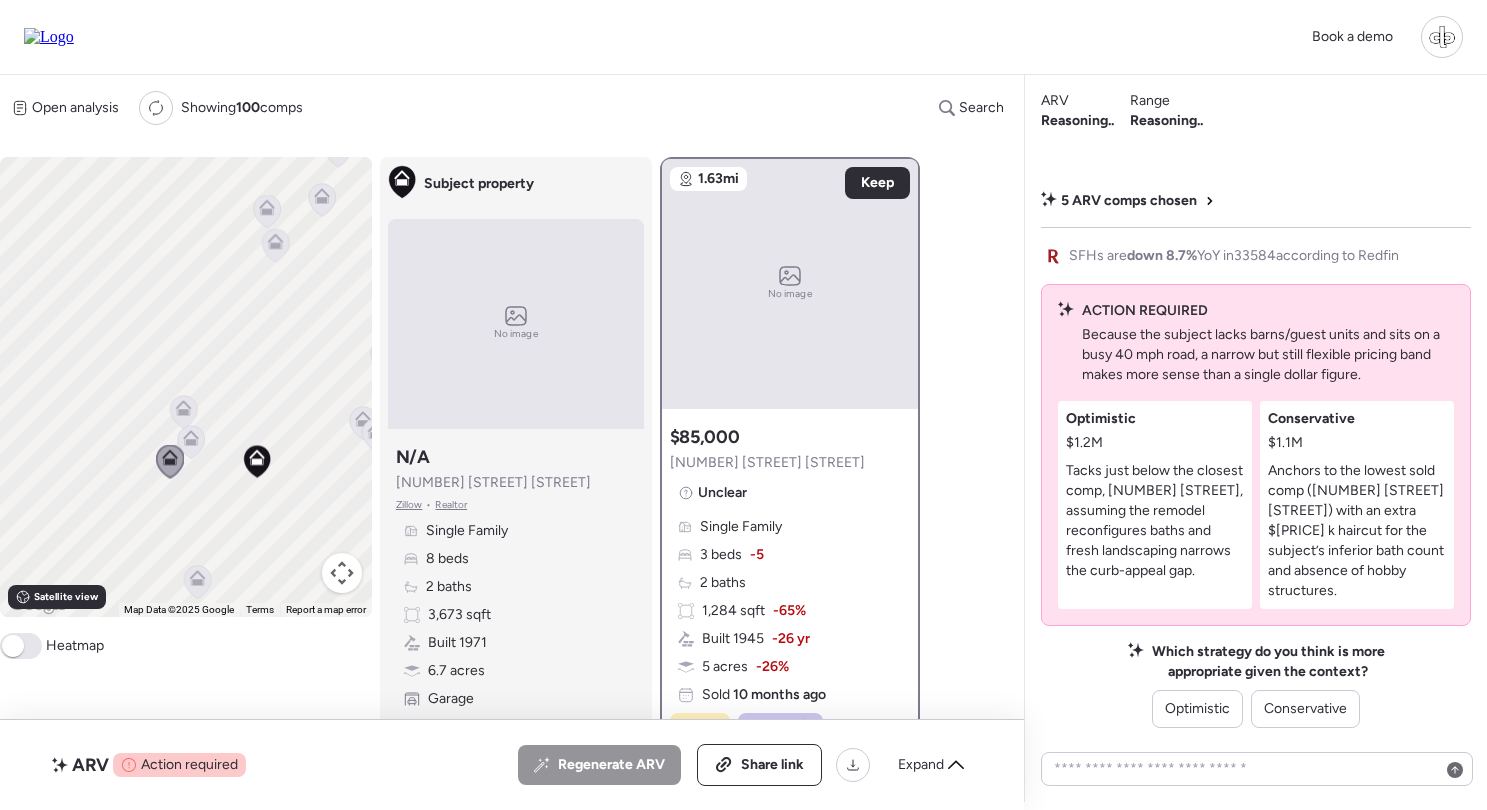 click 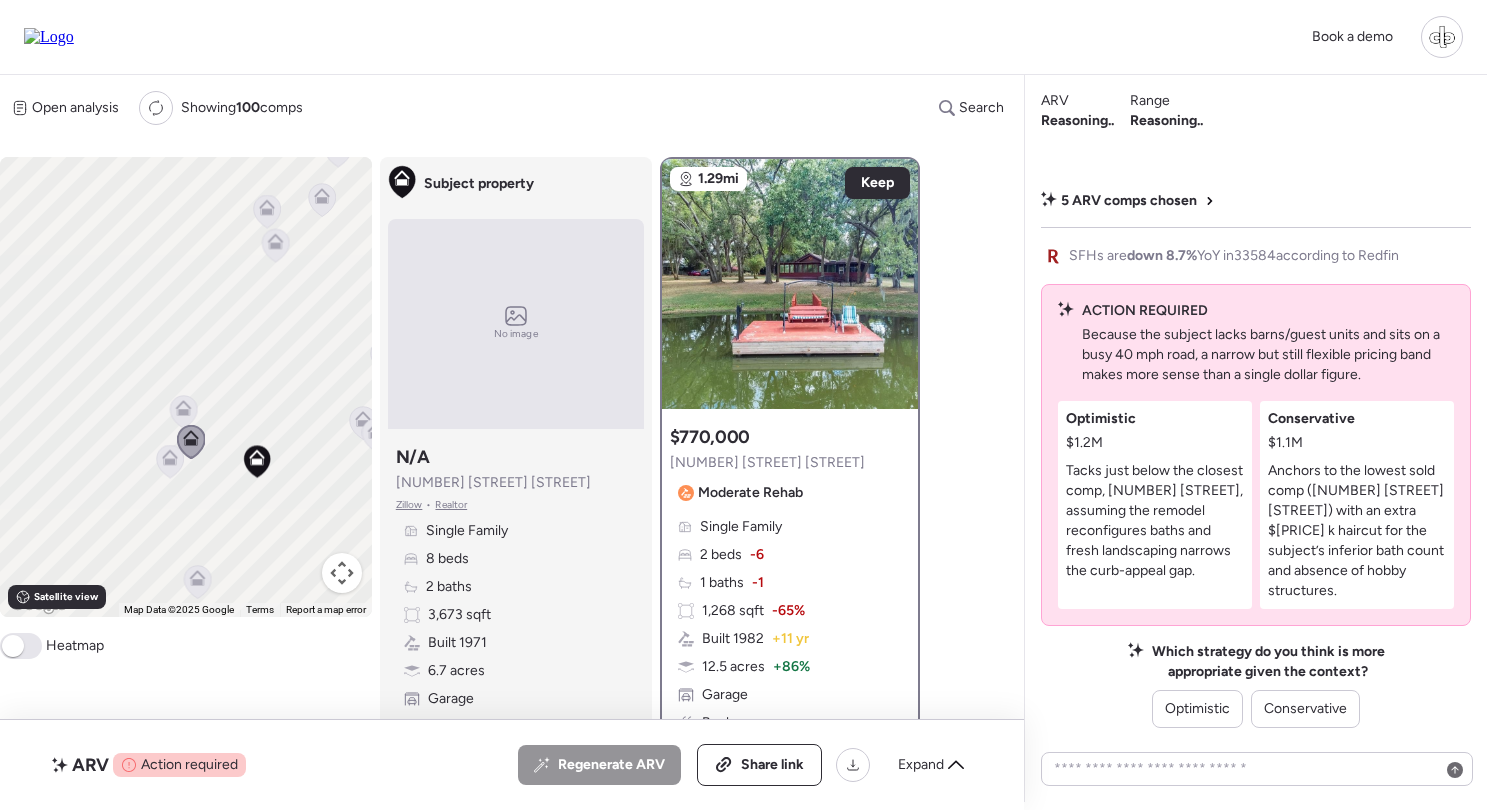 click 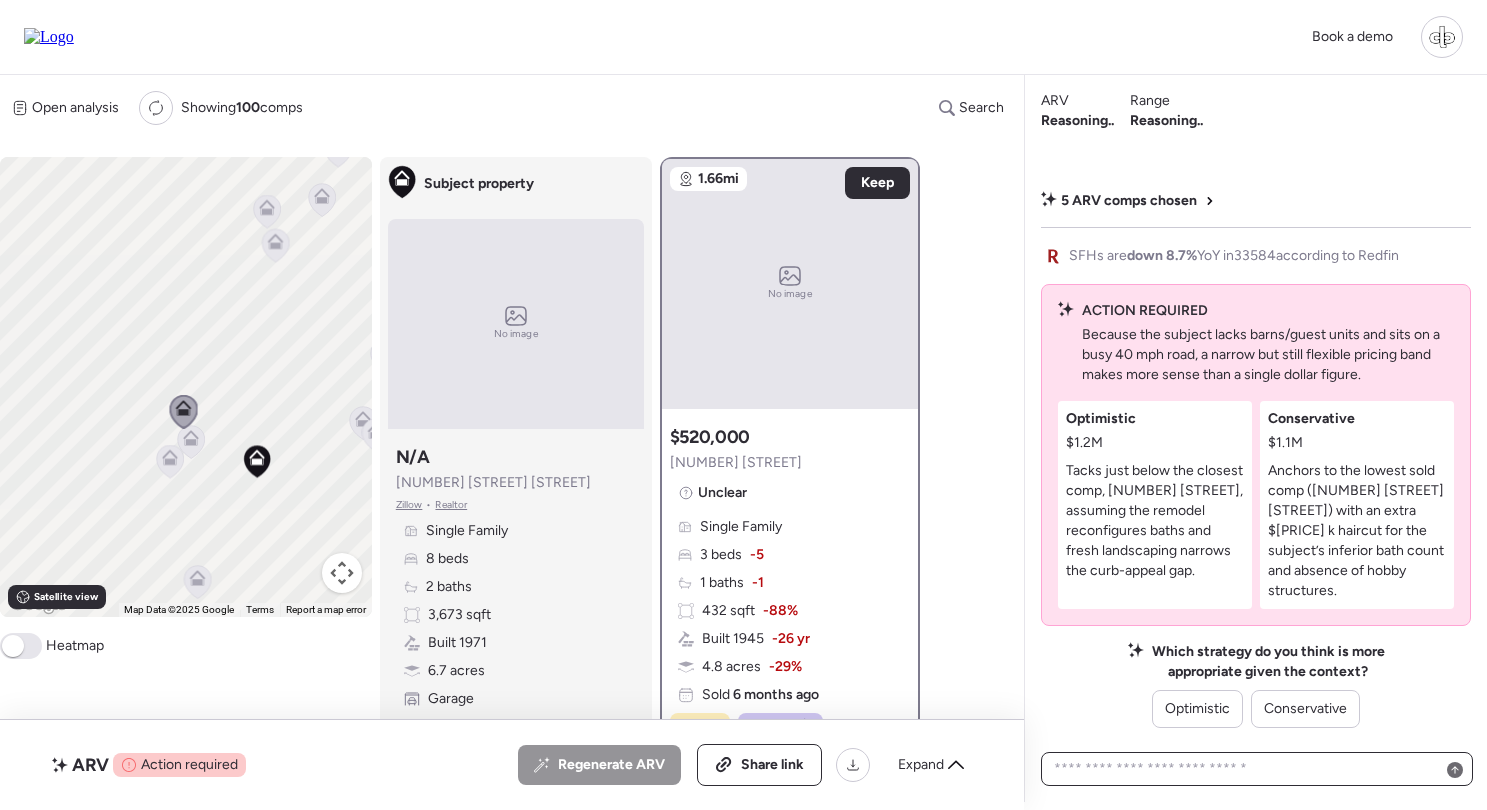 click at bounding box center (1257, 769) 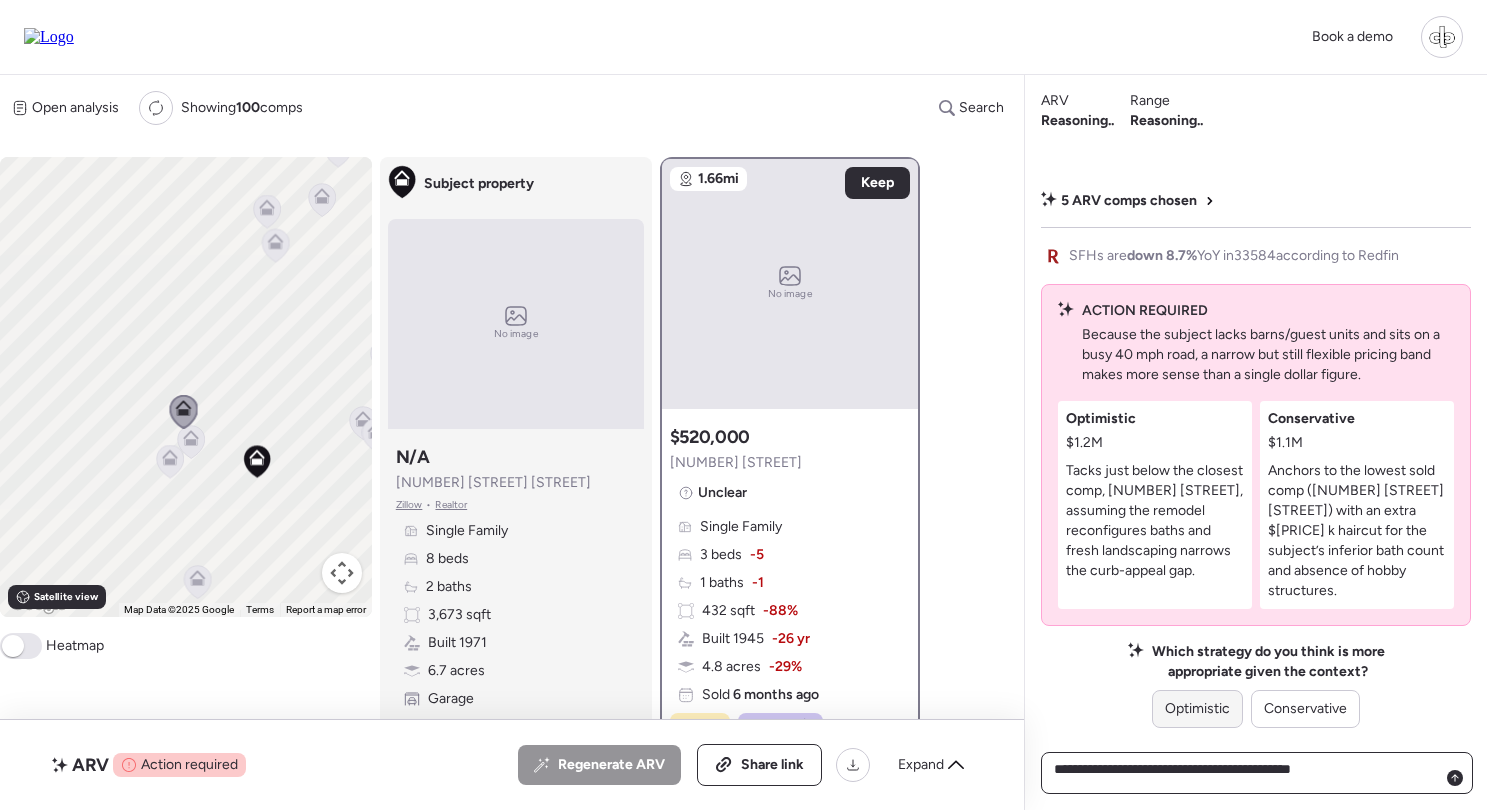 type on "**********" 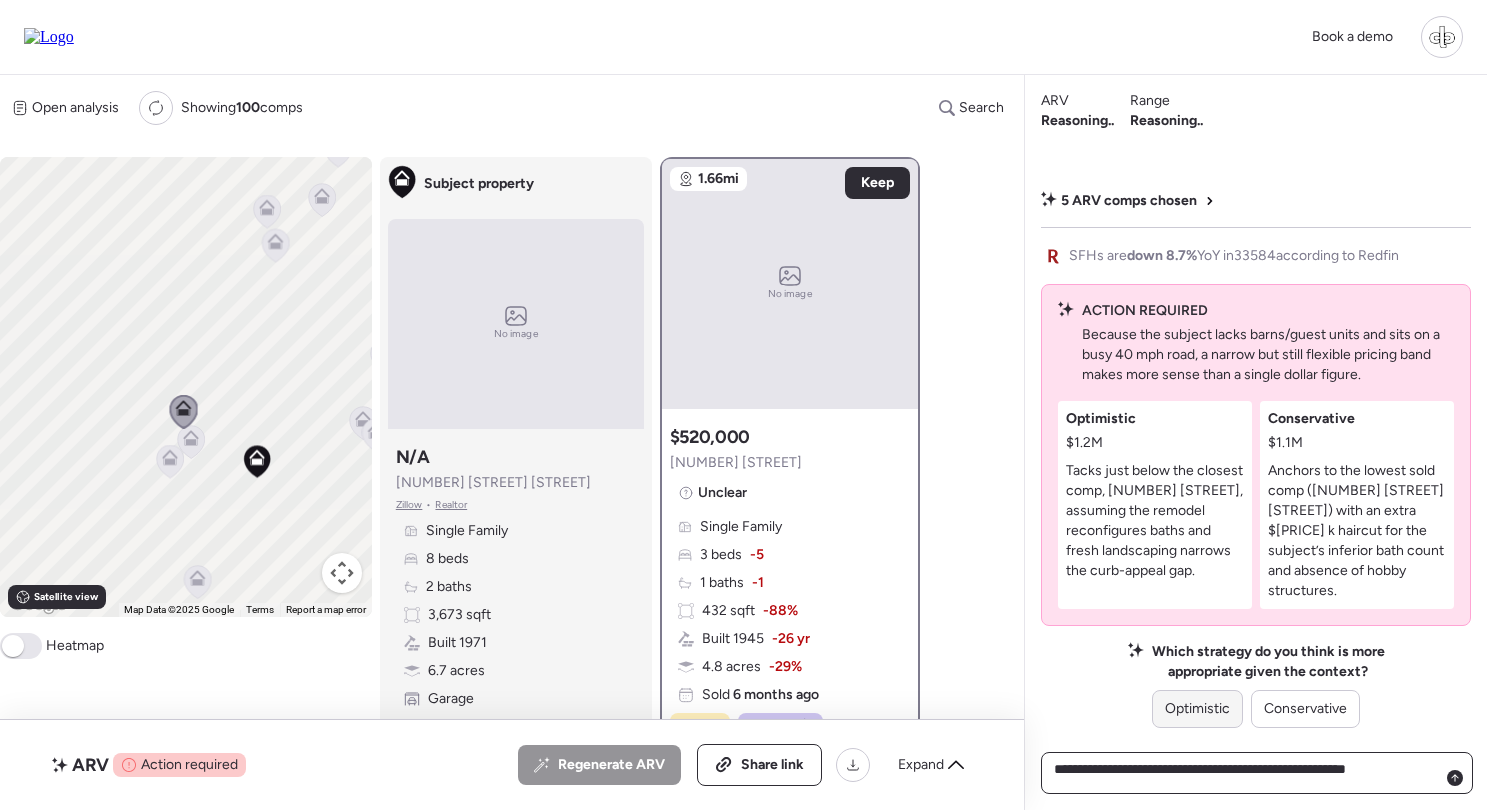 type on "**********" 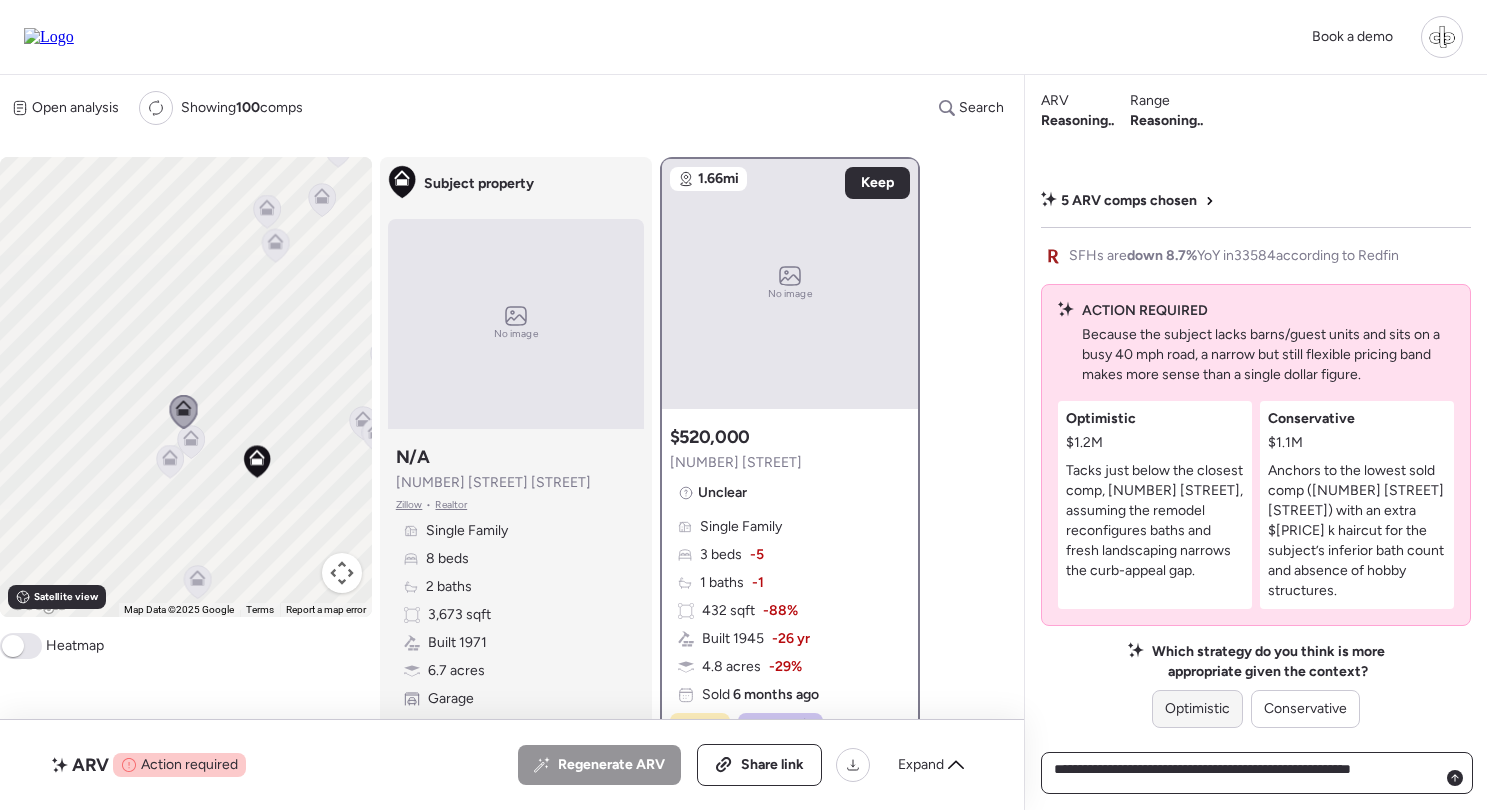 type 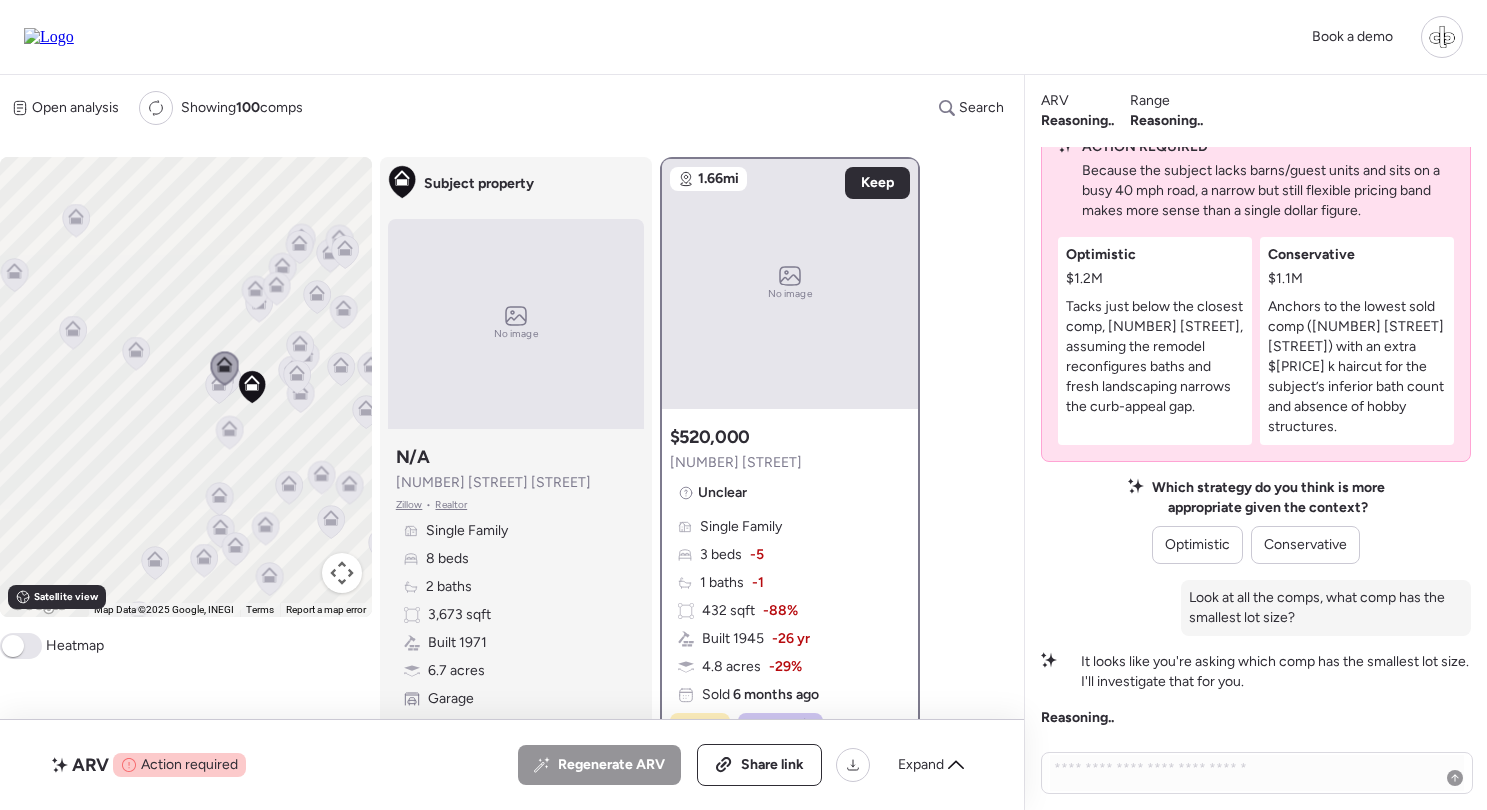 click 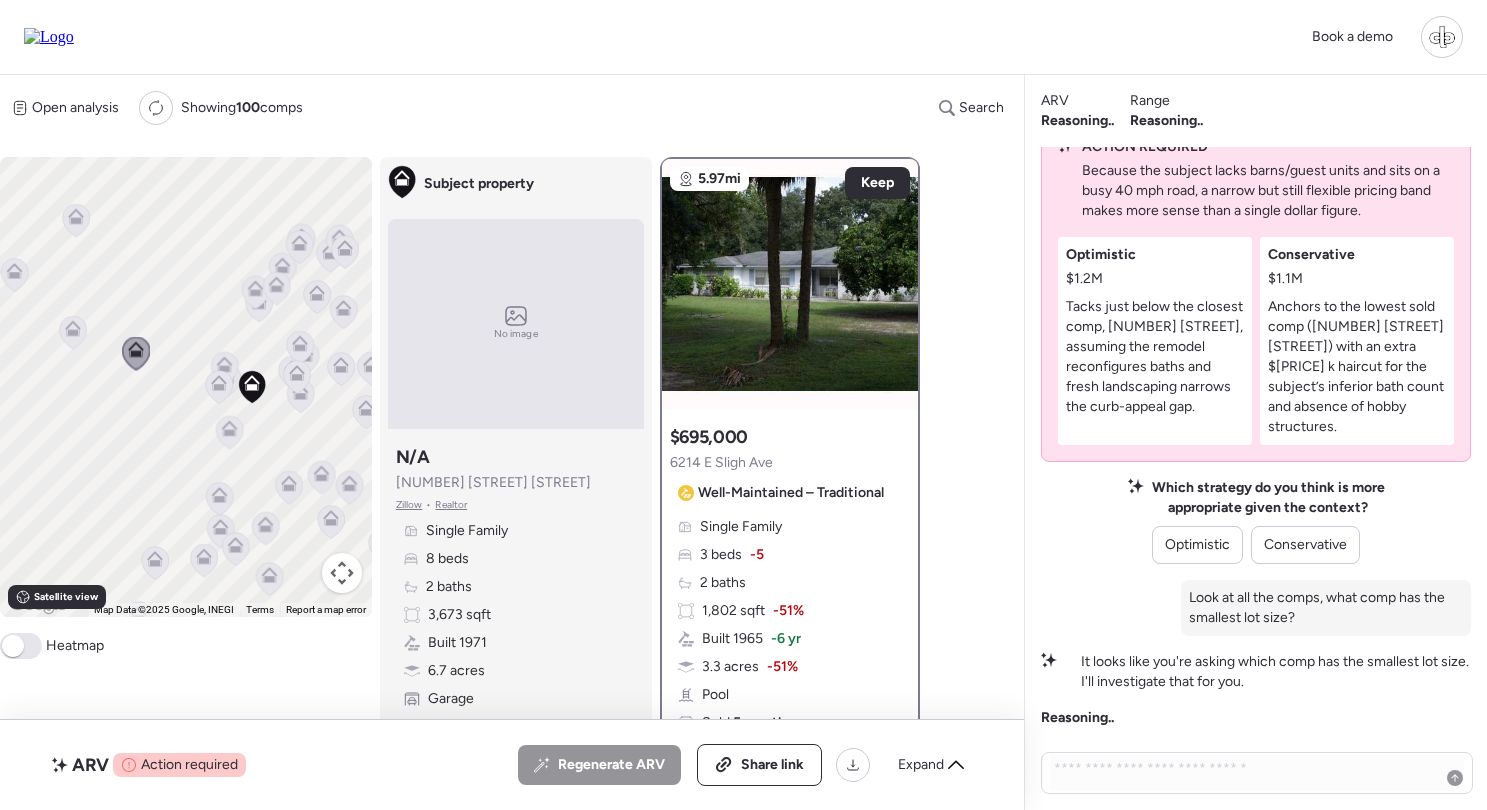 click 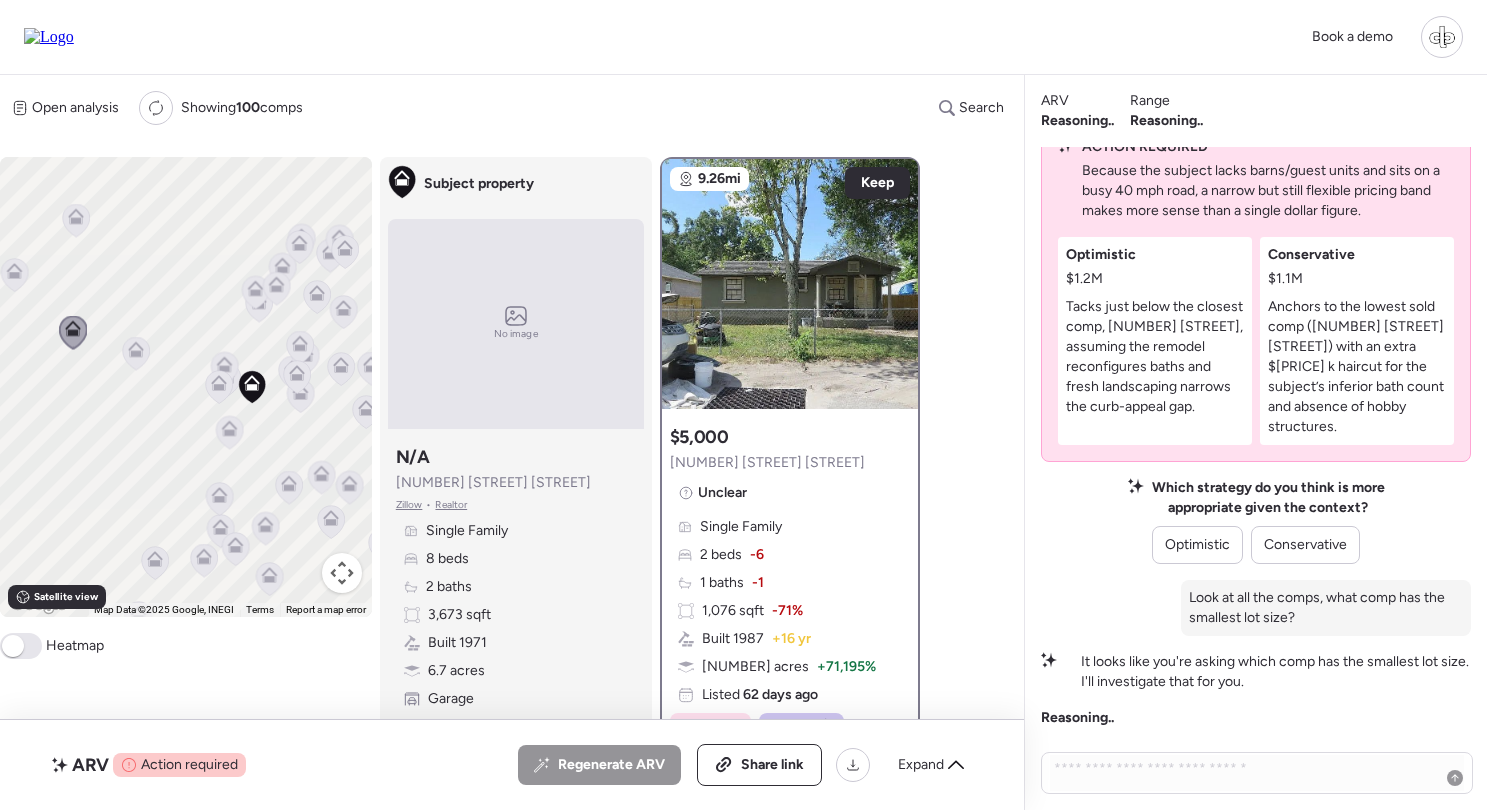 scroll, scrollTop: 71, scrollLeft: 0, axis: vertical 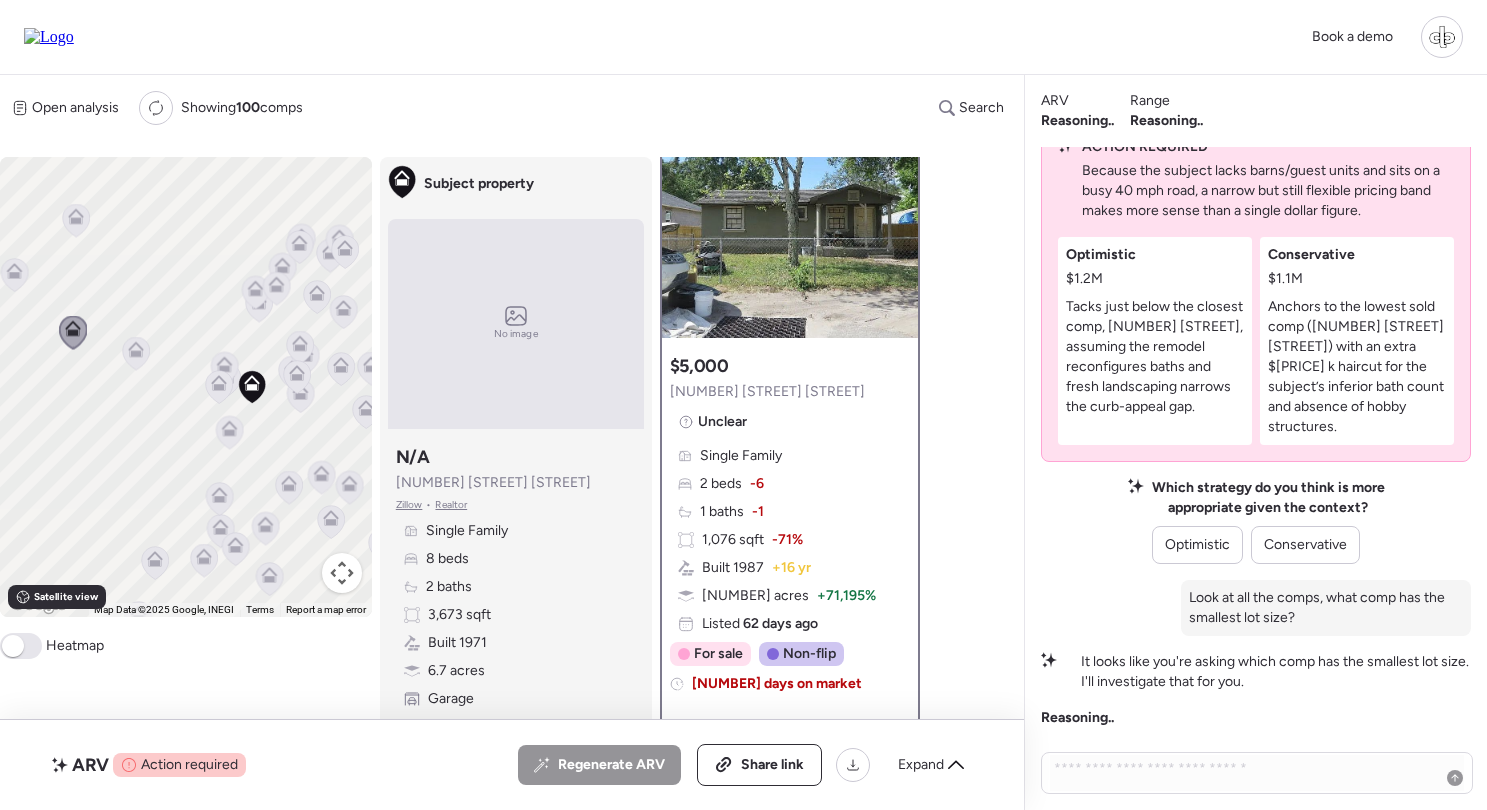 click on "Unclear" at bounding box center [712, 422] 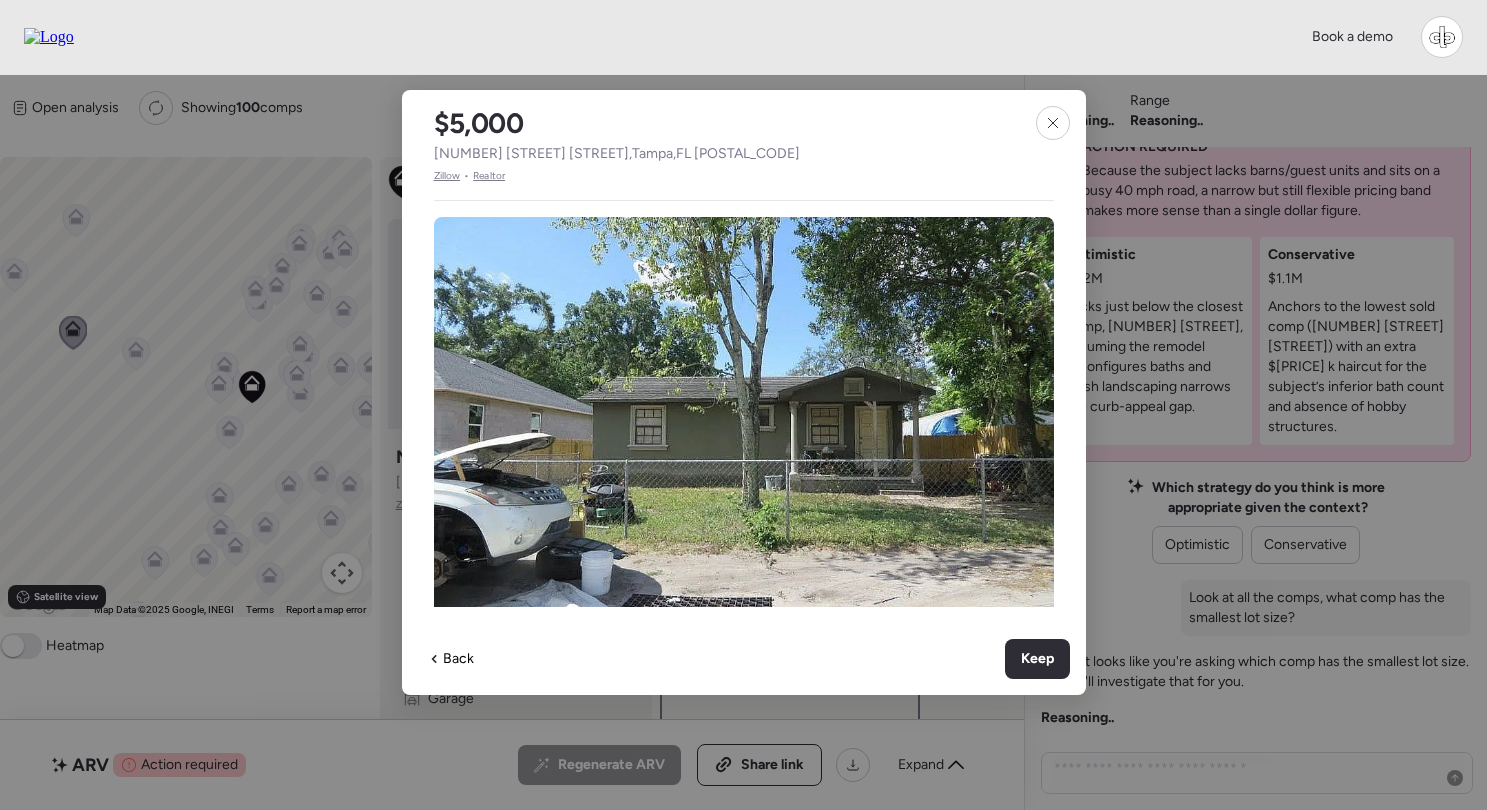 click on "Zillow" at bounding box center (447, 176) 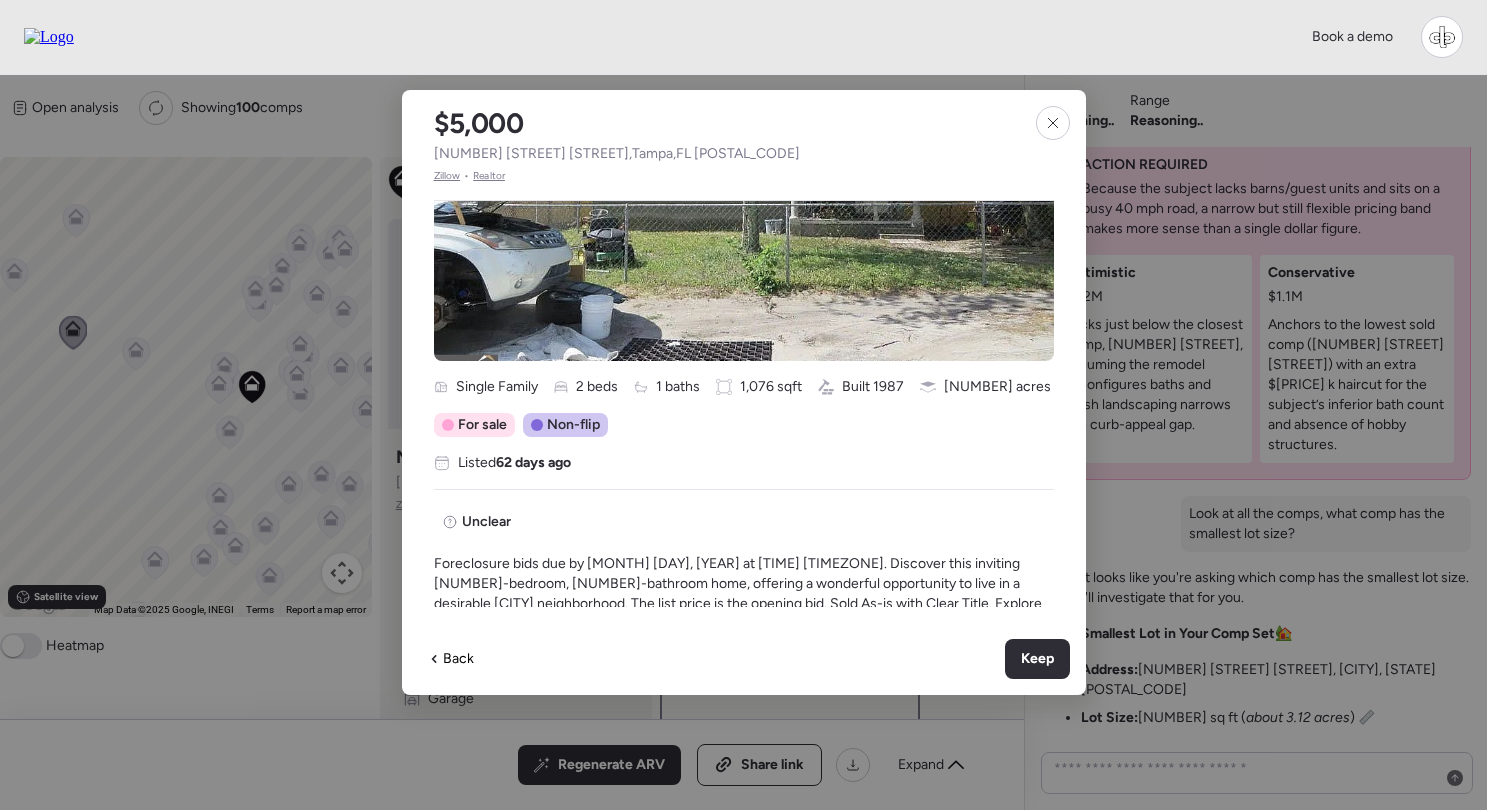scroll, scrollTop: 257, scrollLeft: 0, axis: vertical 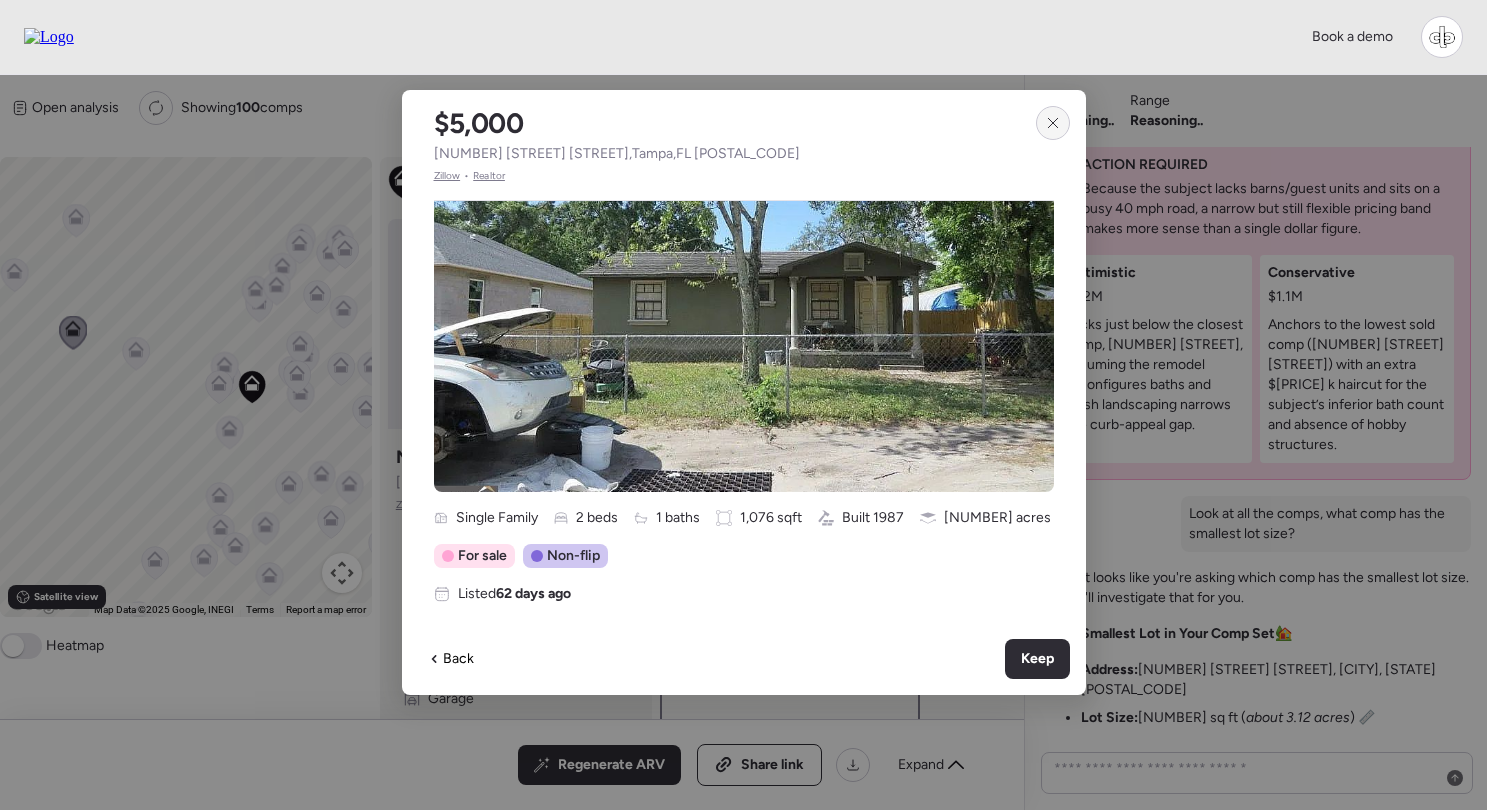 click at bounding box center [1053, 123] 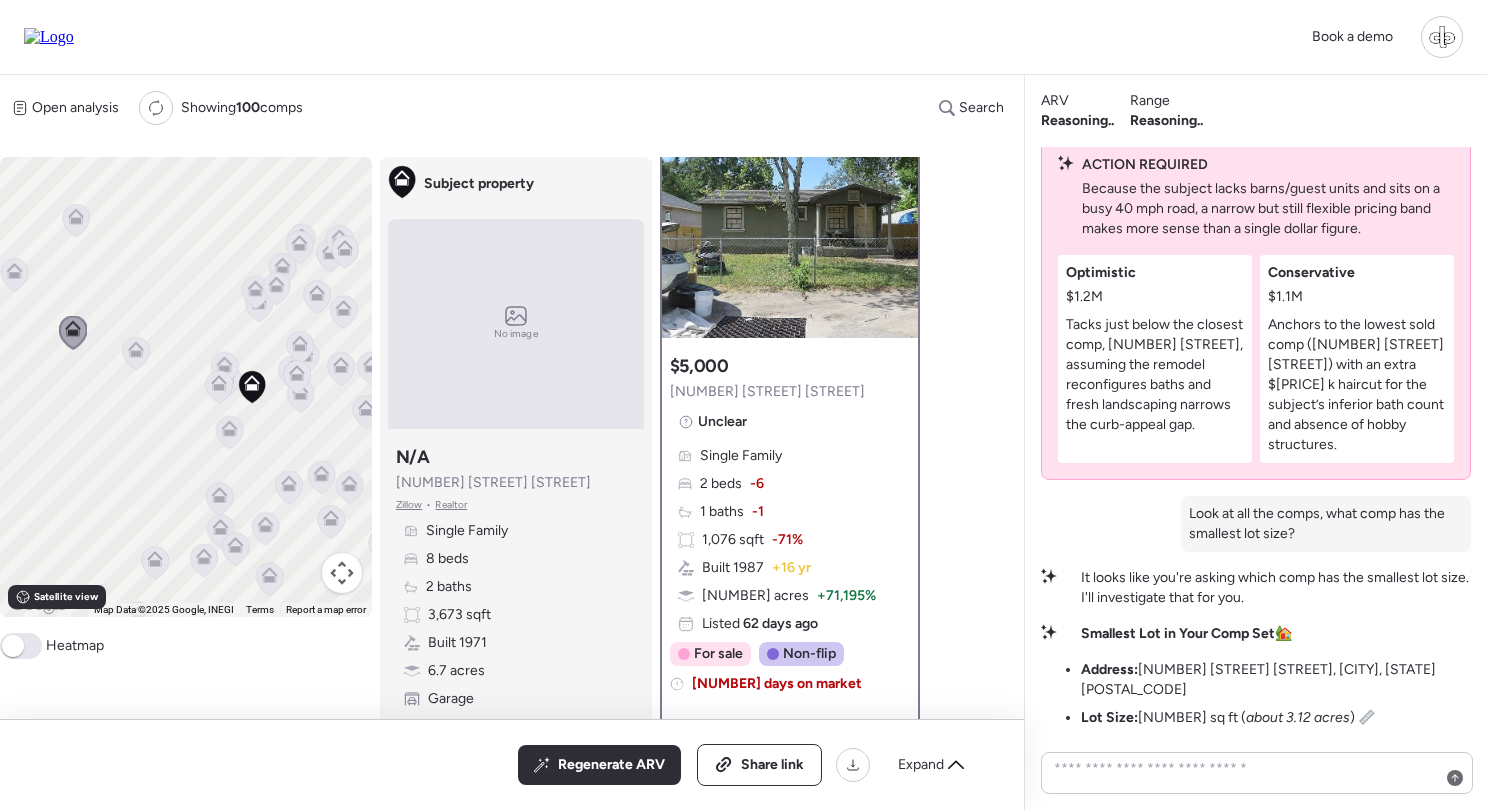 scroll, scrollTop: 1, scrollLeft: 0, axis: vertical 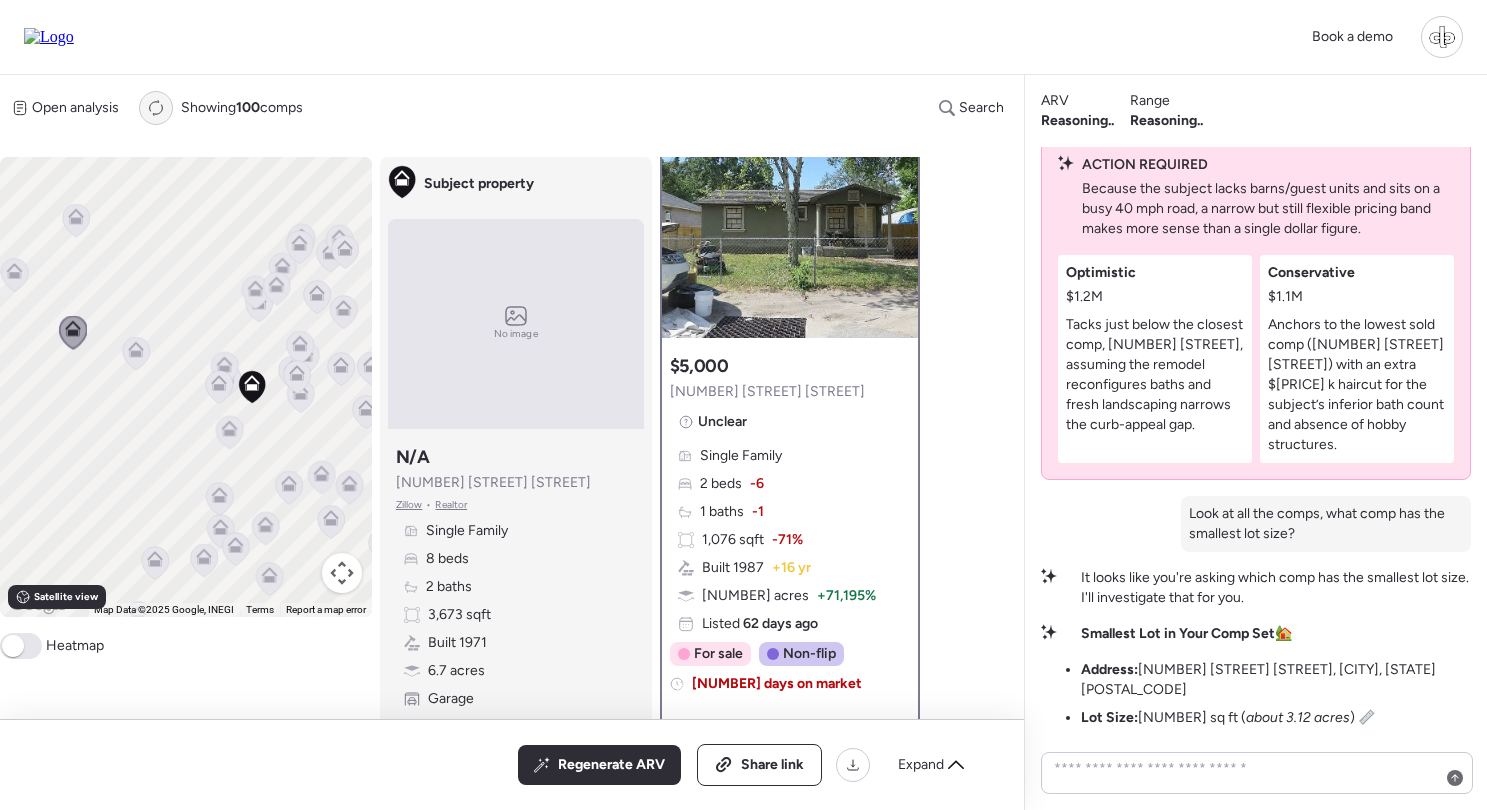 click on "Re-run report" at bounding box center [156, 108] 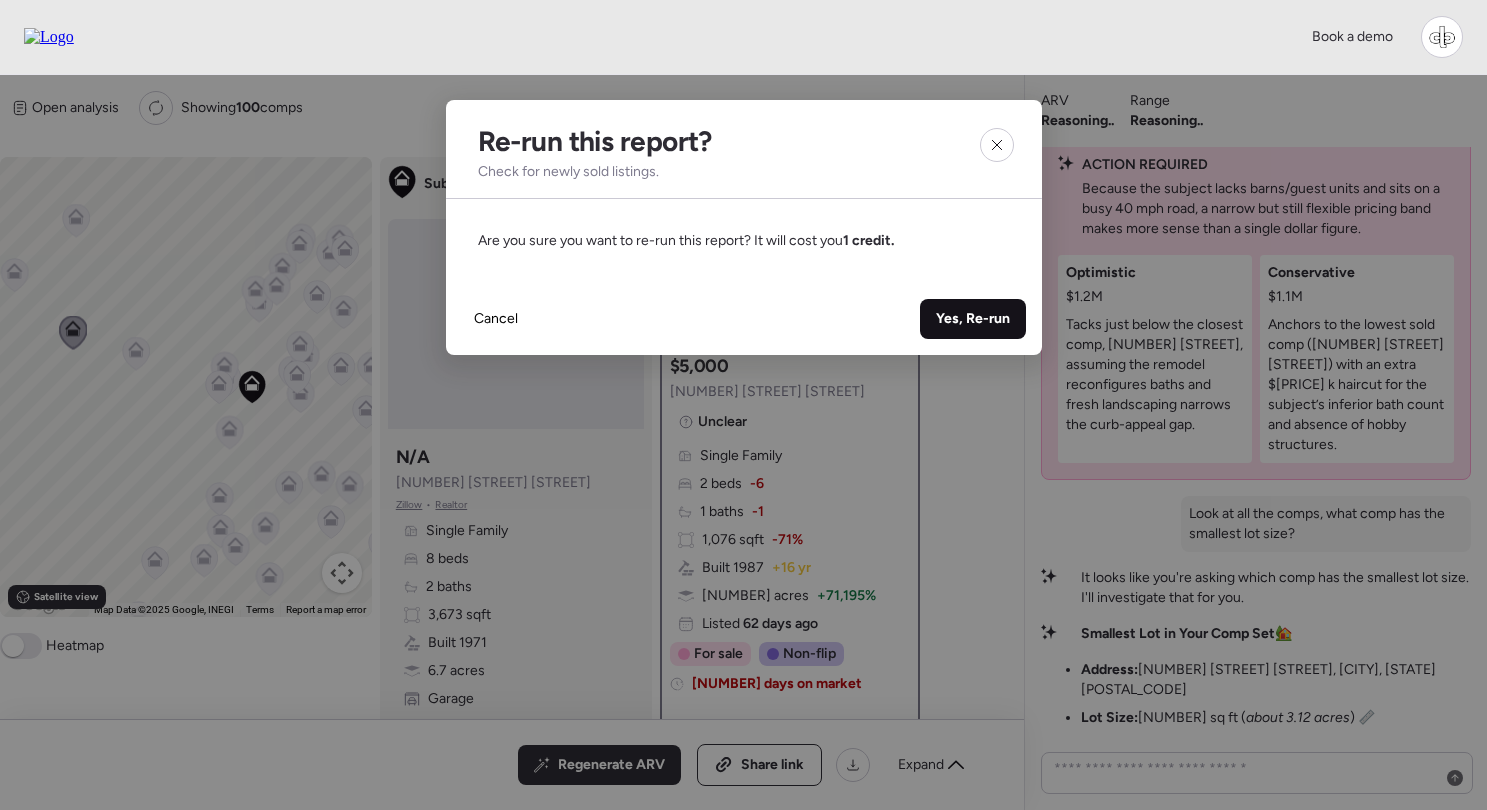 click on "Yes, Re-run" at bounding box center (973, 319) 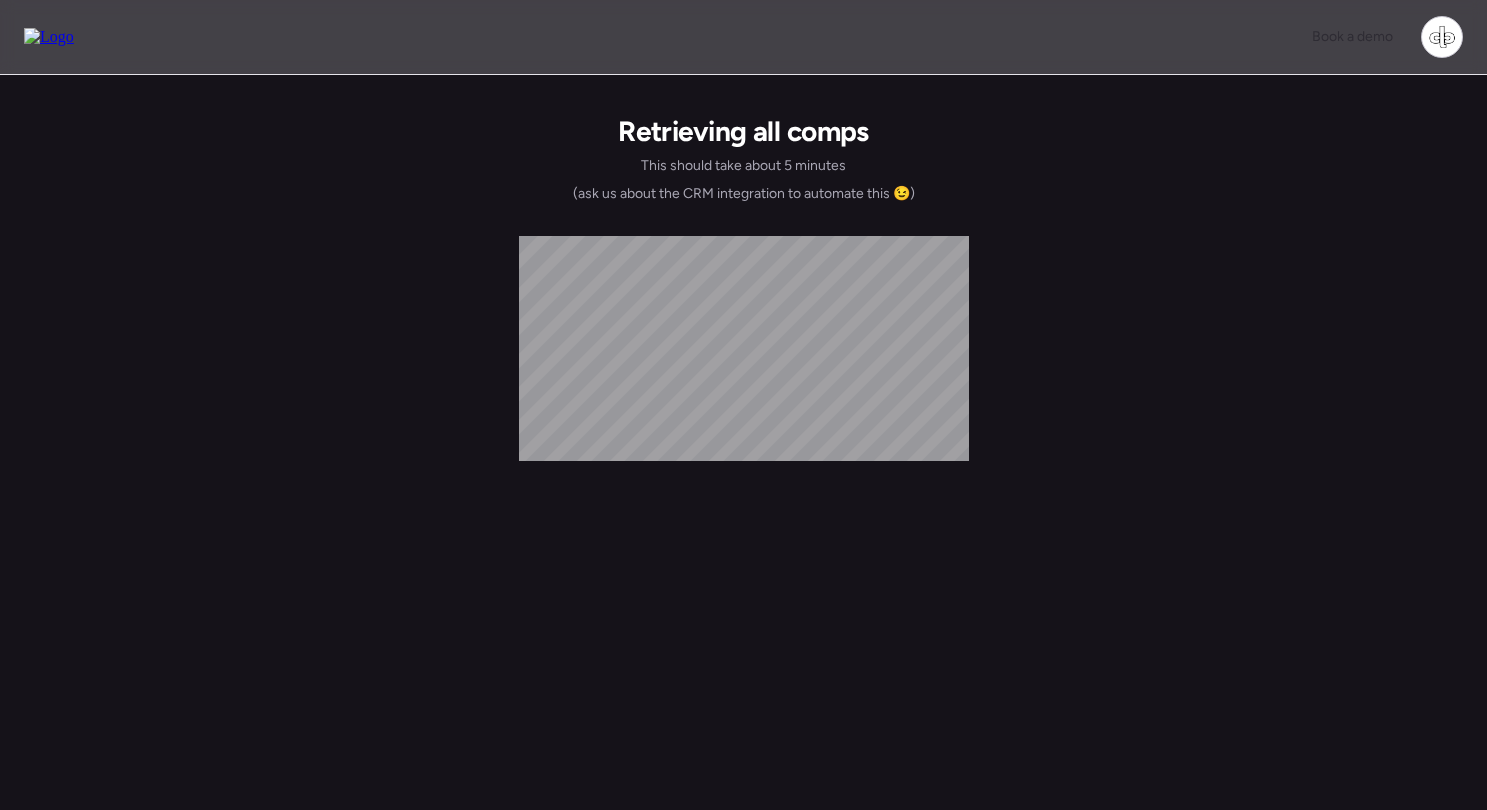 scroll, scrollTop: 0, scrollLeft: 0, axis: both 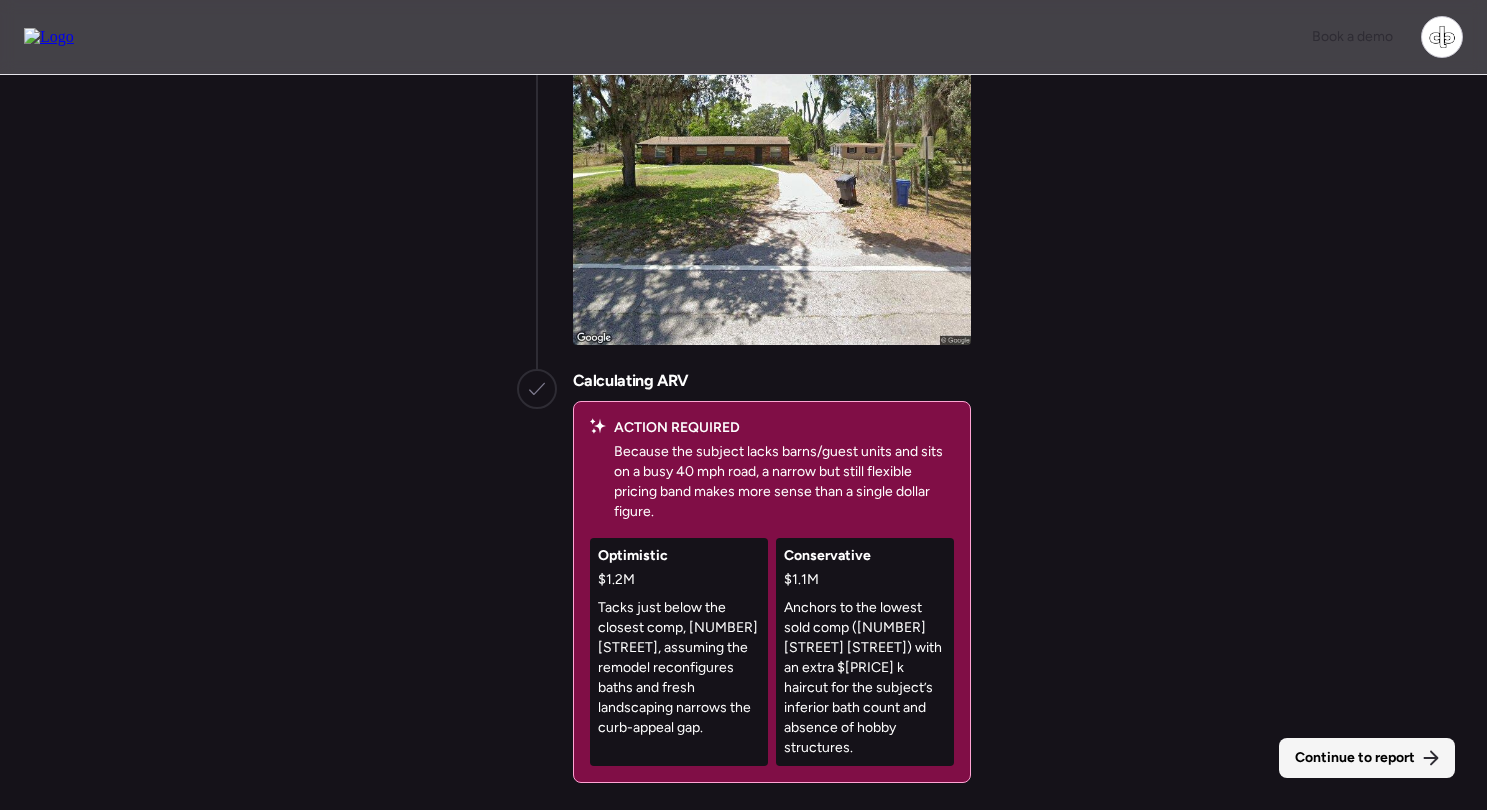 click on "Continue to report" at bounding box center [1355, 758] 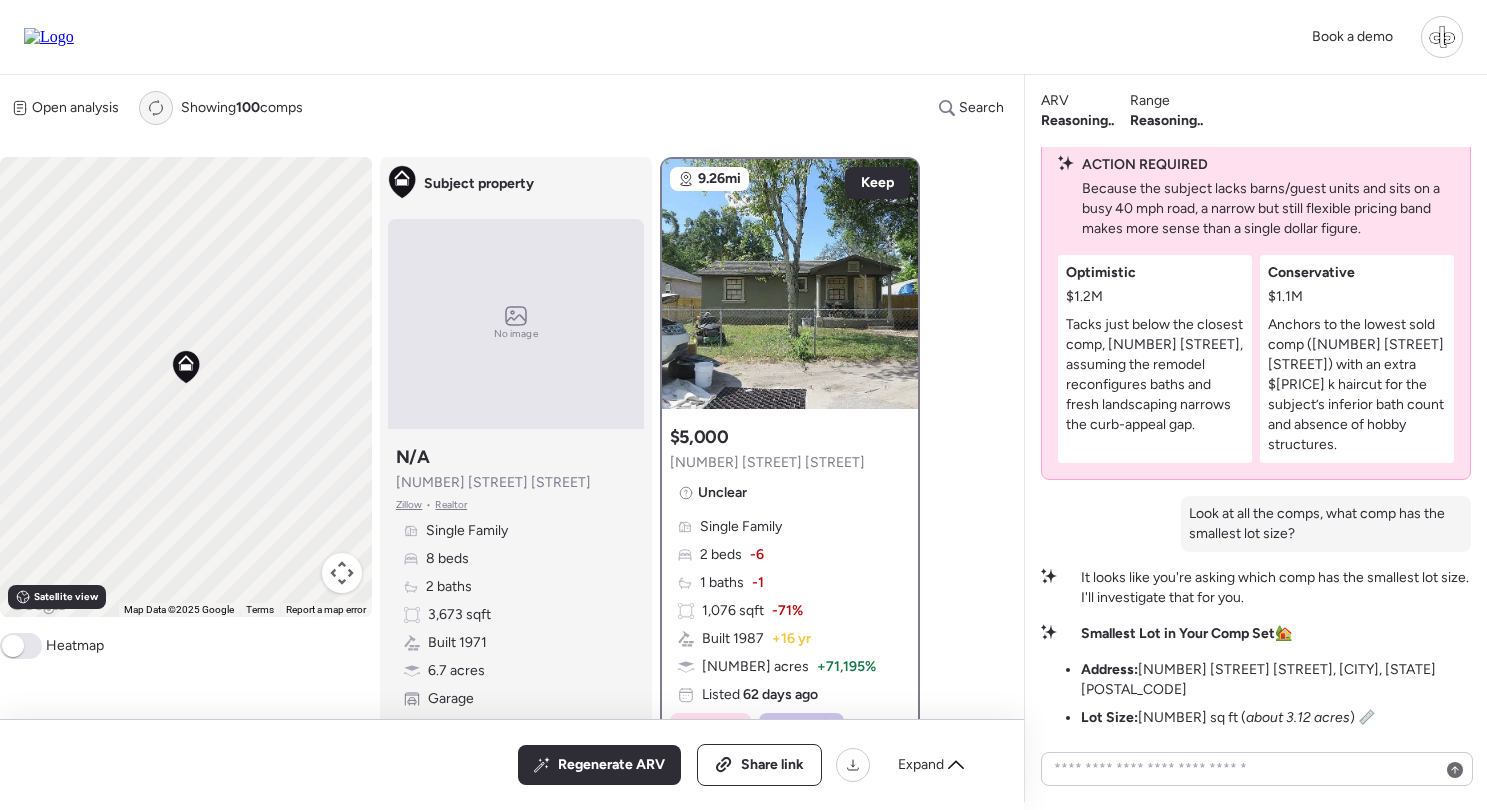 click on "Re-run report" at bounding box center [156, 108] 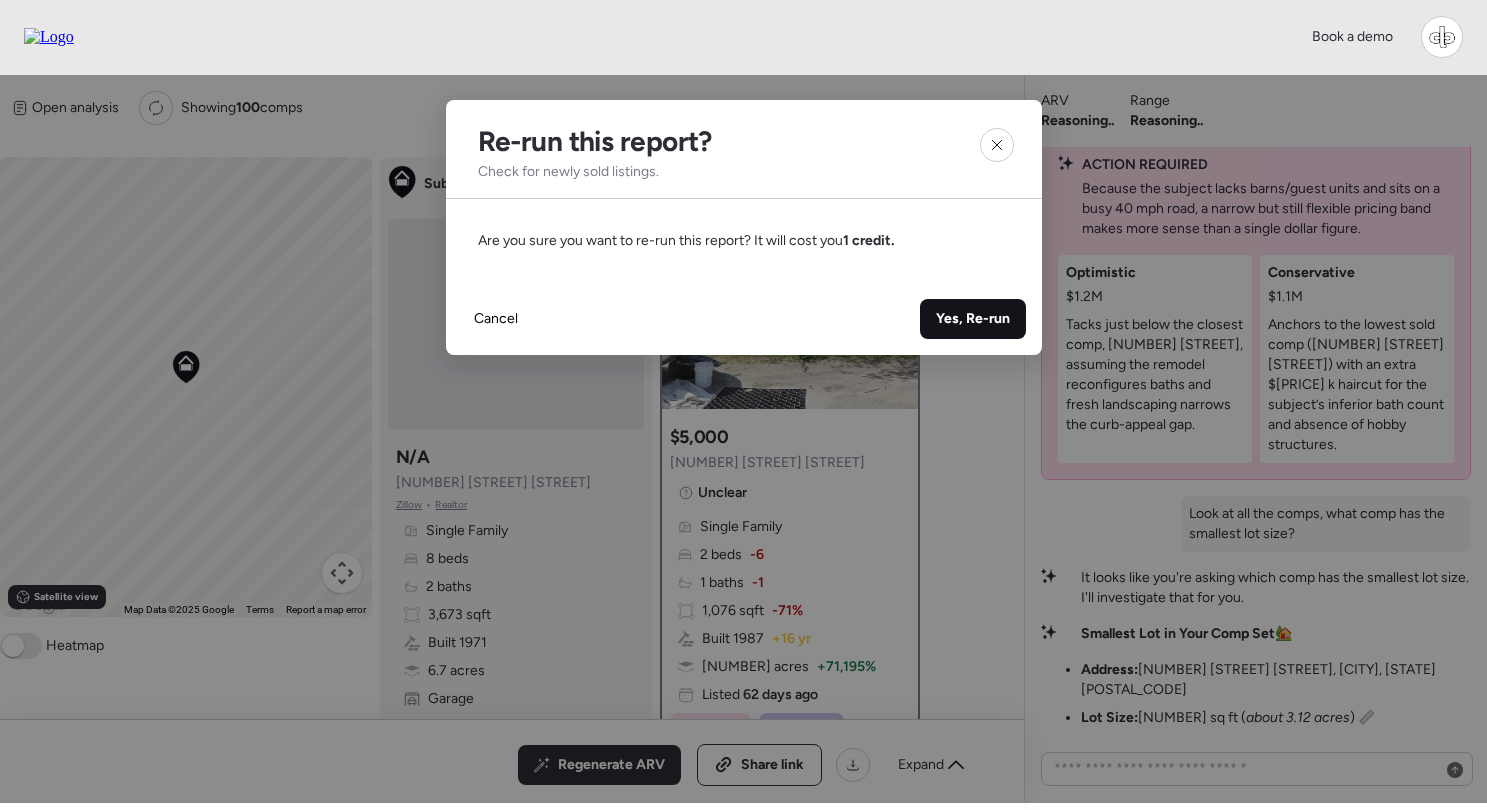 click on "Yes, Re-run" at bounding box center [973, 319] 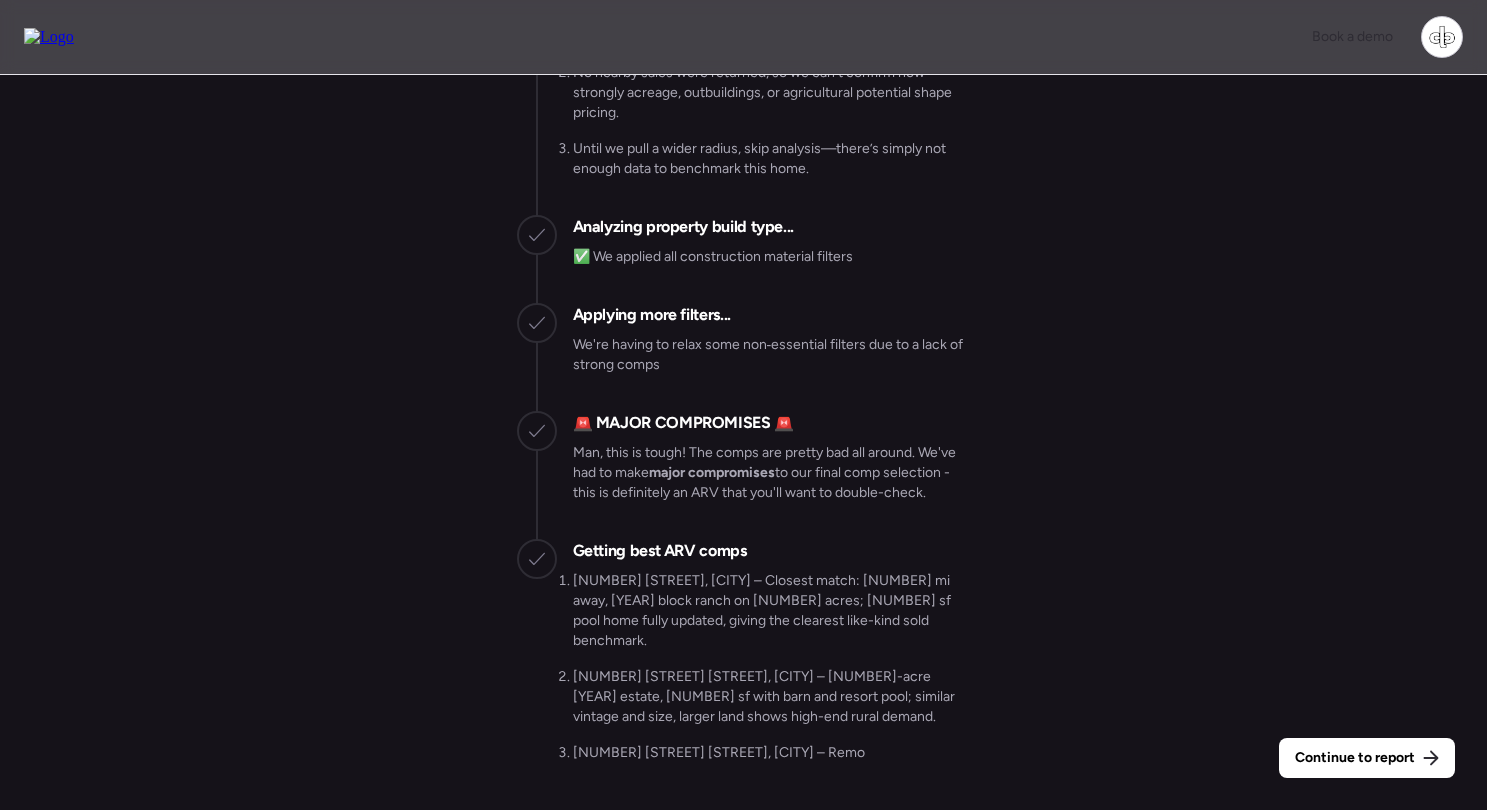 scroll, scrollTop: 0, scrollLeft: 0, axis: both 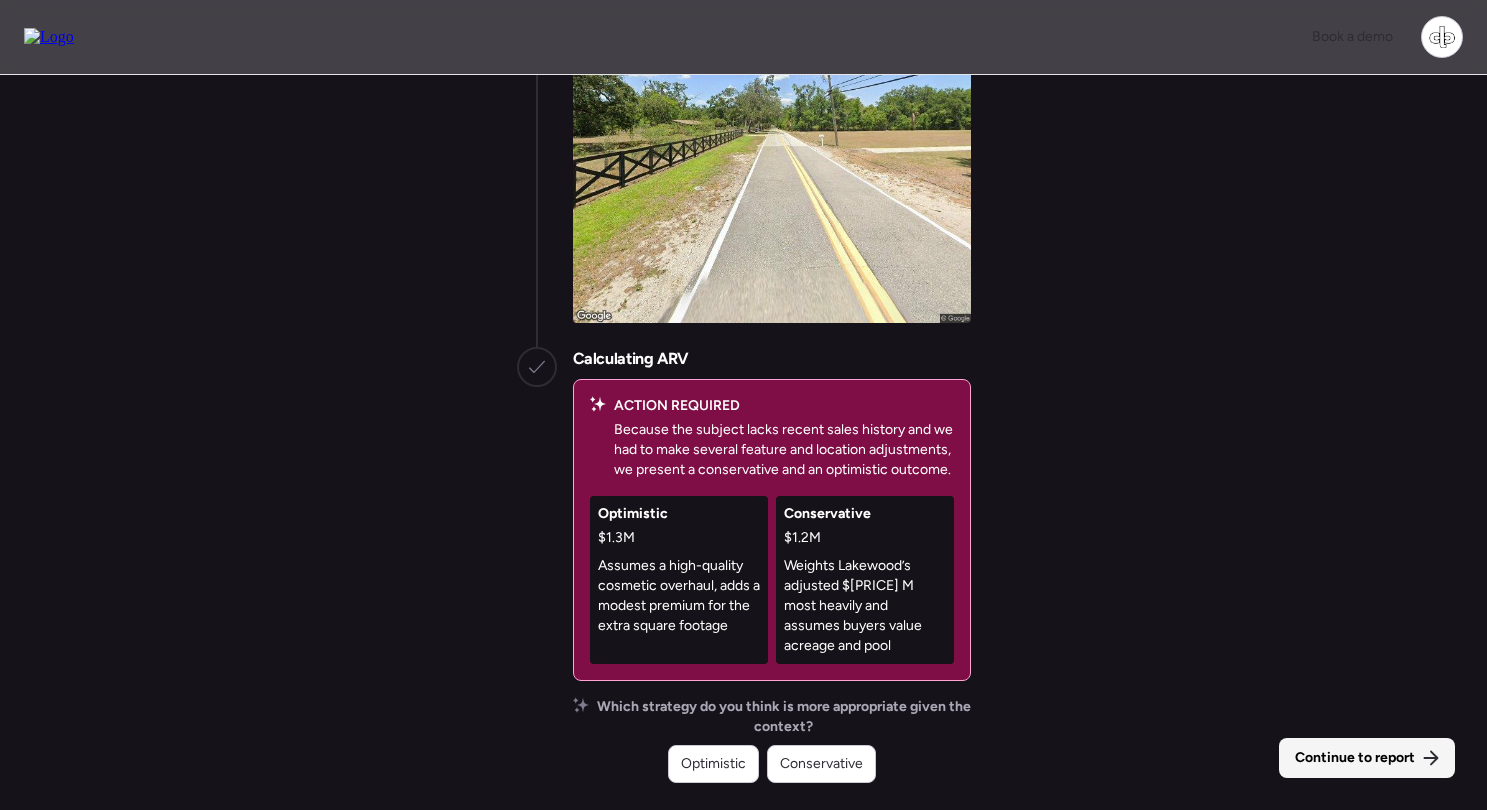 click on "Continue to report" at bounding box center [1355, 758] 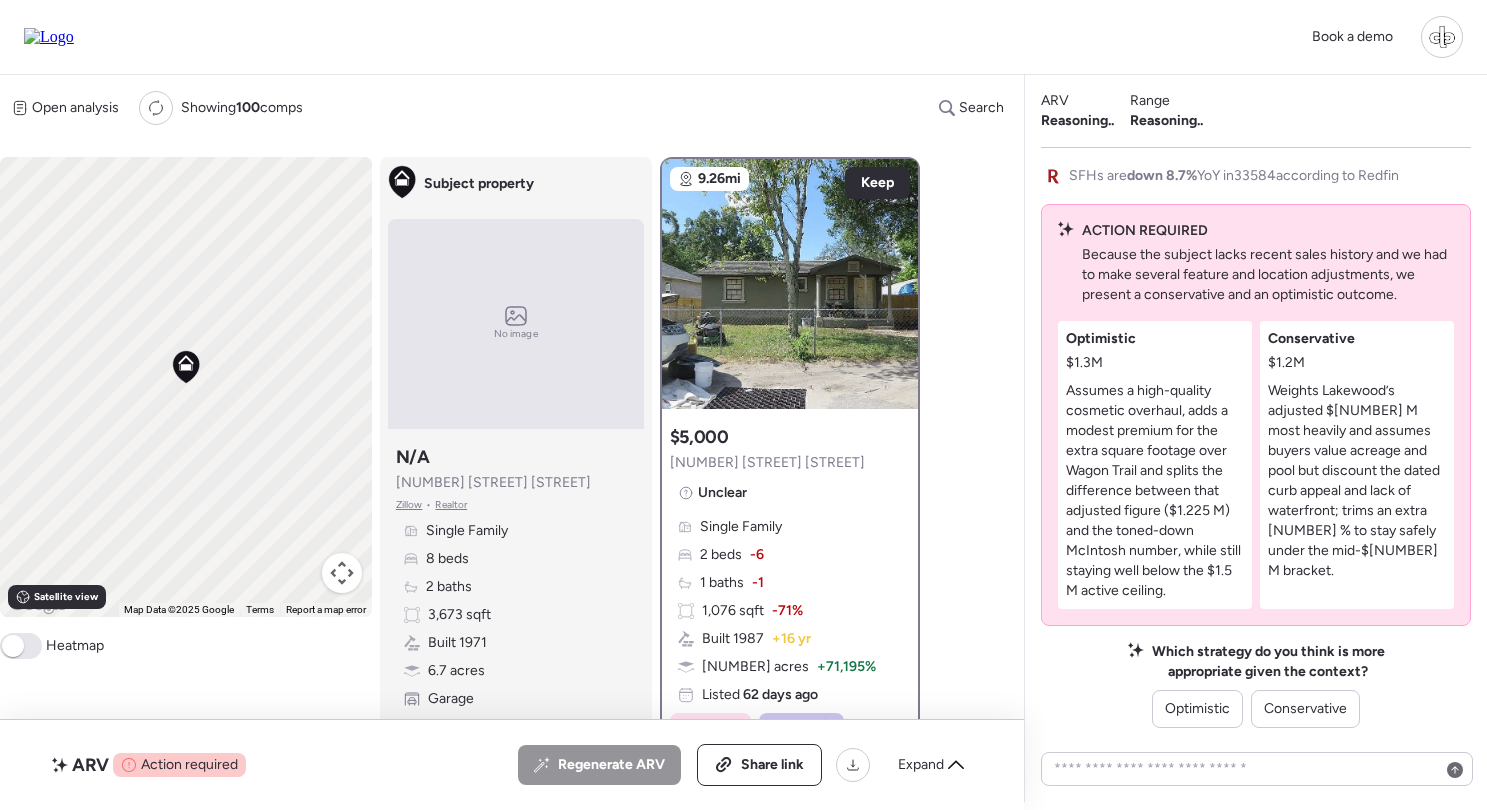 scroll, scrollTop: 0, scrollLeft: 0, axis: both 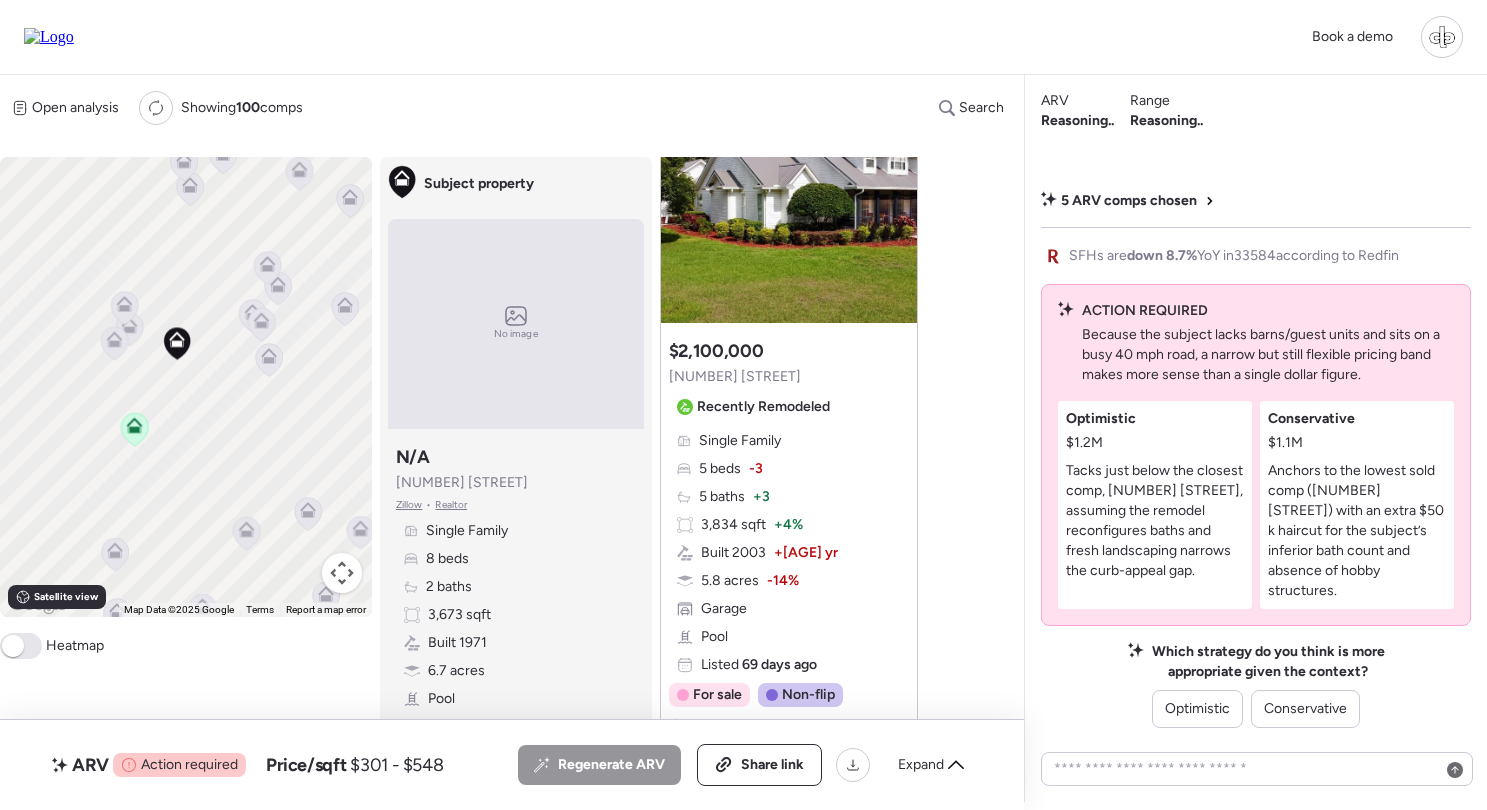 click 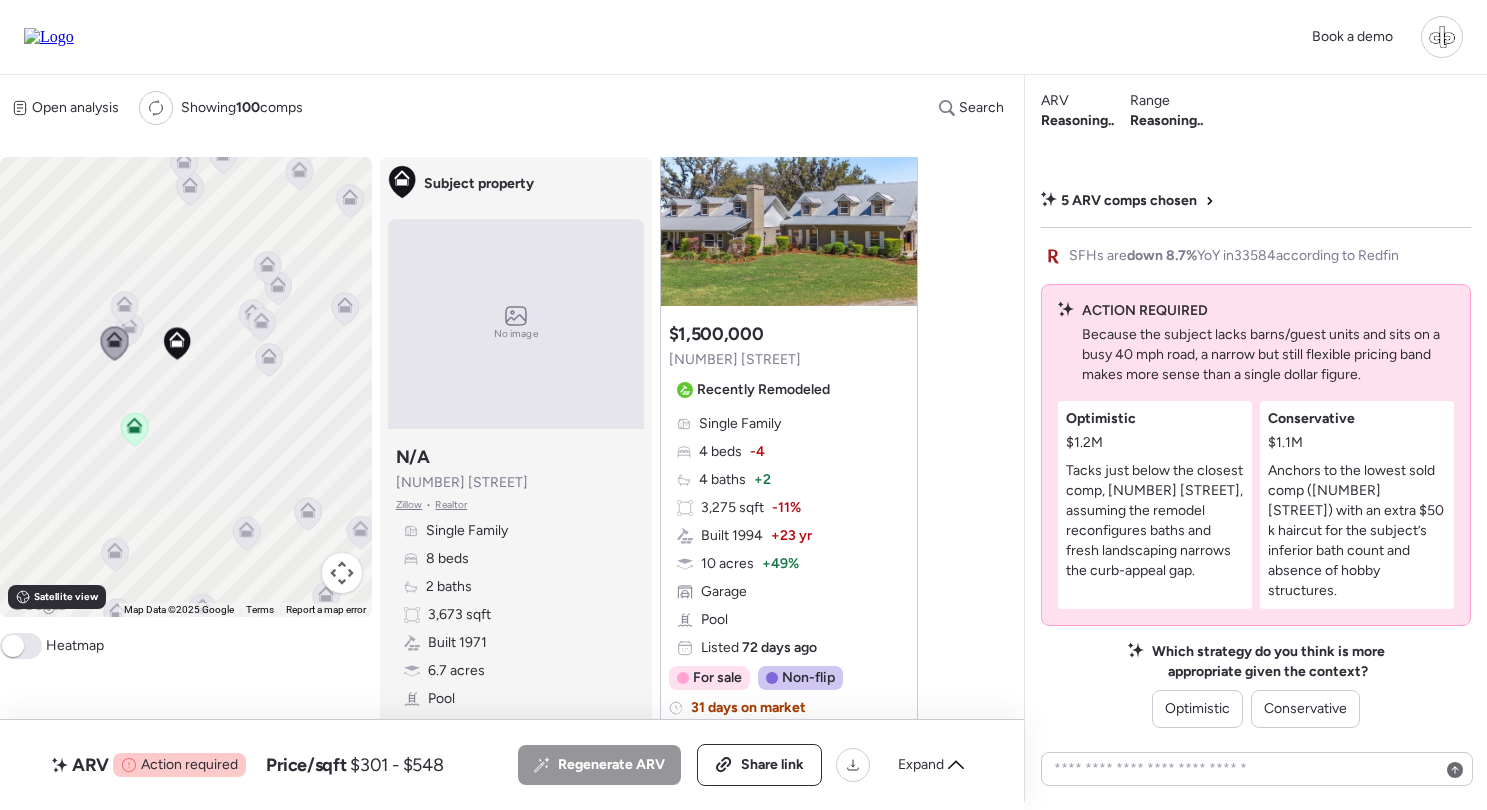 scroll, scrollTop: 0, scrollLeft: 0, axis: both 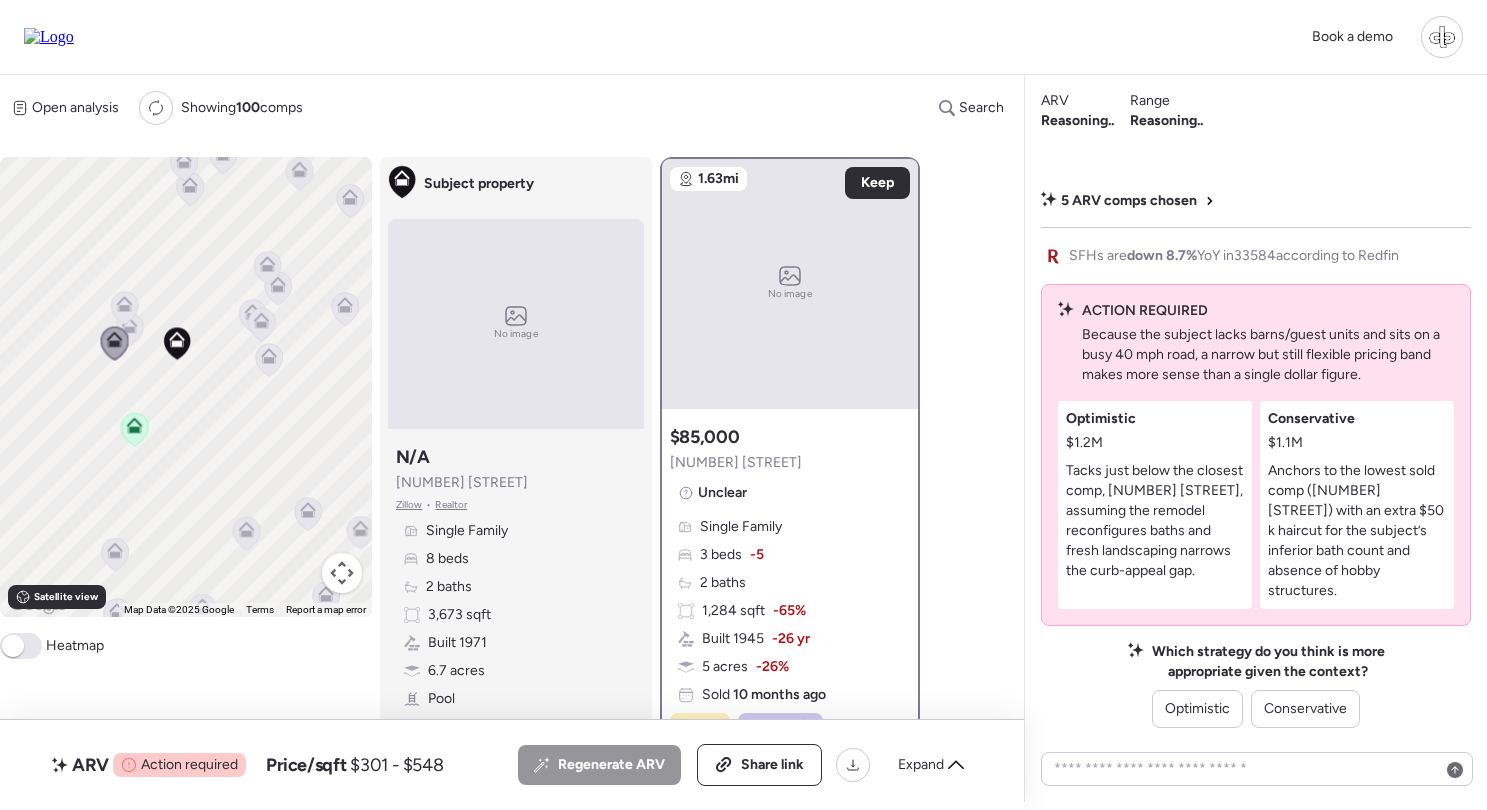 click 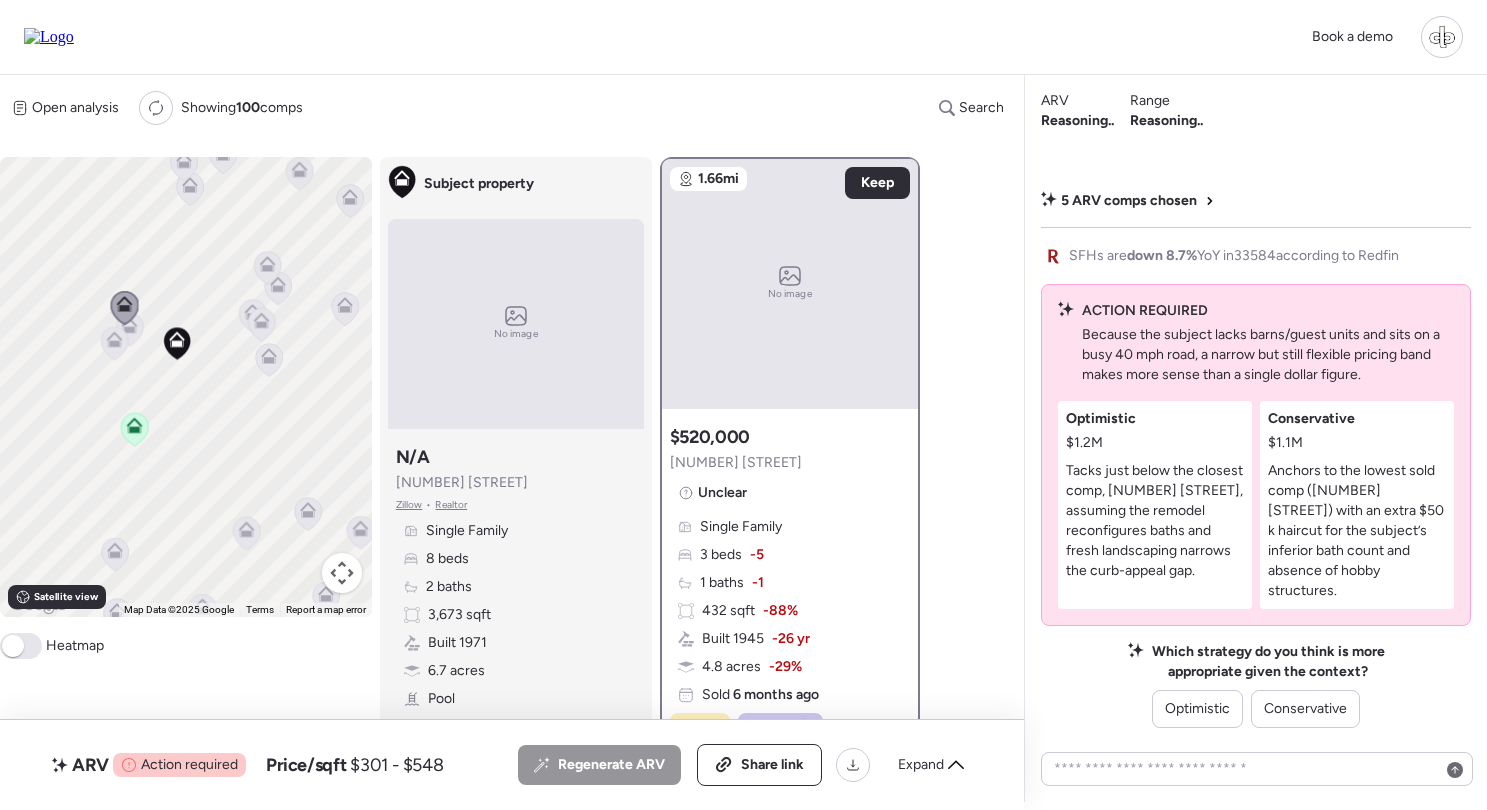 click 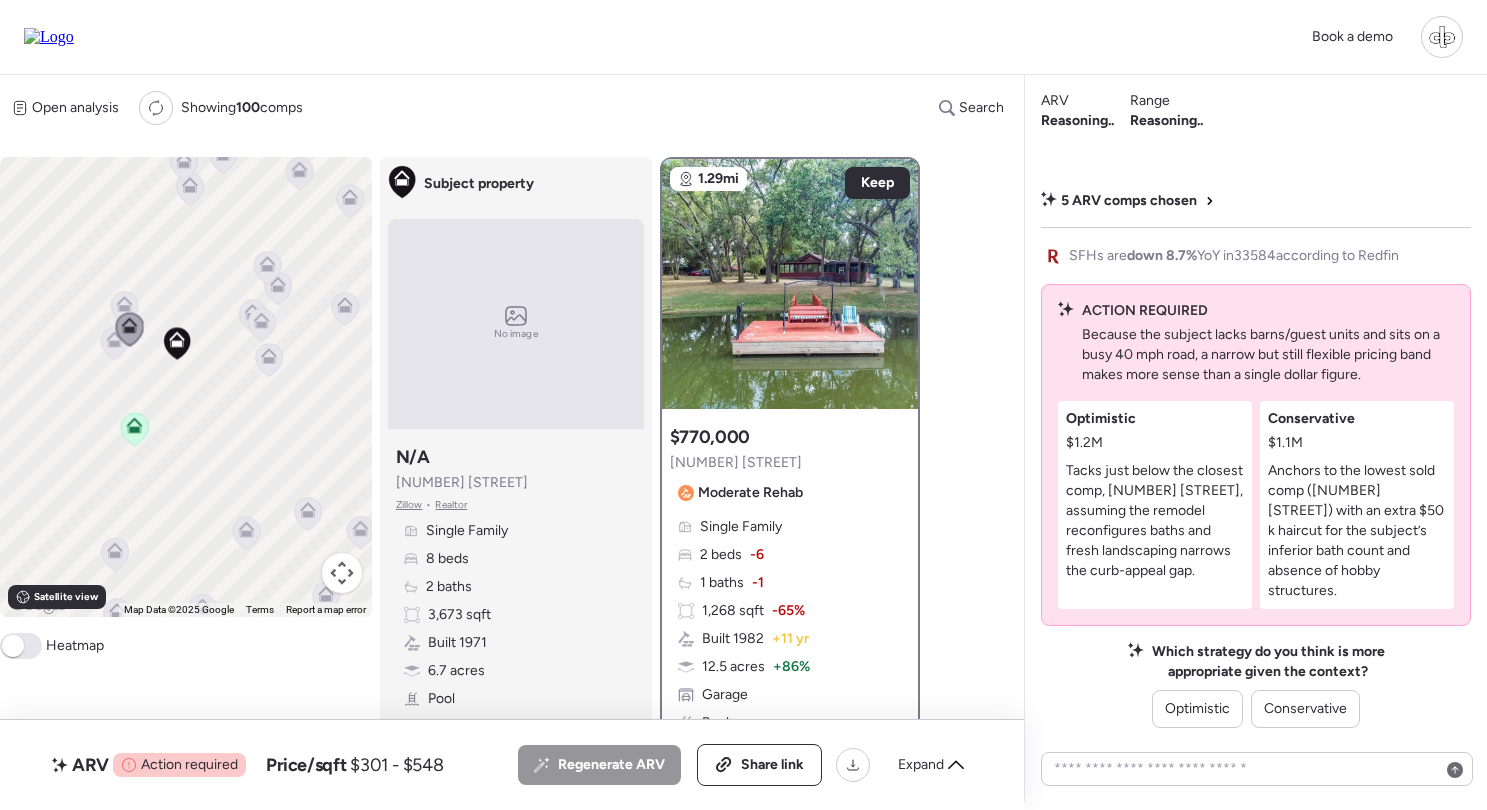 click 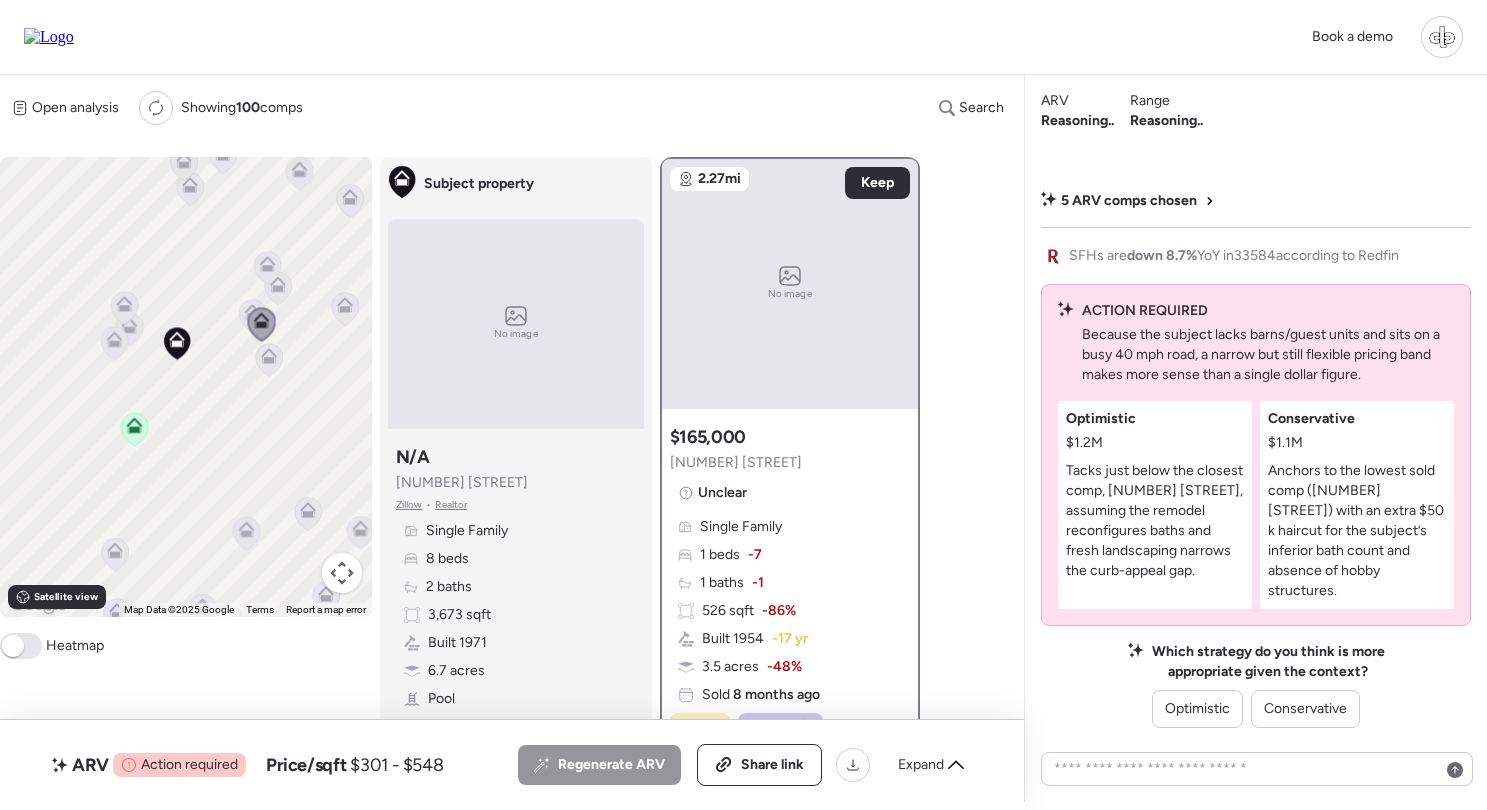 click on "To navigate, press the arrow keys.  To activate drag with keyboard, press Alt + Enter. Once in keyboard drag state, use the arrow keys to move the marker. To complete the drag, press the Enter key. To cancel, press Escape." at bounding box center (186, 387) 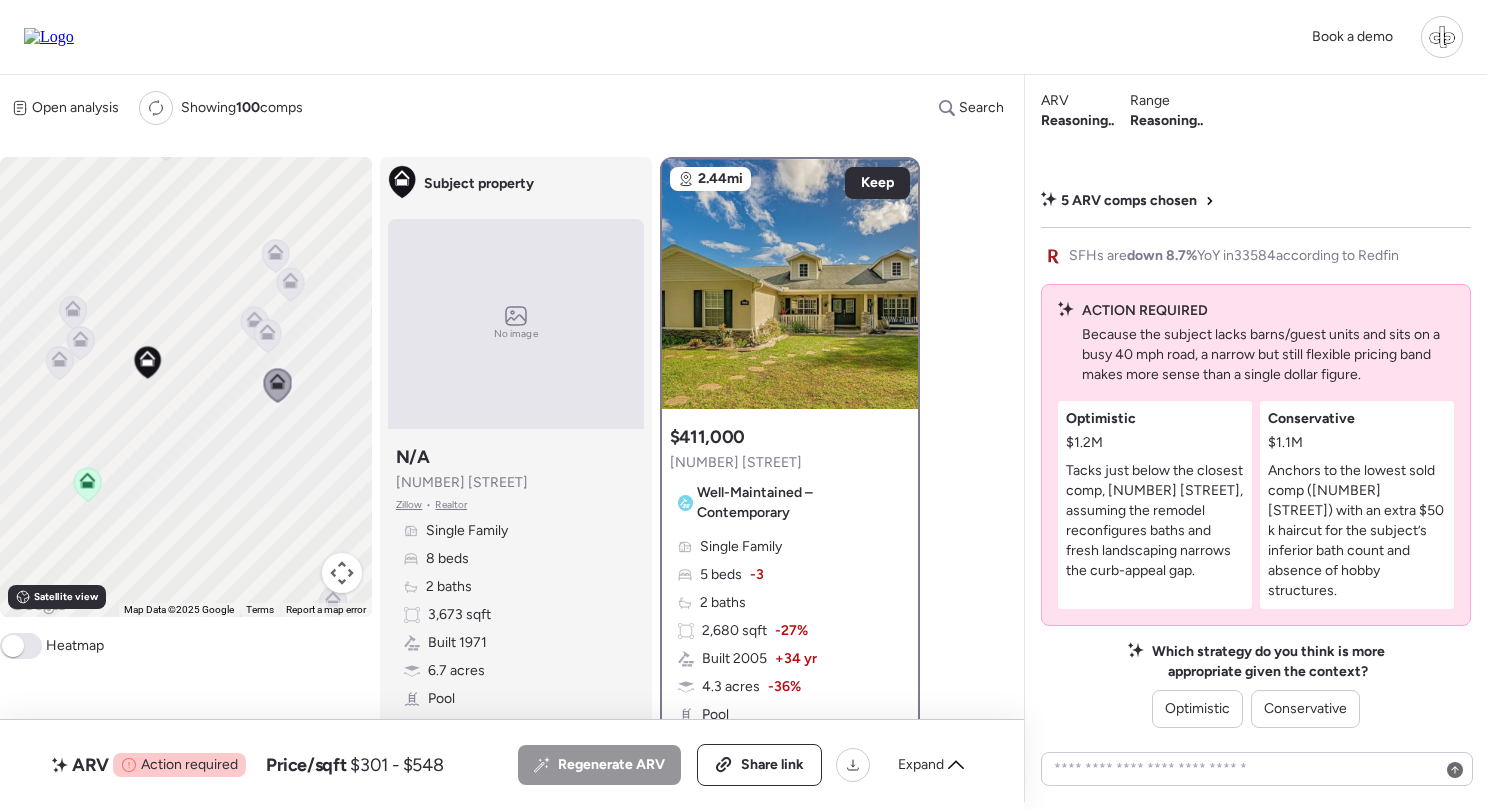 click 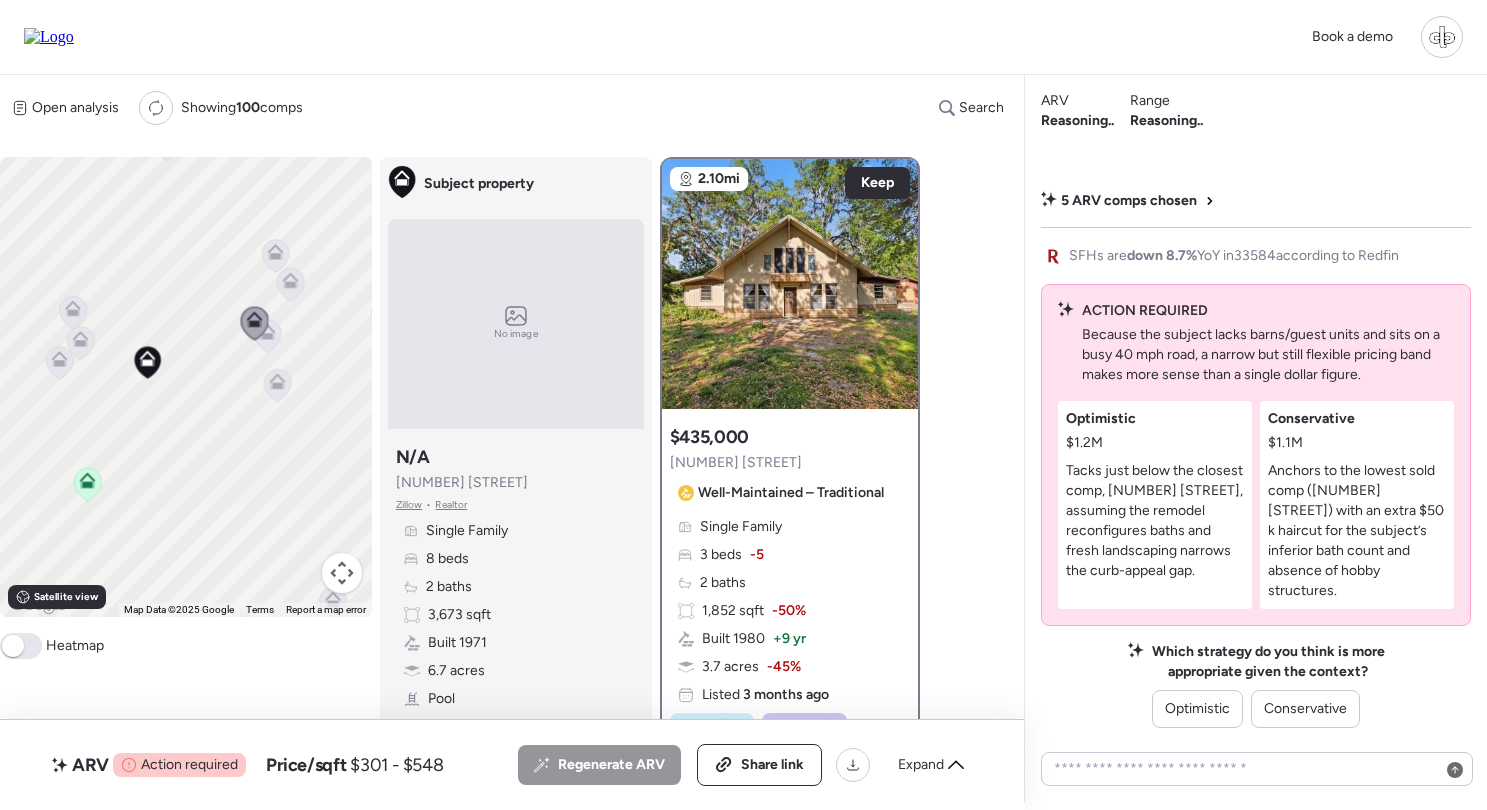 click 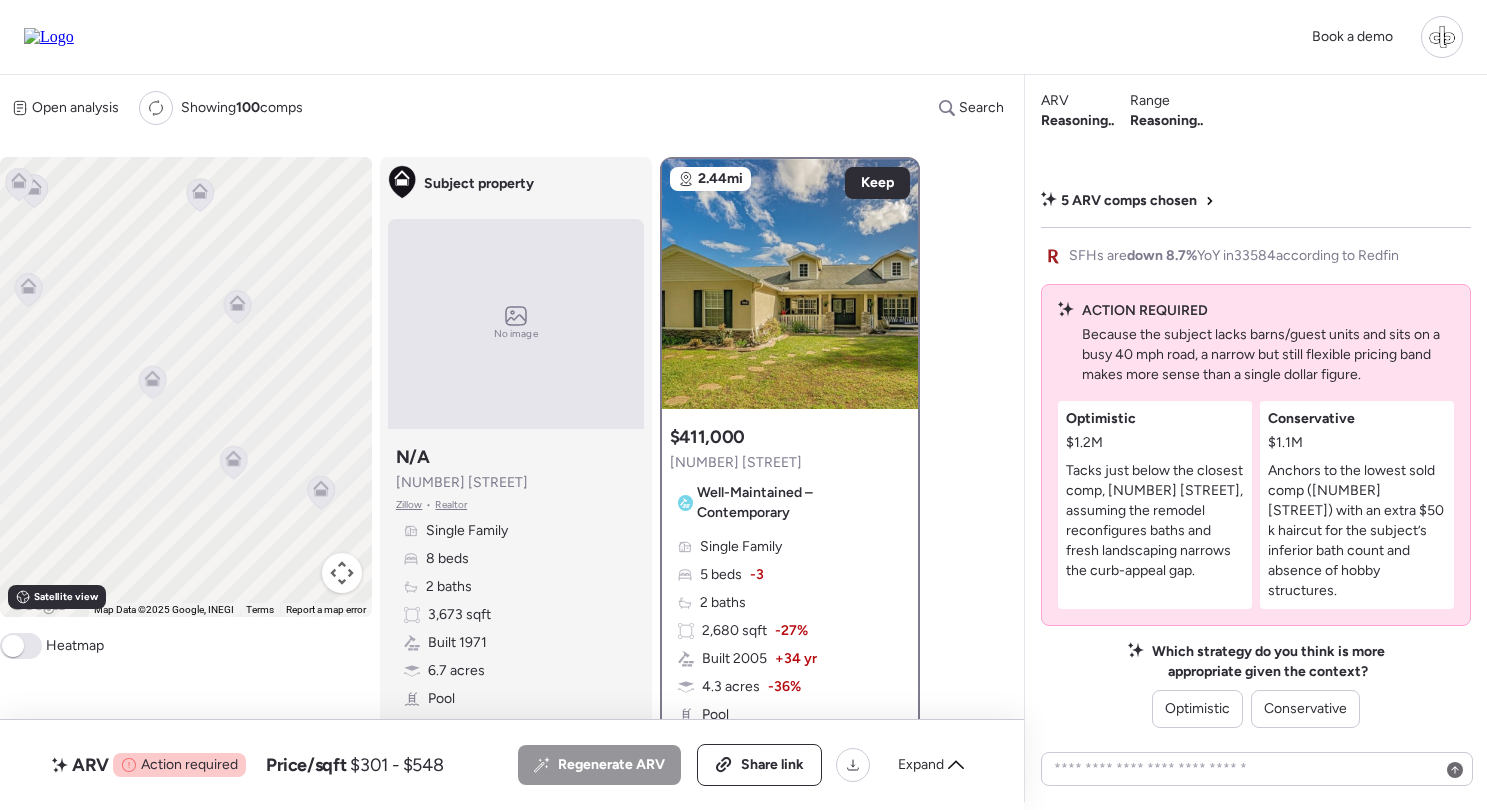 click 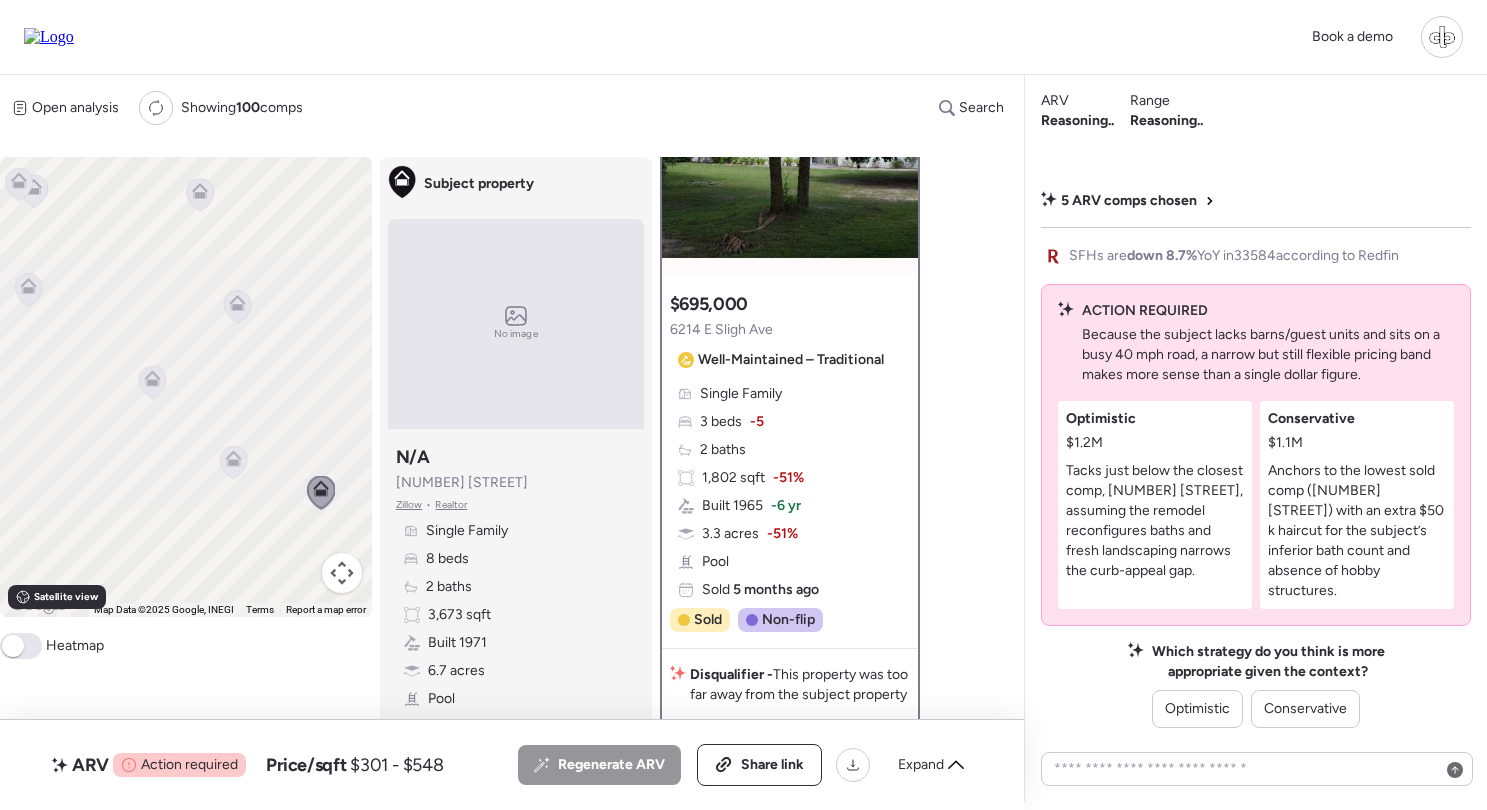 scroll, scrollTop: 134, scrollLeft: 0, axis: vertical 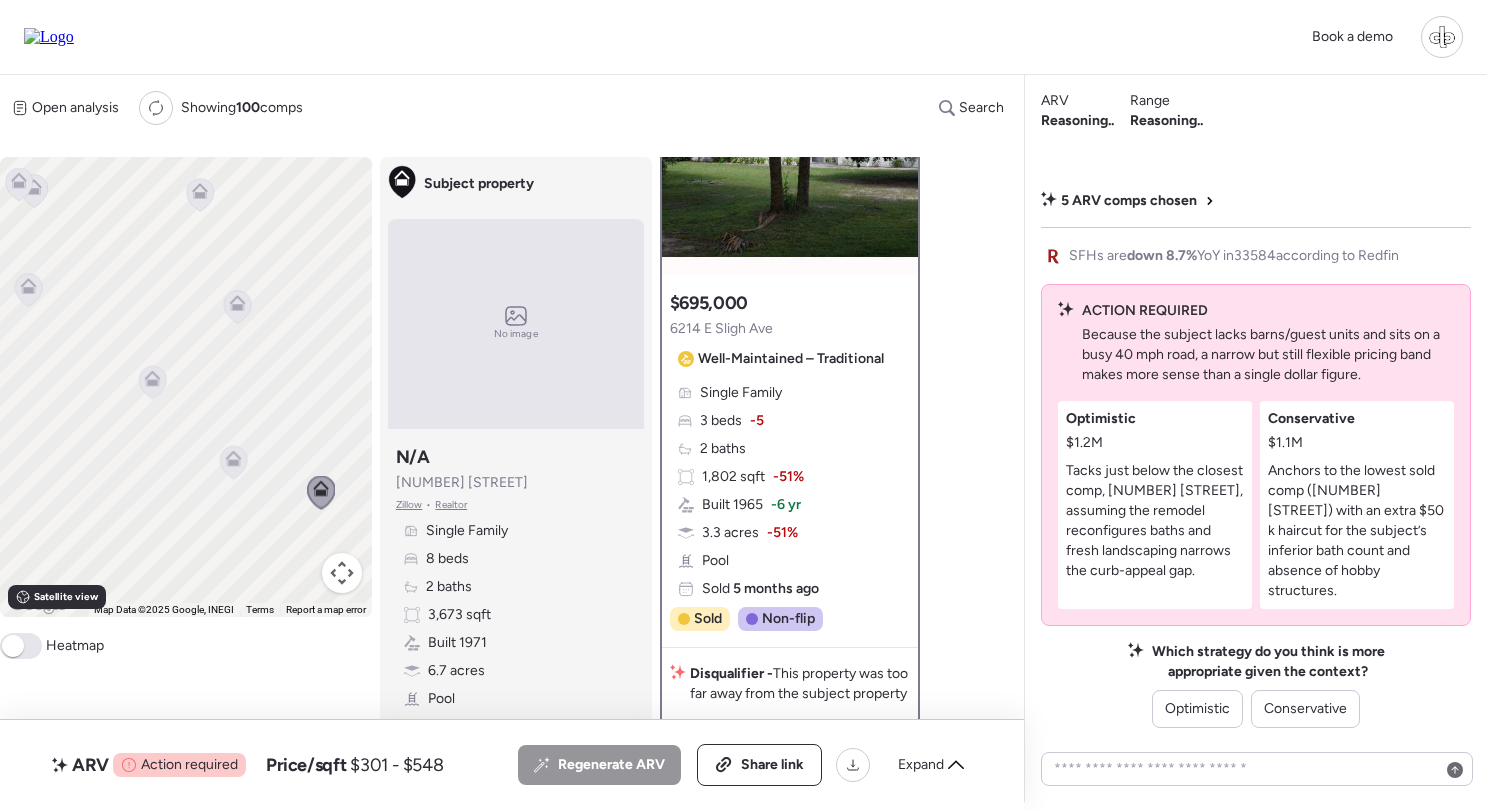 click 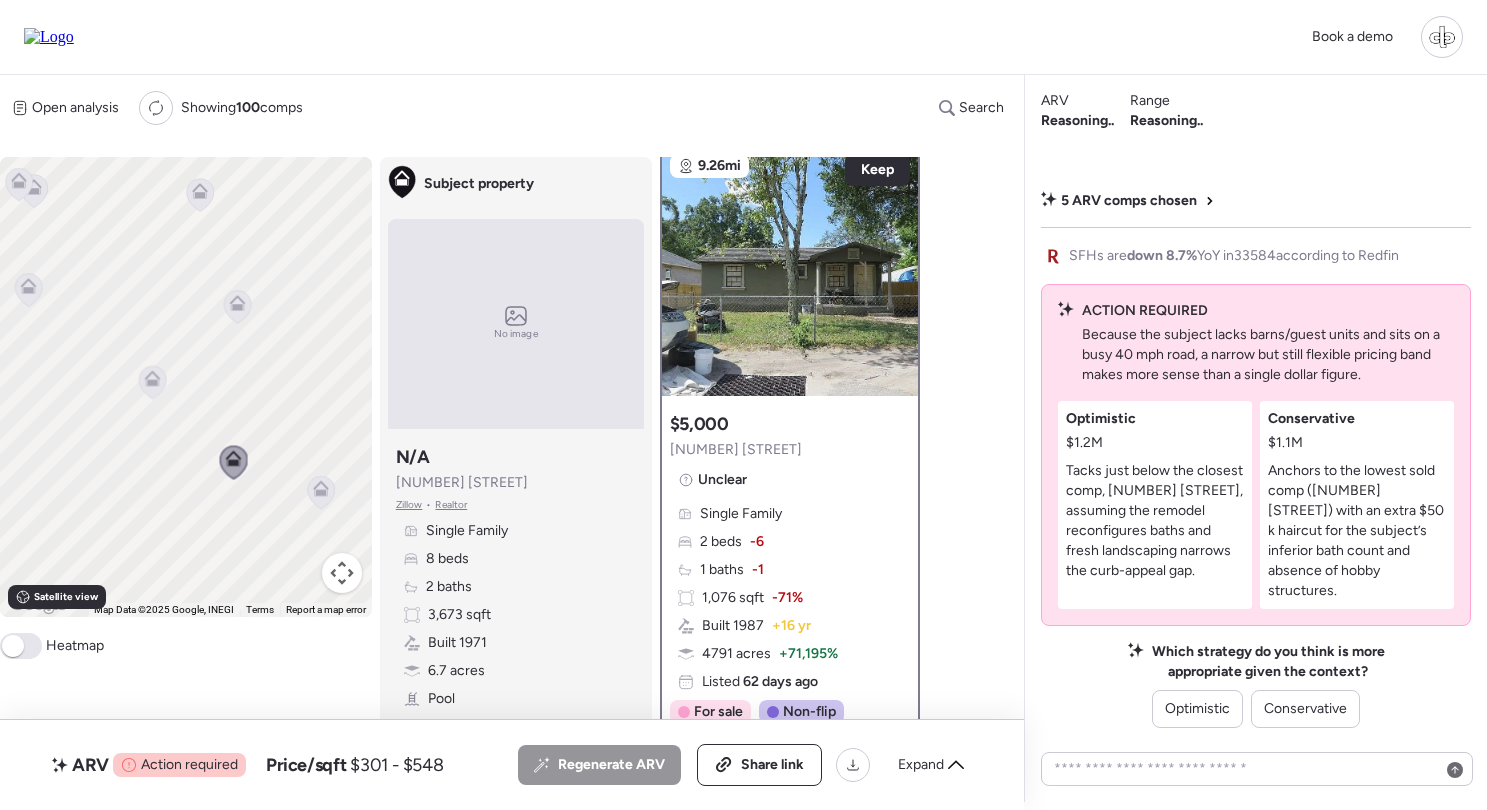 scroll, scrollTop: 0, scrollLeft: 0, axis: both 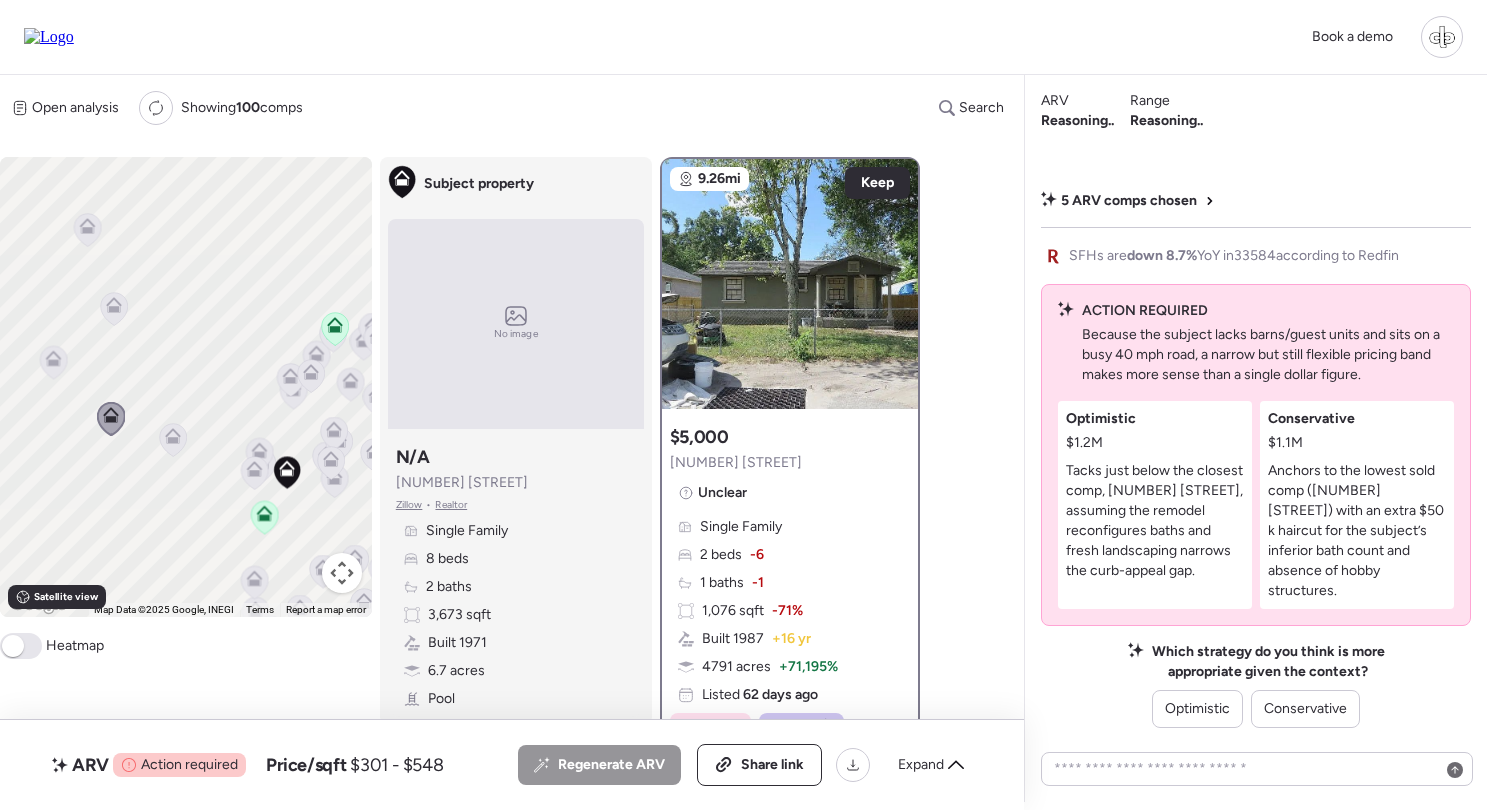 drag, startPoint x: 271, startPoint y: 423, endPoint x: 137, endPoint y: 393, distance: 137.31715 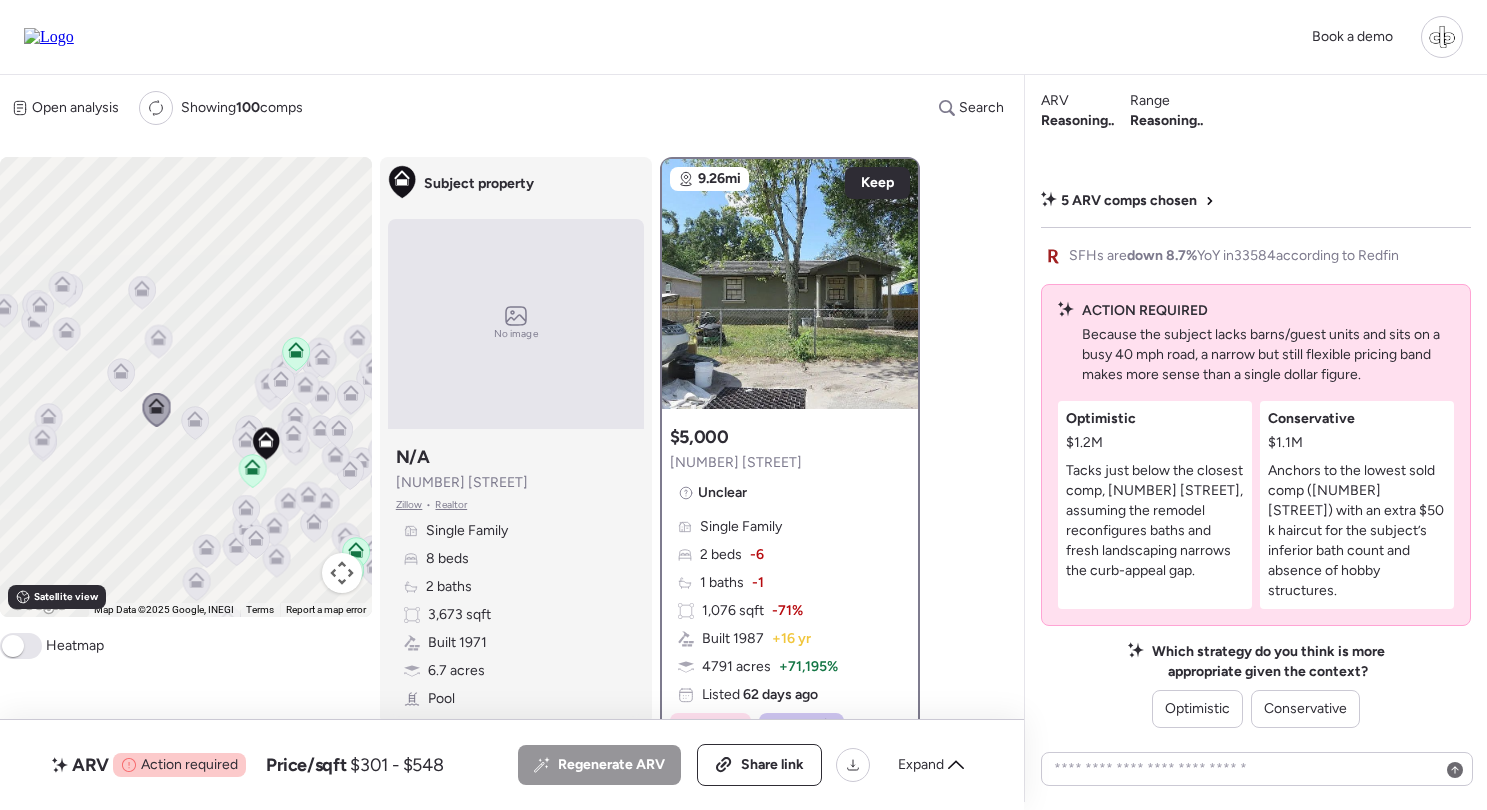 click on "$5,000 2003 E Wood St Unclear Single Family 2 beds -6 1 baths -1 1,076 sqft -71% Built 1987 + 16 yr 4791 acres + 71,195% Listed   62 days ago For sale Non-flip Non-flip Excellent condition comp, but not remodeled specifically for re-sale. 62 days on market May 12, 2025 Listed $5,000 62 days on market Jul 13, 2025 Present $5,000" at bounding box center (790, 603) 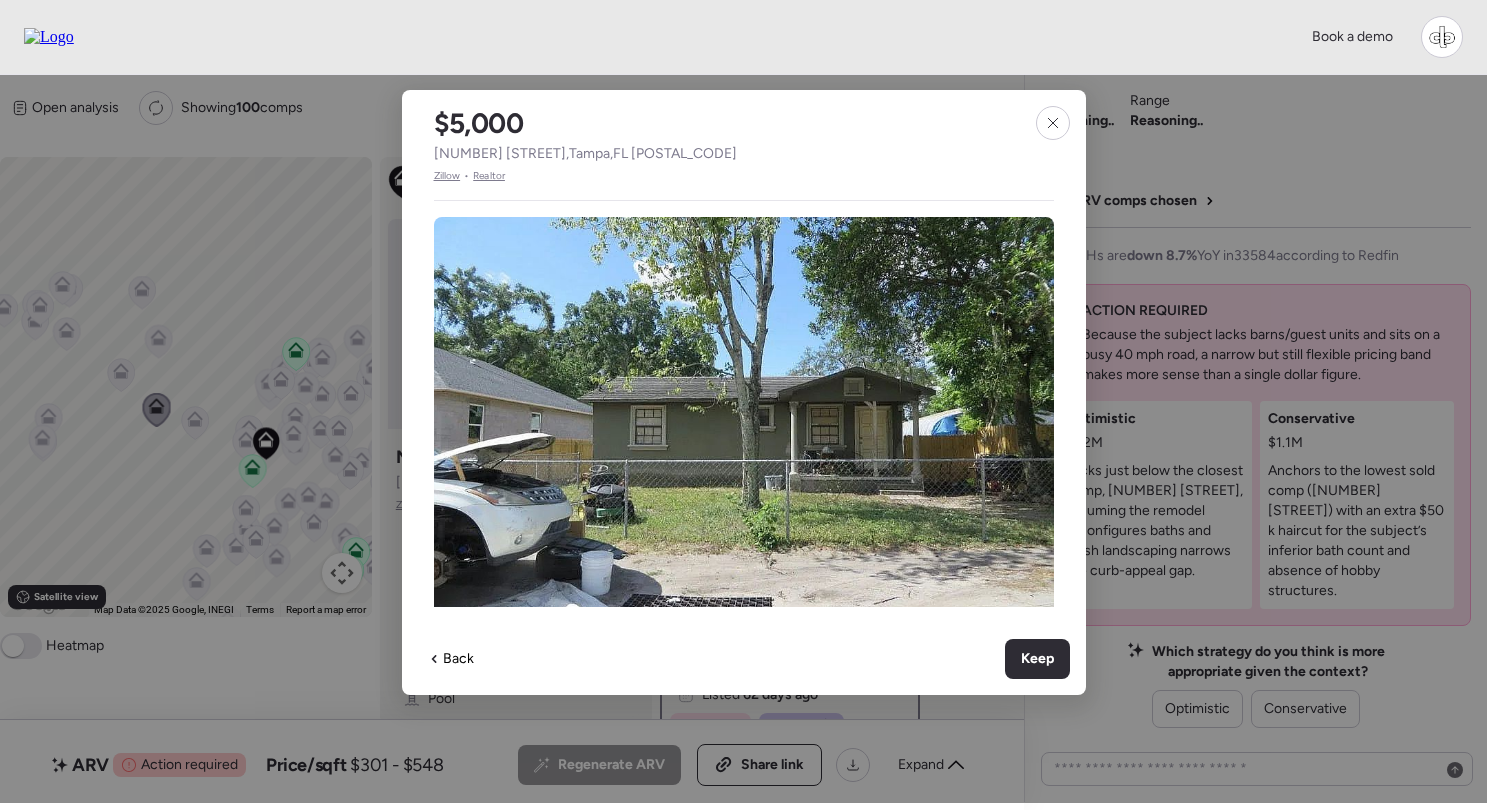 click on "Zillow" at bounding box center [447, 176] 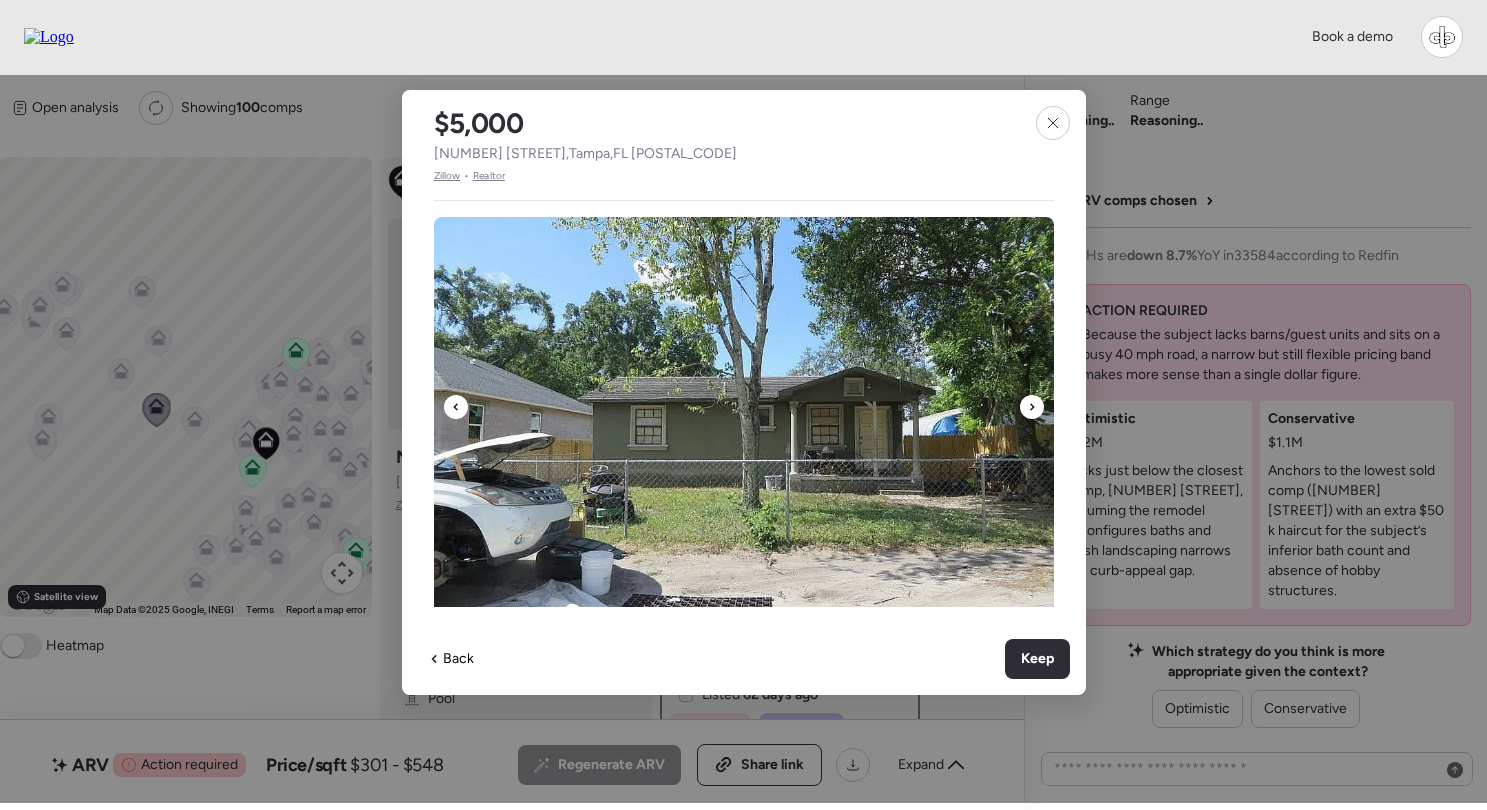 scroll, scrollTop: 187, scrollLeft: 0, axis: vertical 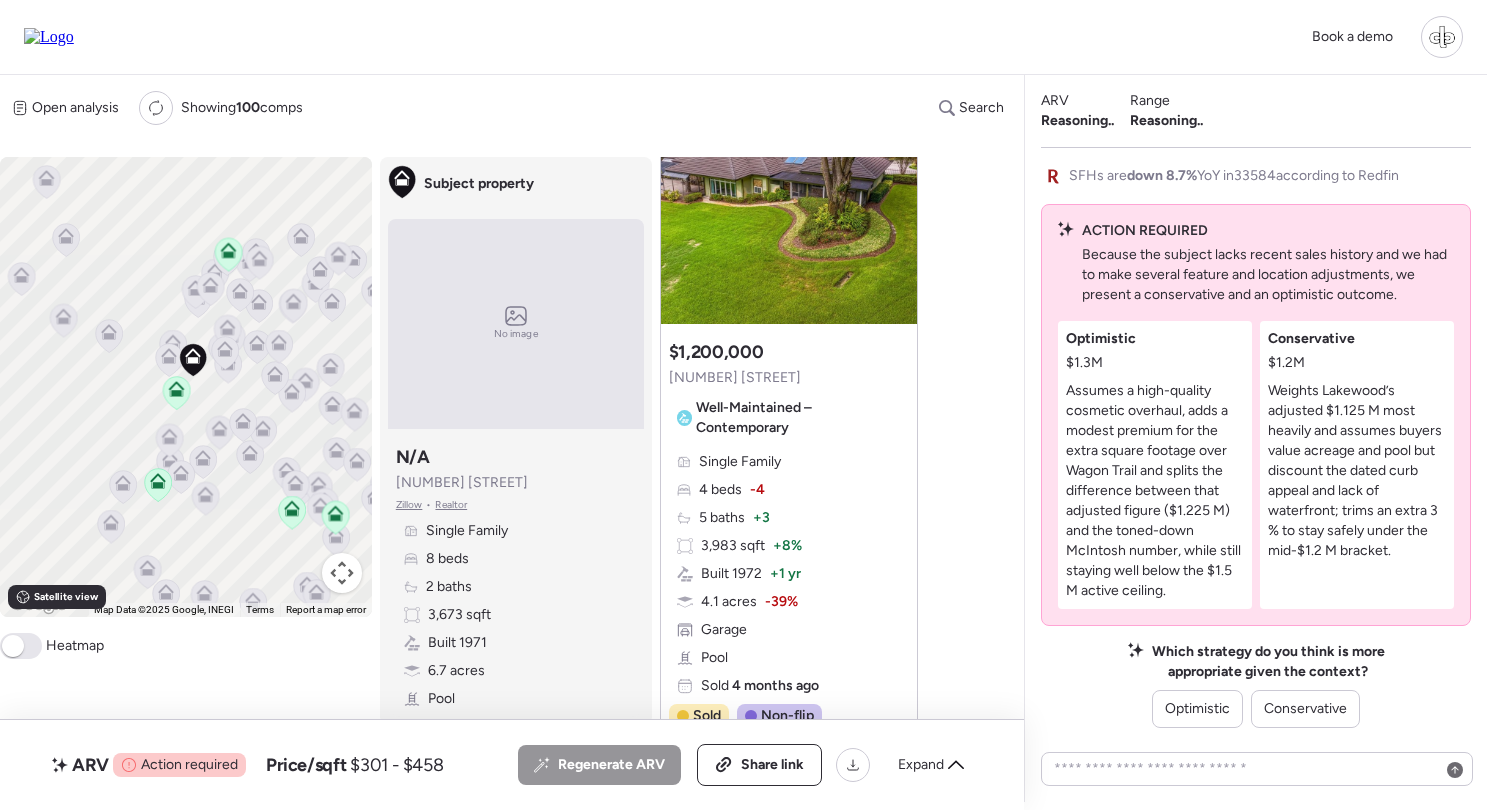 click 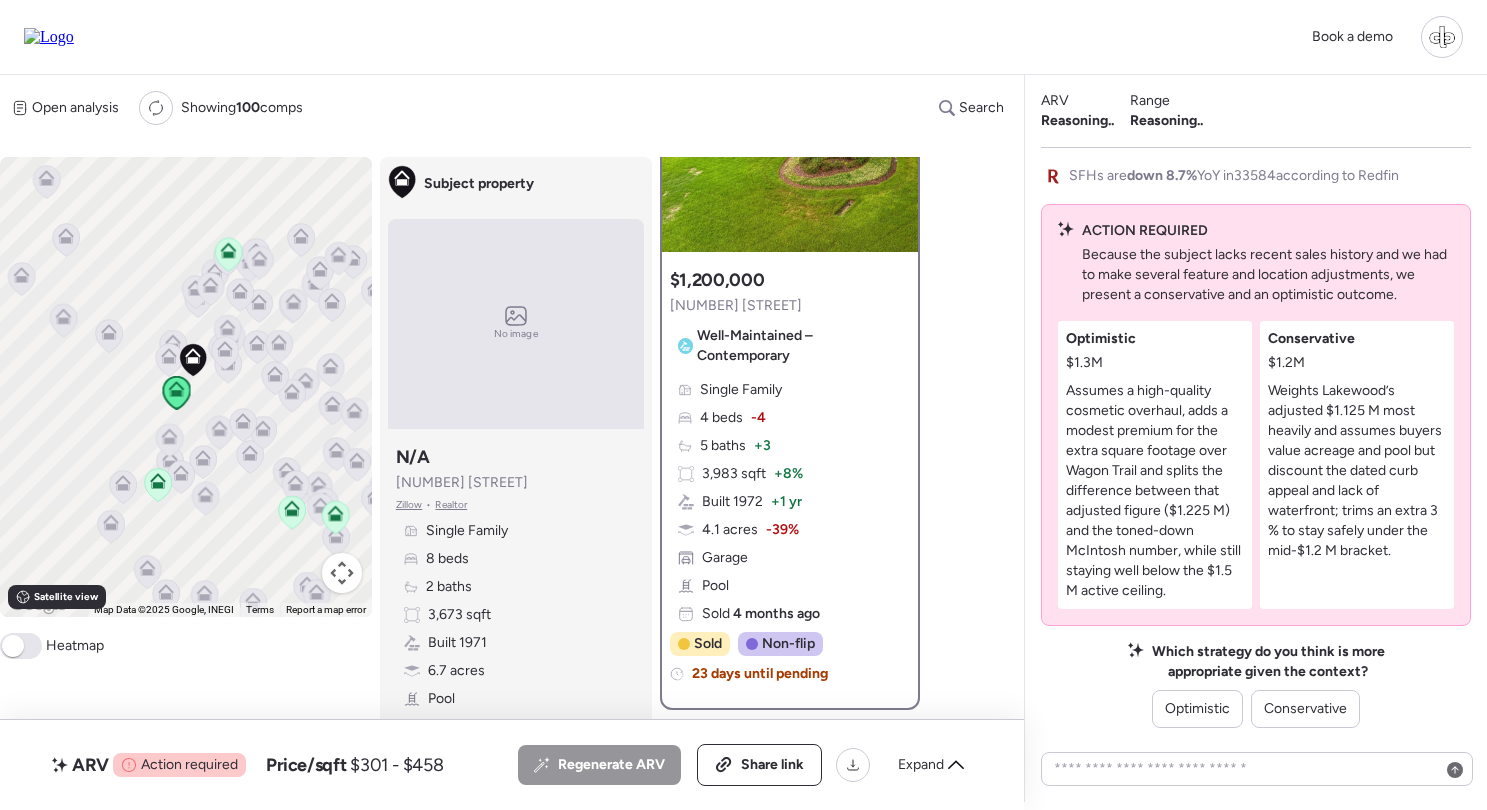 scroll, scrollTop: 158, scrollLeft: 0, axis: vertical 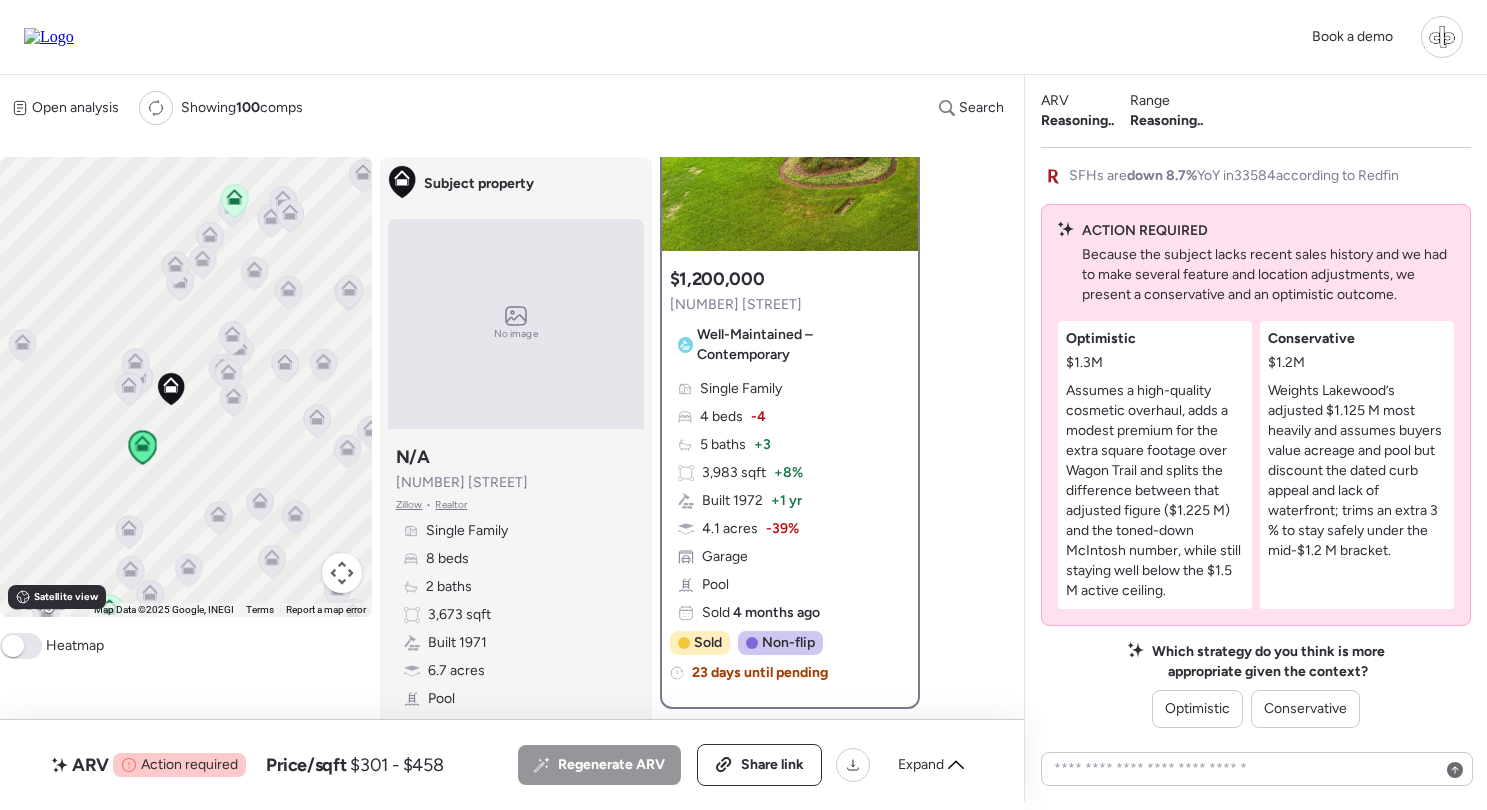 click at bounding box center (228, 377) 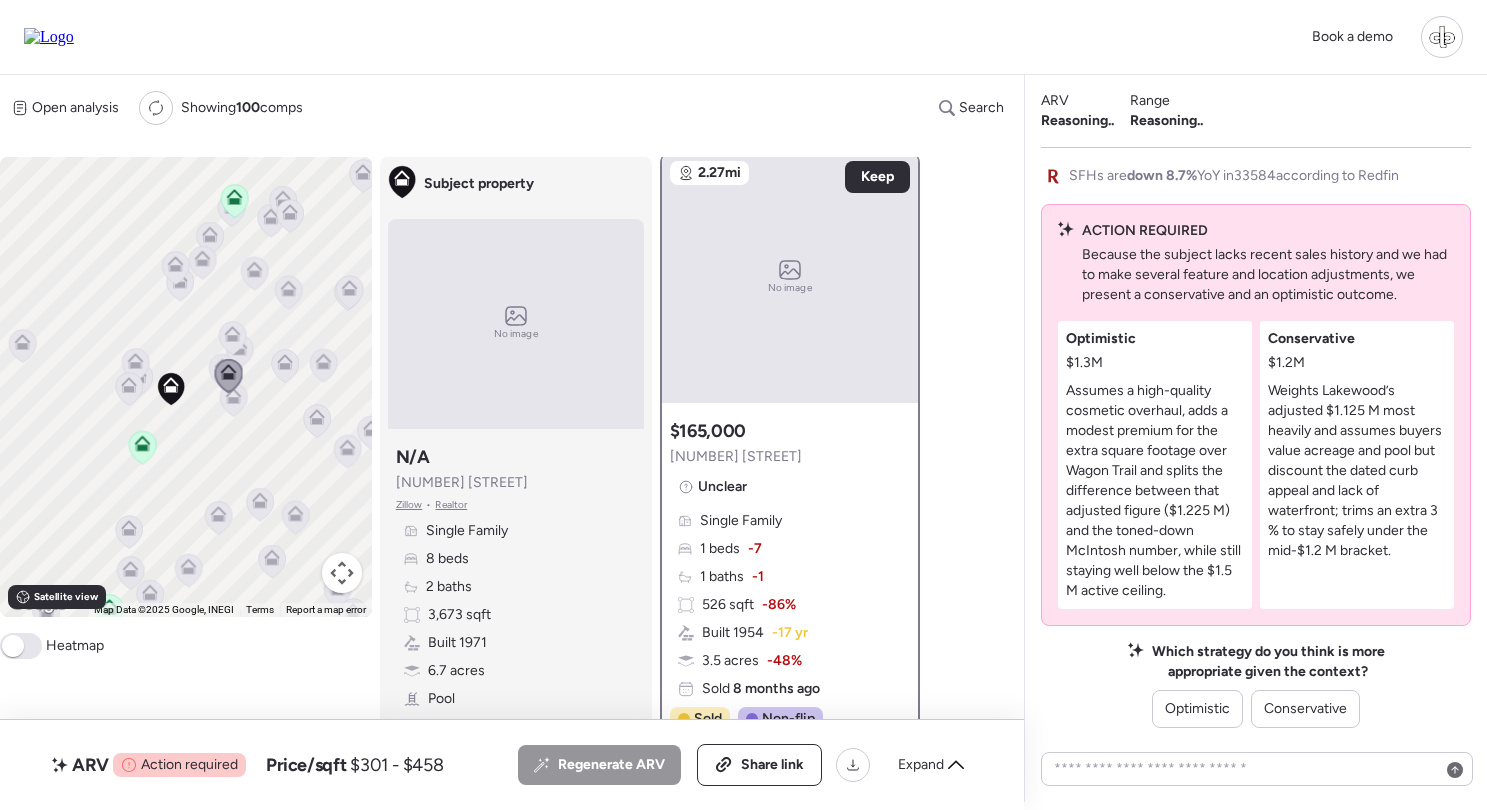 scroll, scrollTop: 0, scrollLeft: 0, axis: both 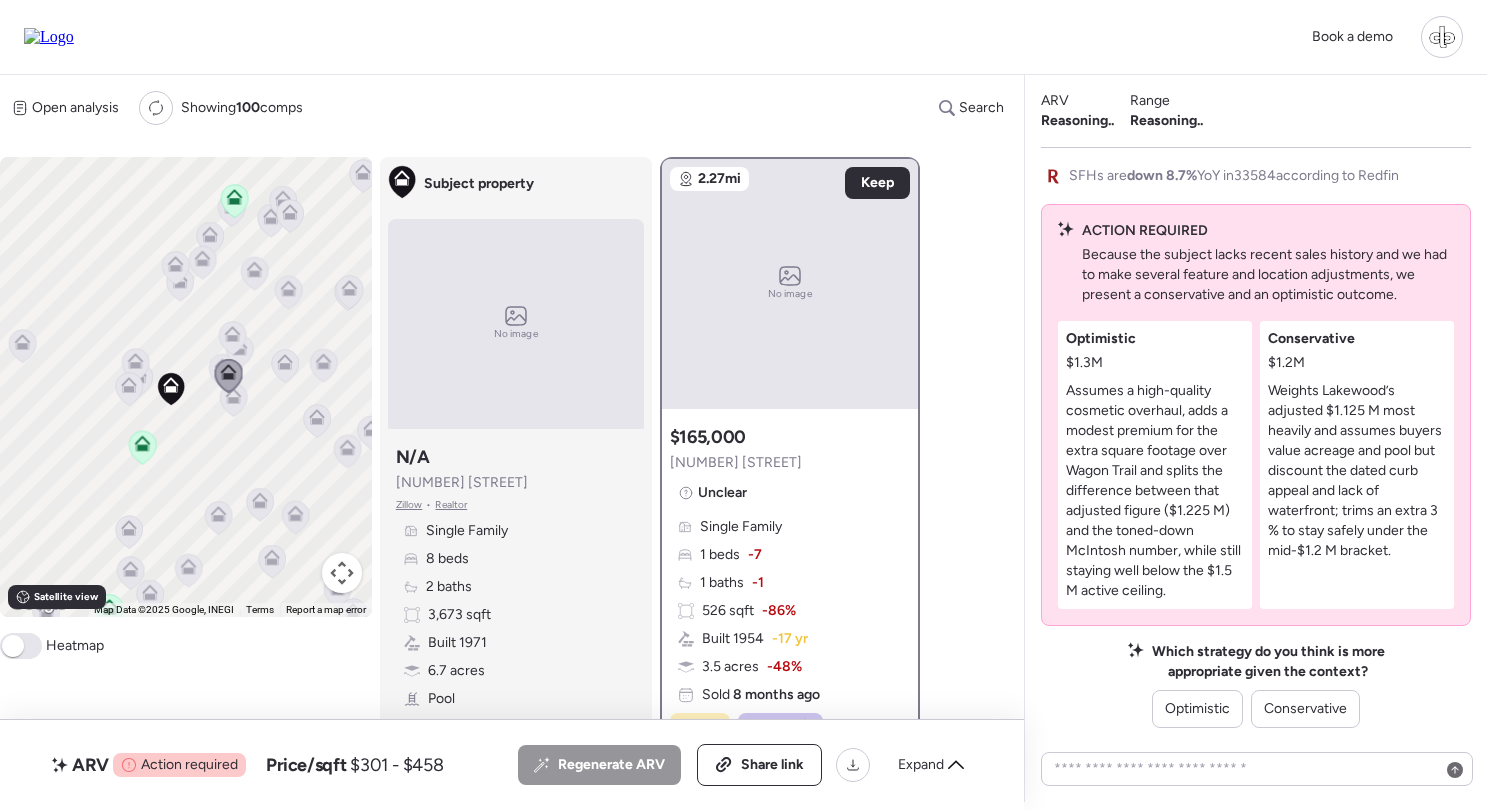 click 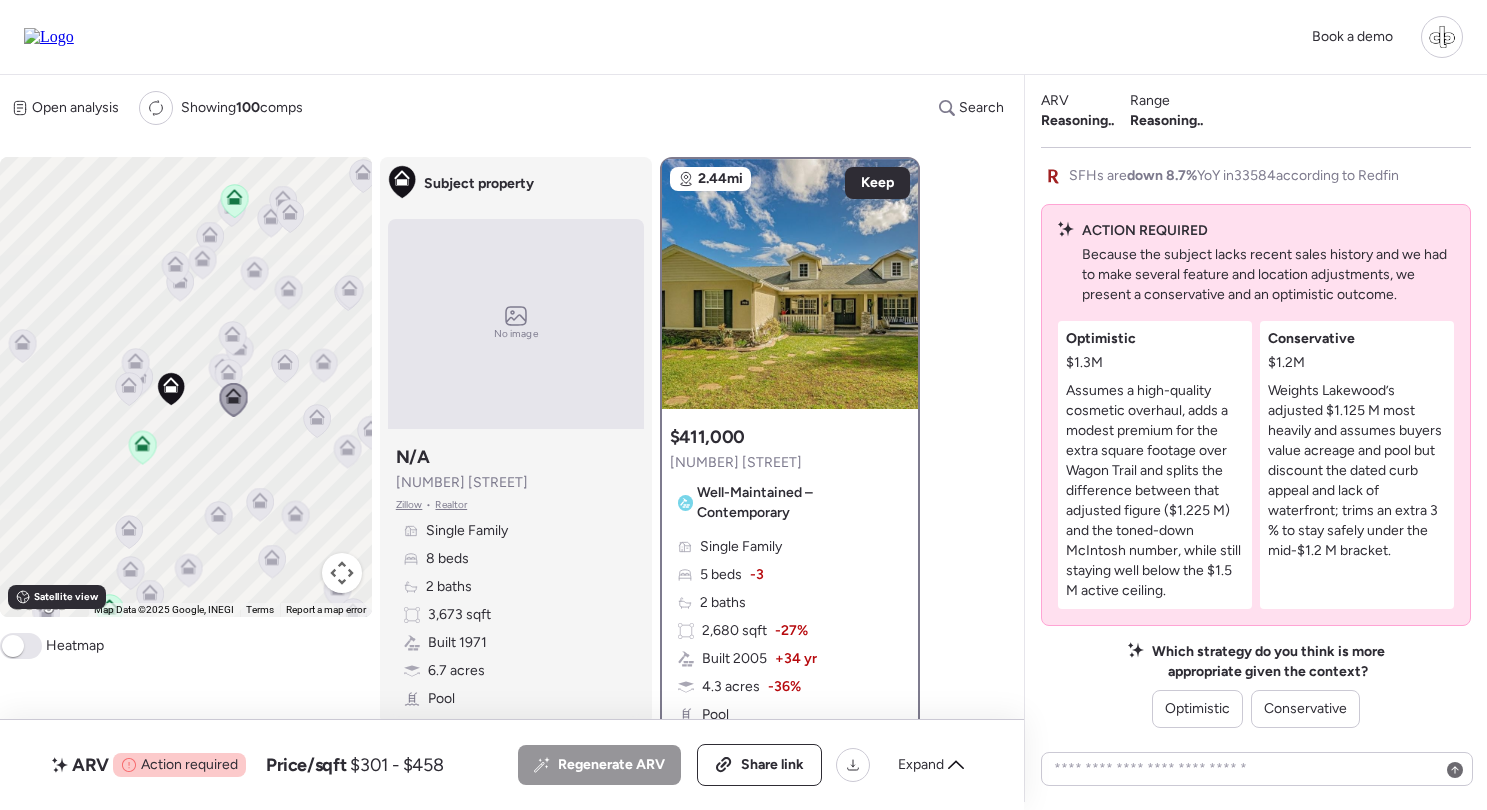 click 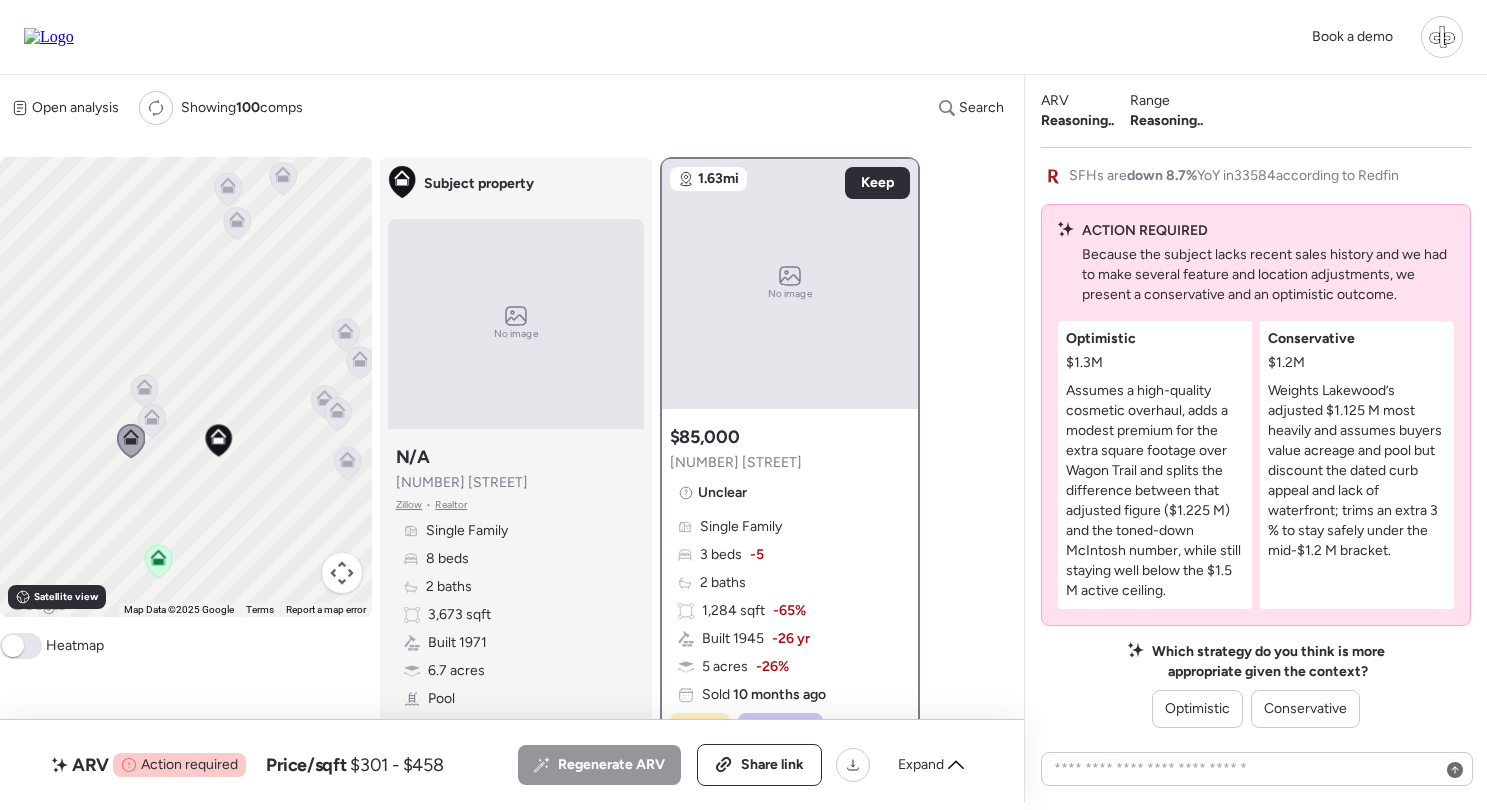 click 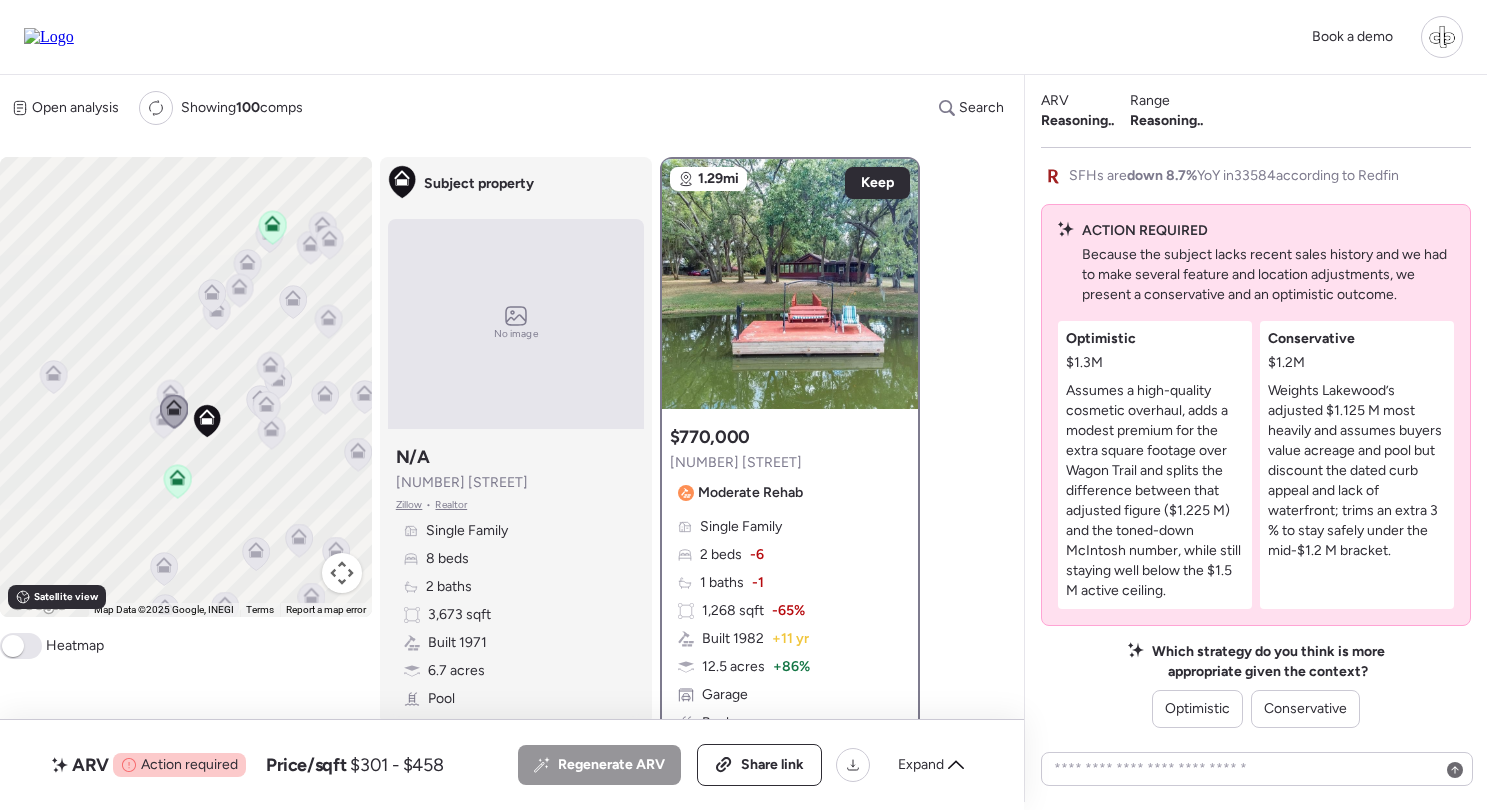 click 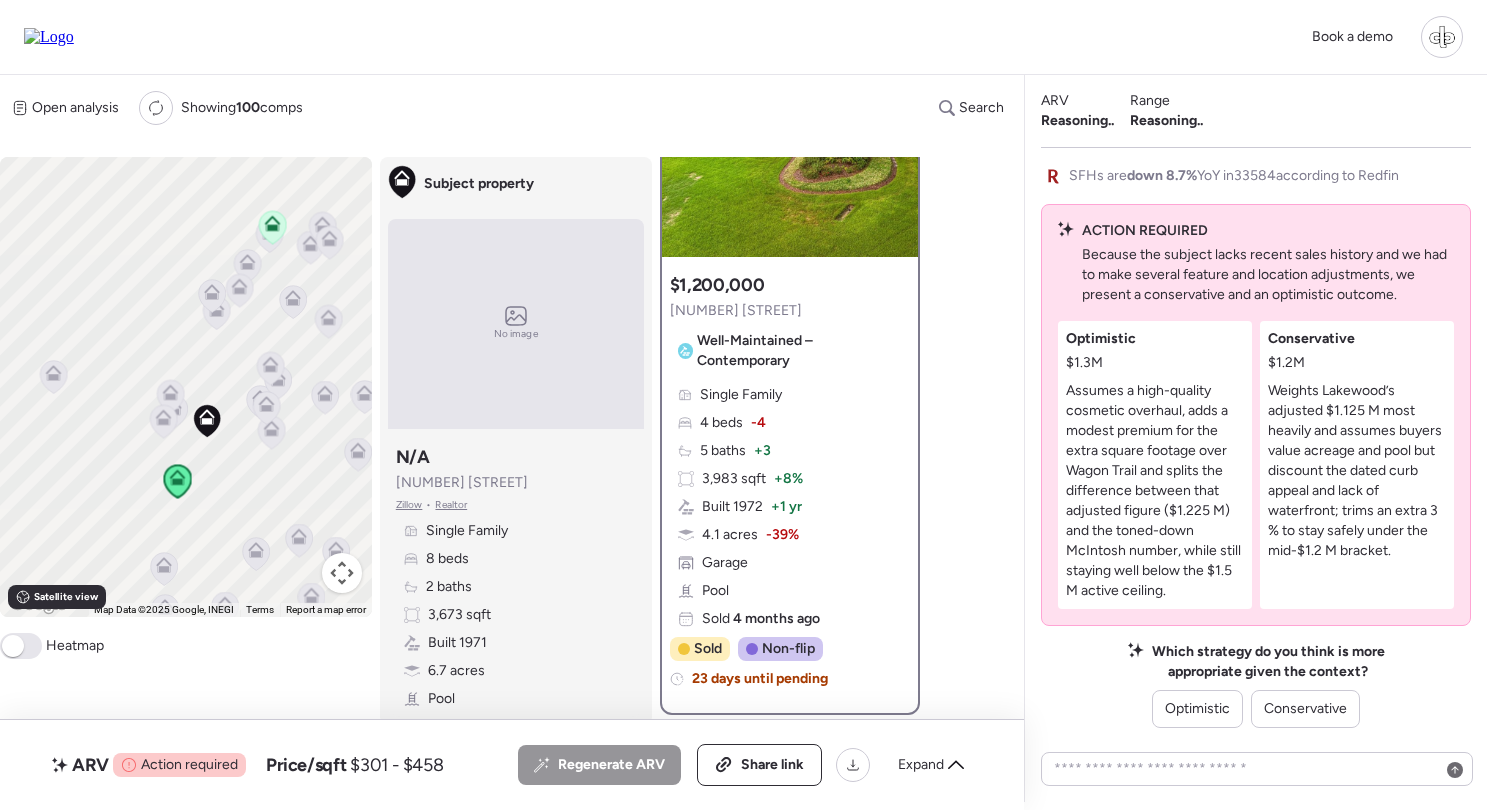 scroll, scrollTop: 154, scrollLeft: 0, axis: vertical 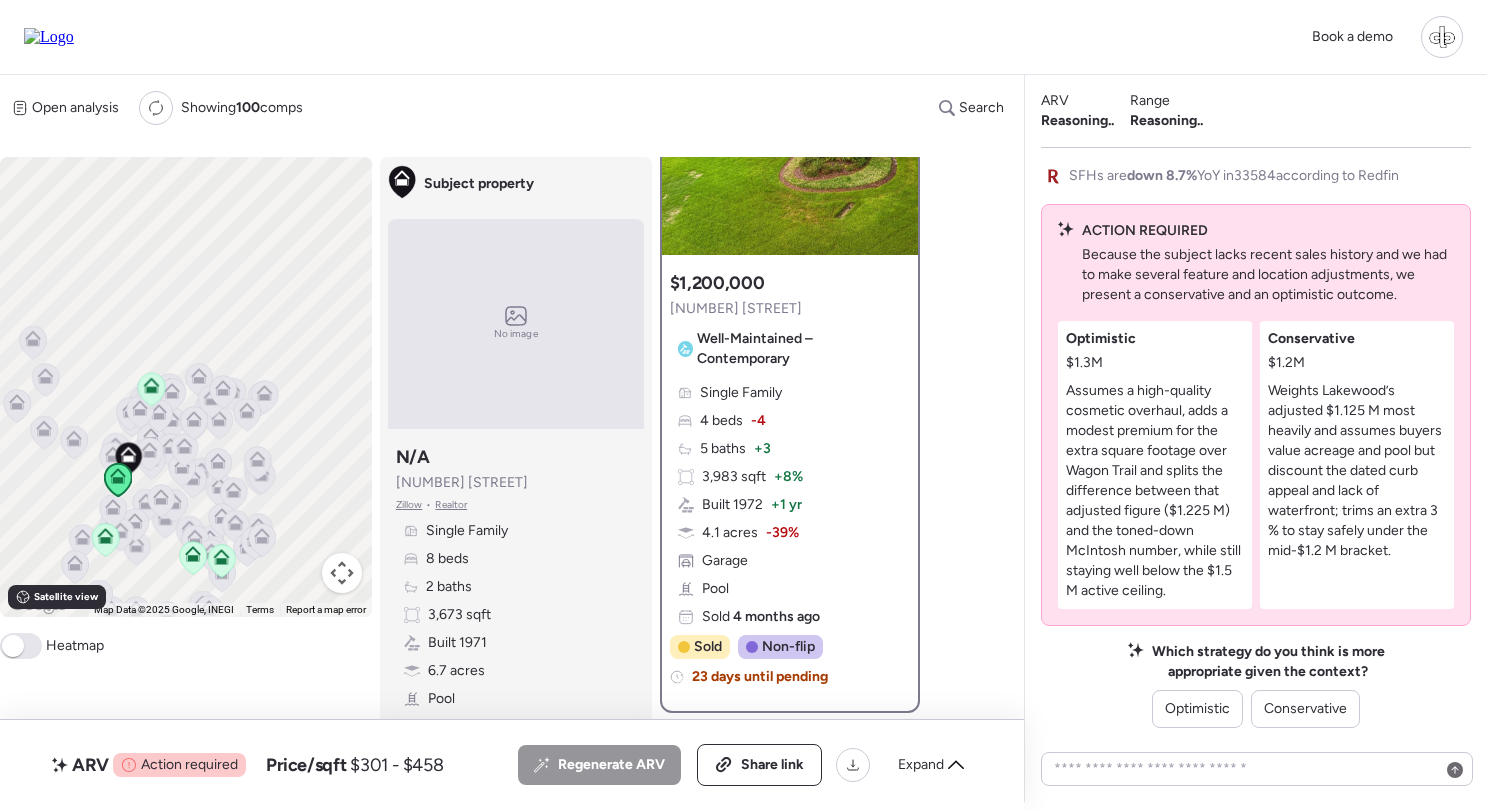 click 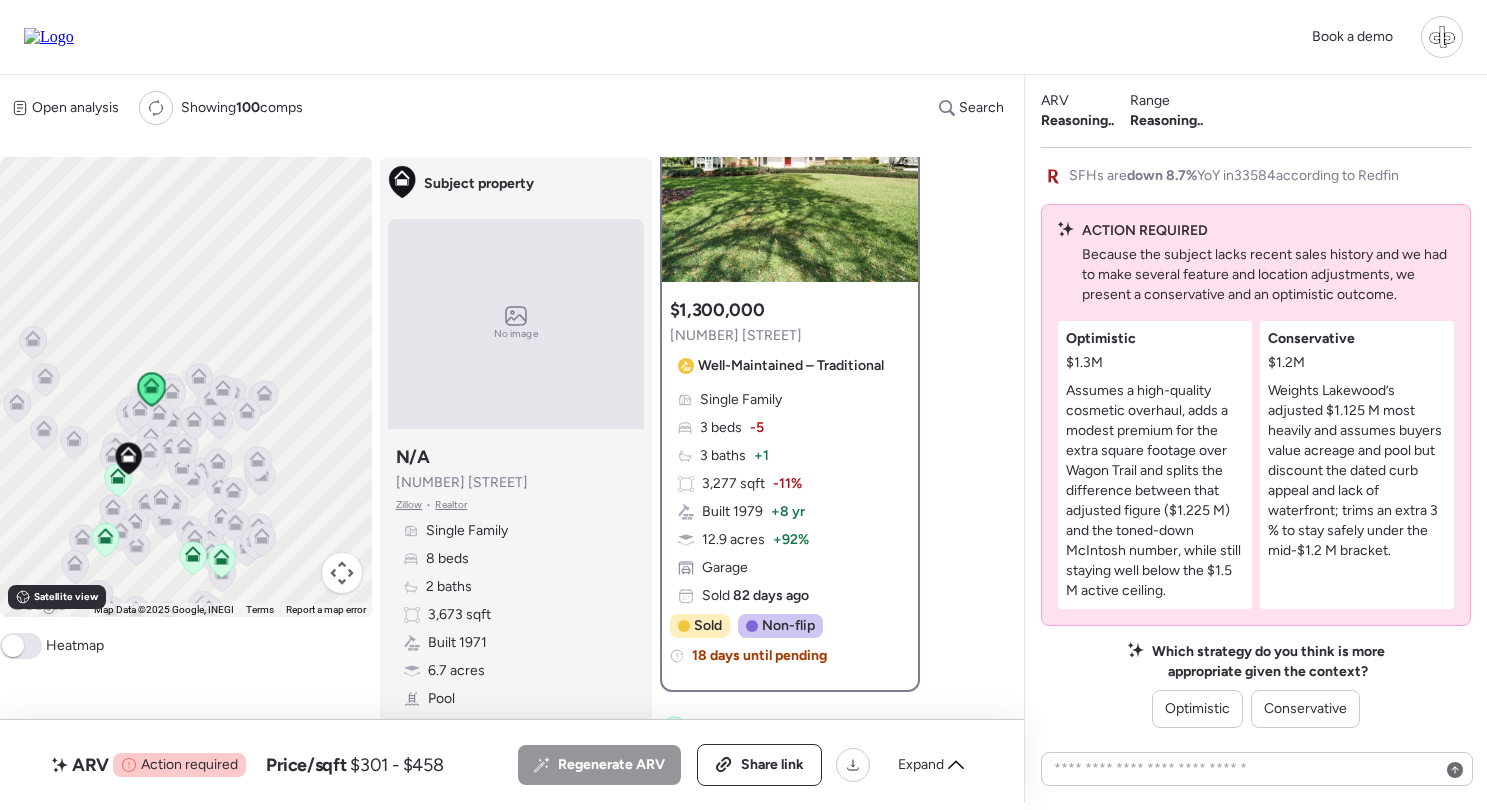 scroll, scrollTop: 127, scrollLeft: 0, axis: vertical 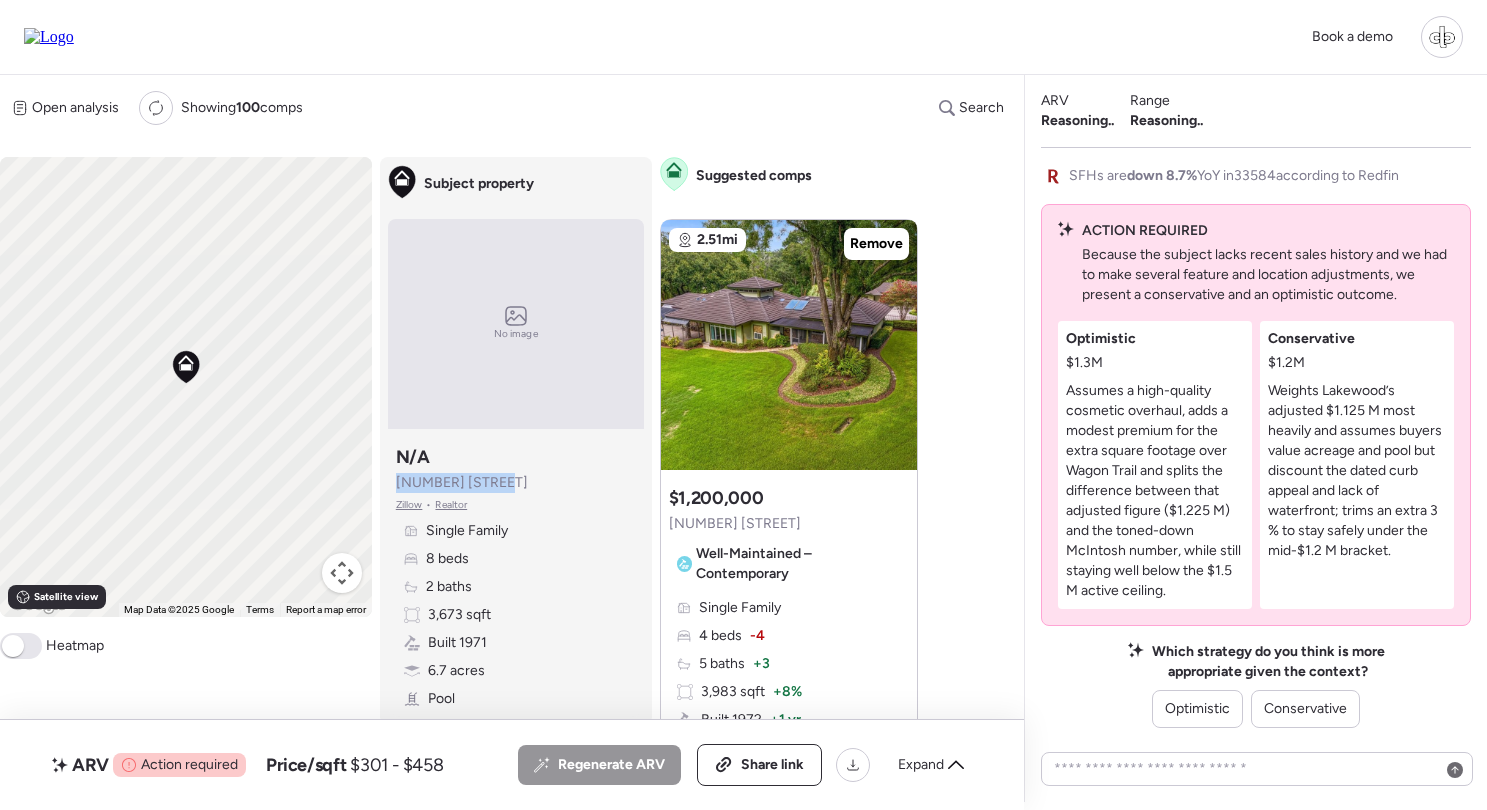drag, startPoint x: 510, startPoint y: 487, endPoint x: 394, endPoint y: 484, distance: 116.03879 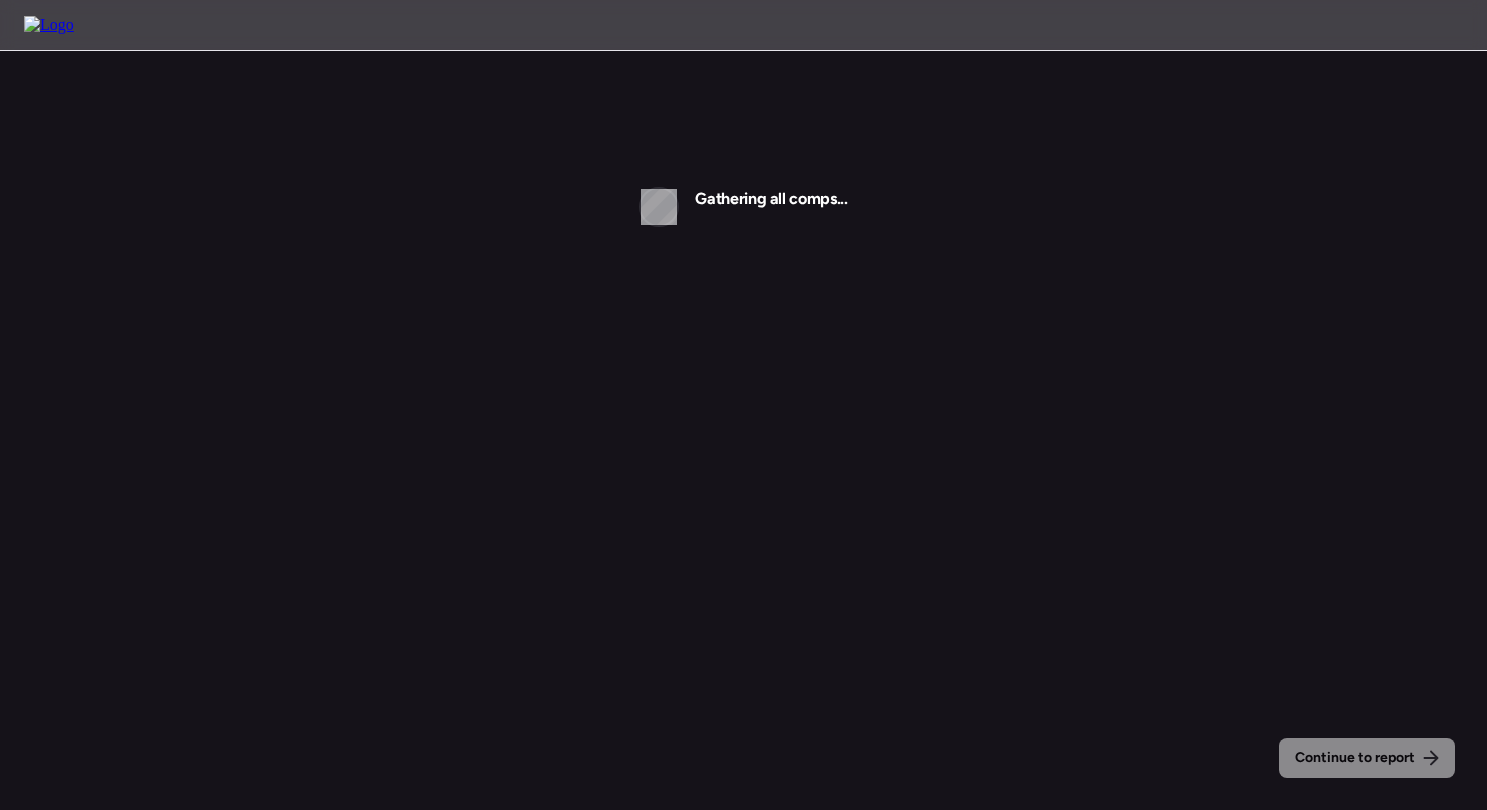 scroll, scrollTop: 0, scrollLeft: 0, axis: both 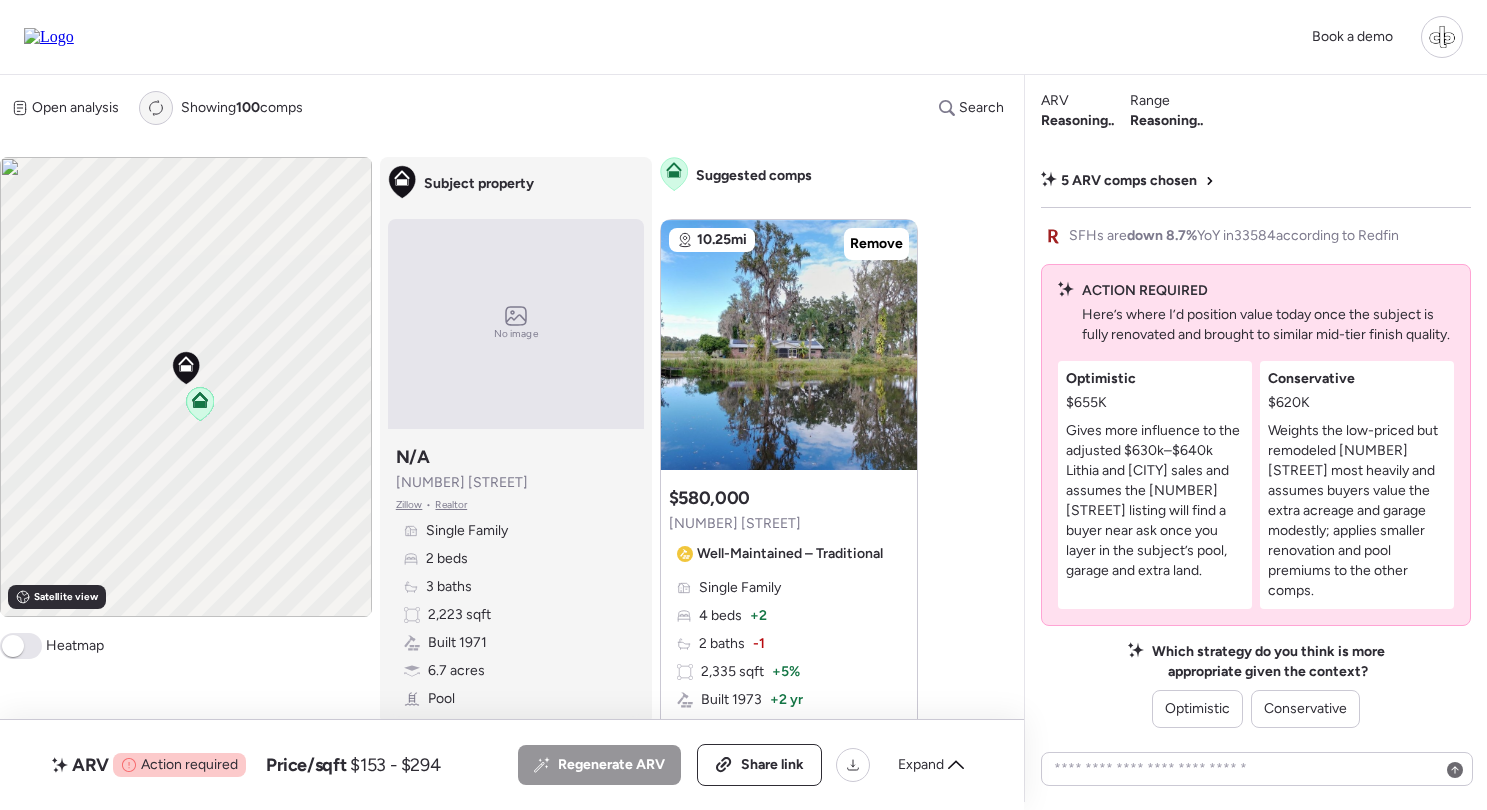 click on "Re-run report" at bounding box center (156, 108) 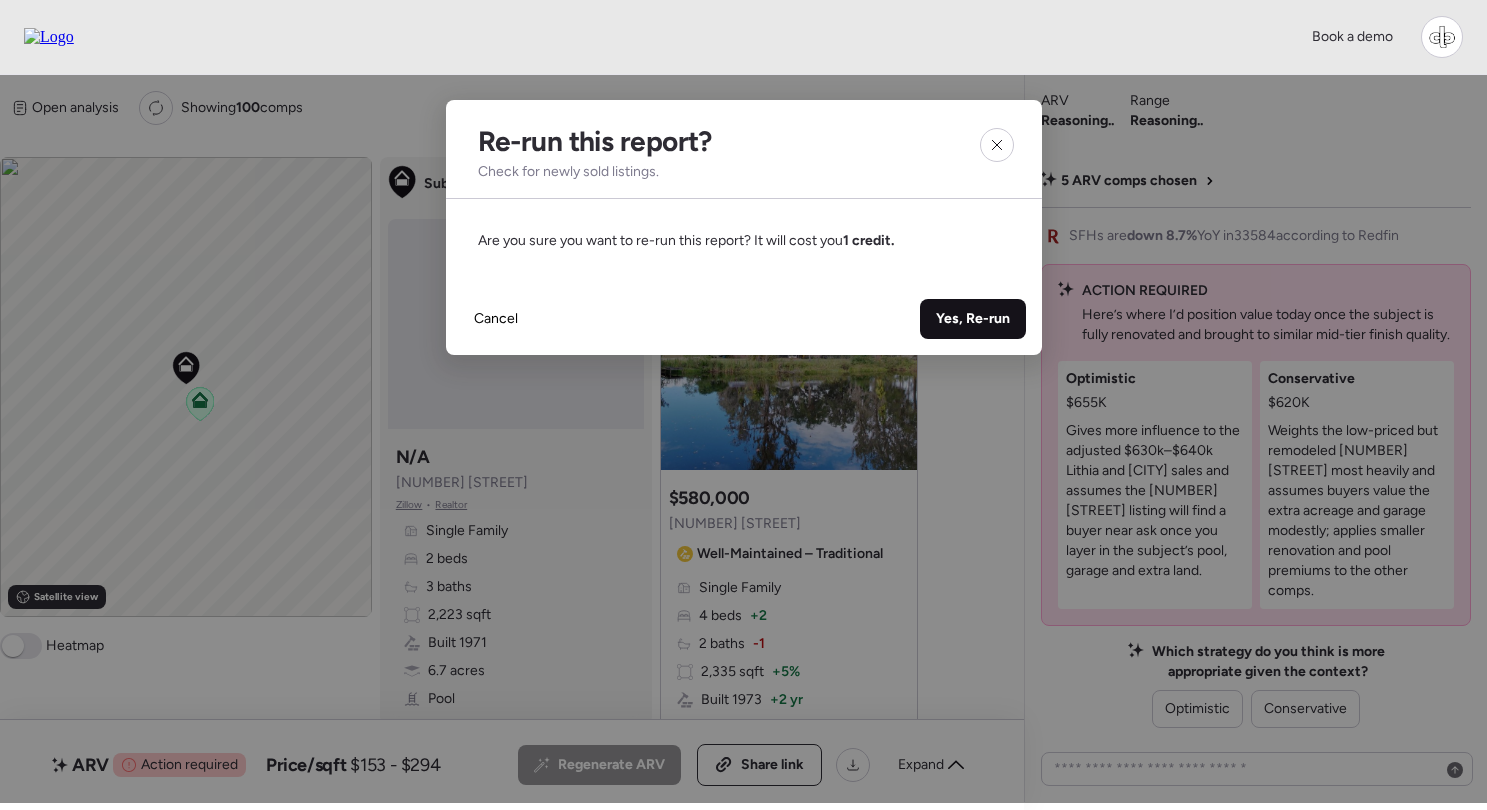 click on "Yes, Re-run" at bounding box center (973, 319) 